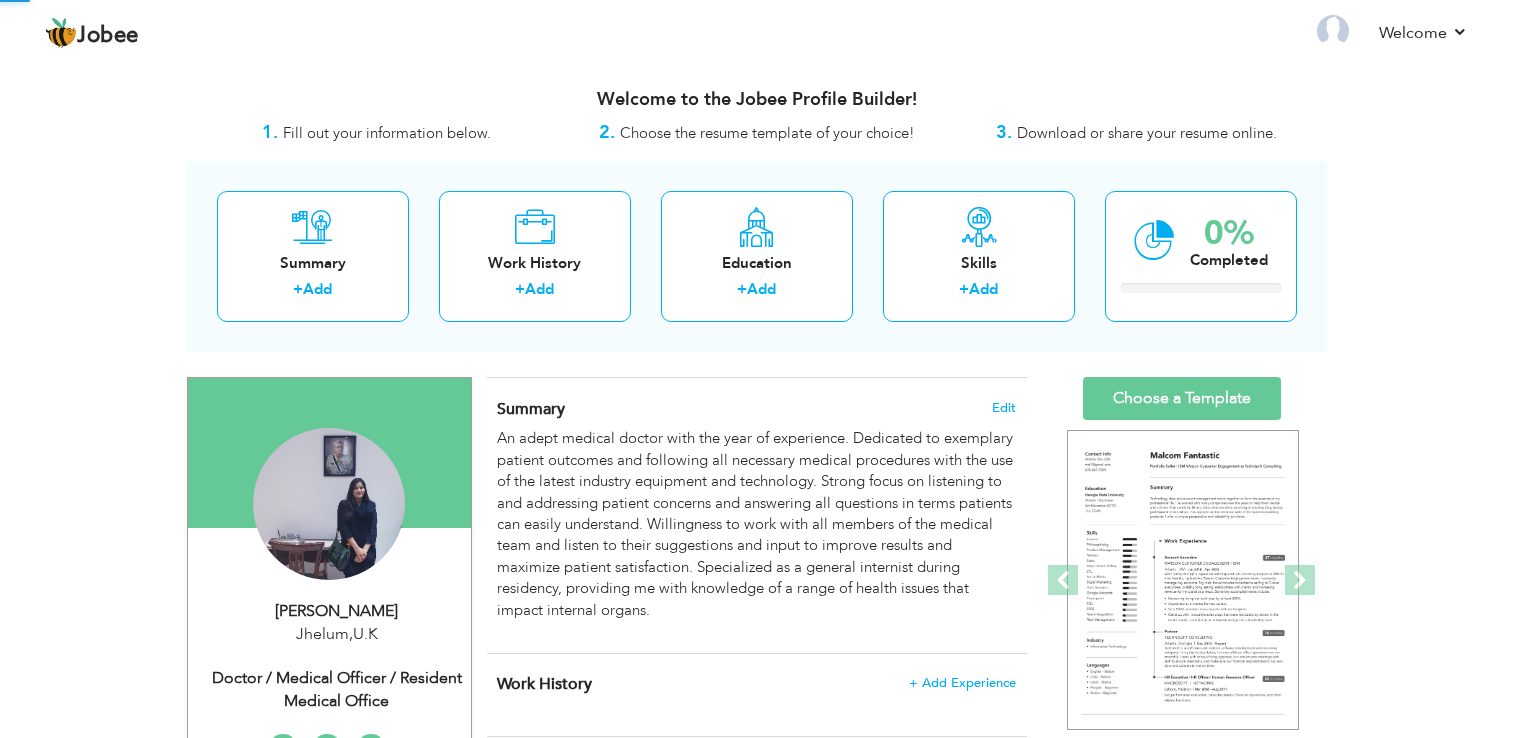 scroll, scrollTop: 0, scrollLeft: 0, axis: both 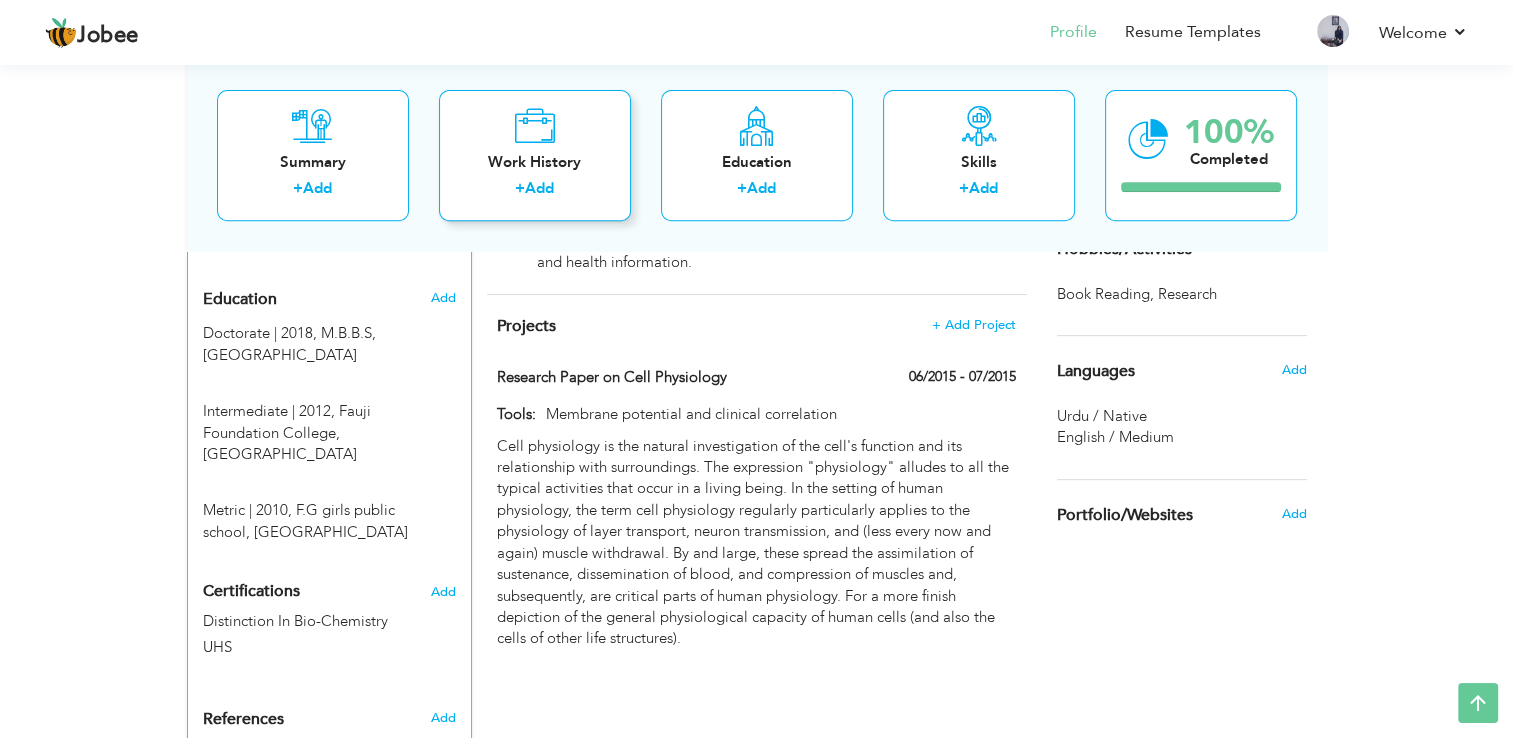 click on "Work History" at bounding box center [535, 162] 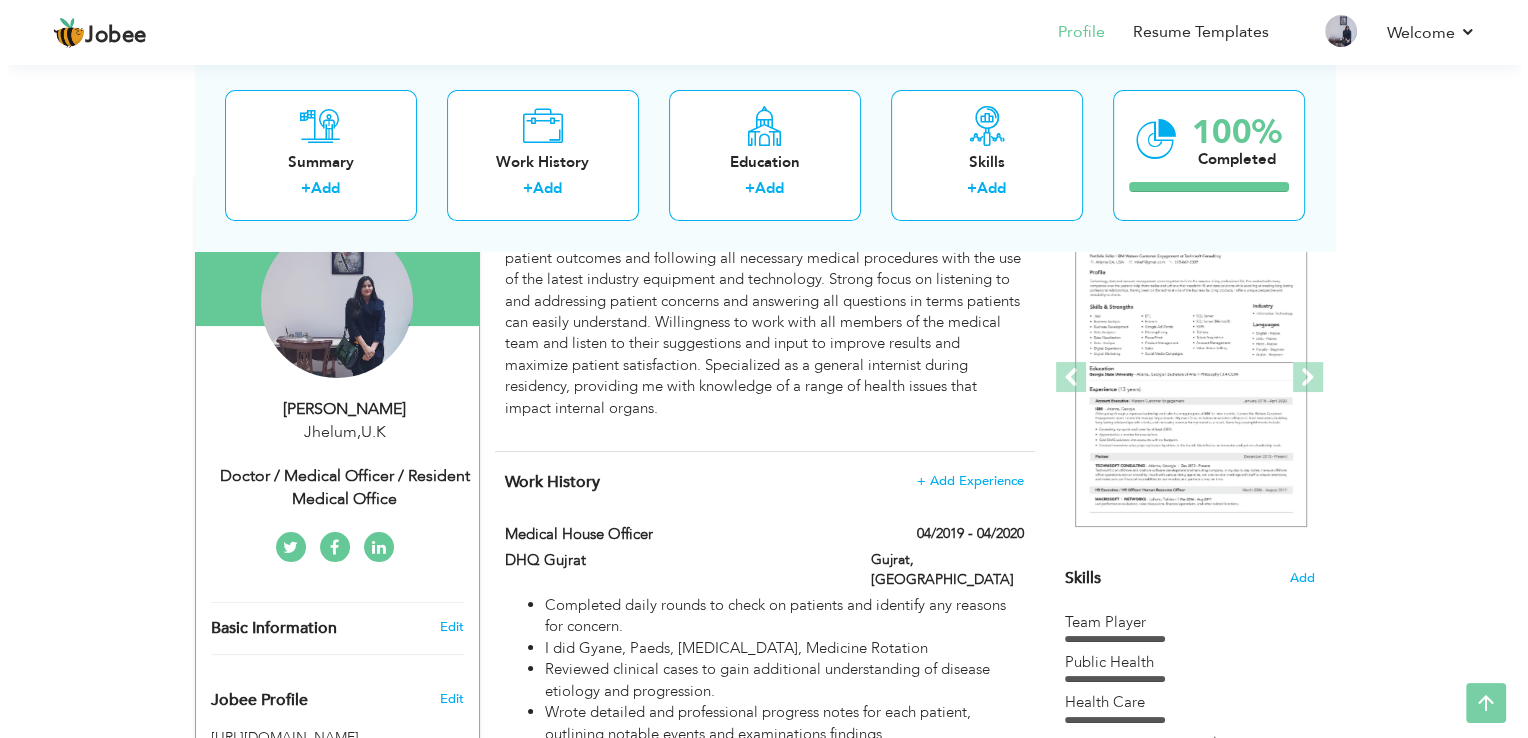 scroll, scrollTop: 203, scrollLeft: 0, axis: vertical 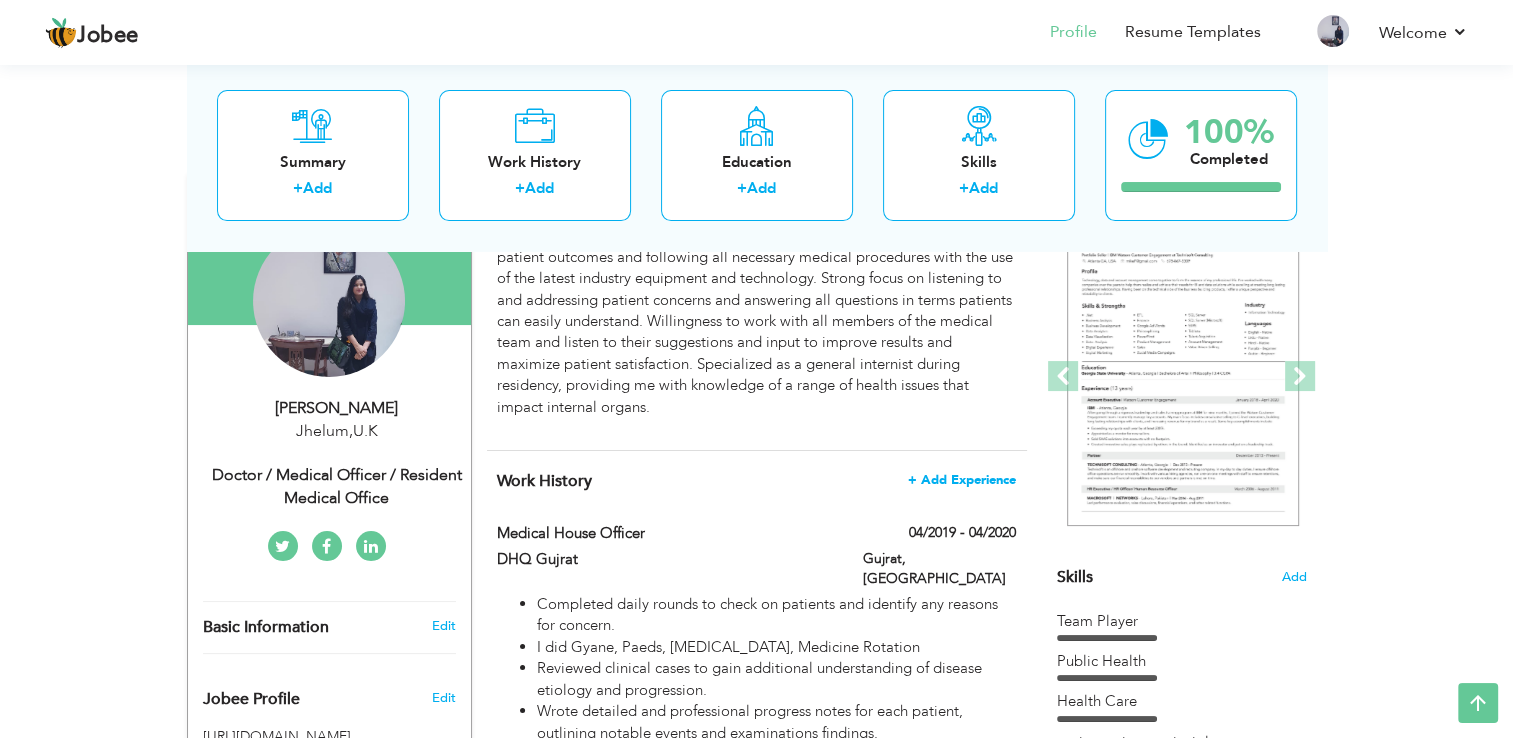 click on "+ Add Experience" at bounding box center (962, 480) 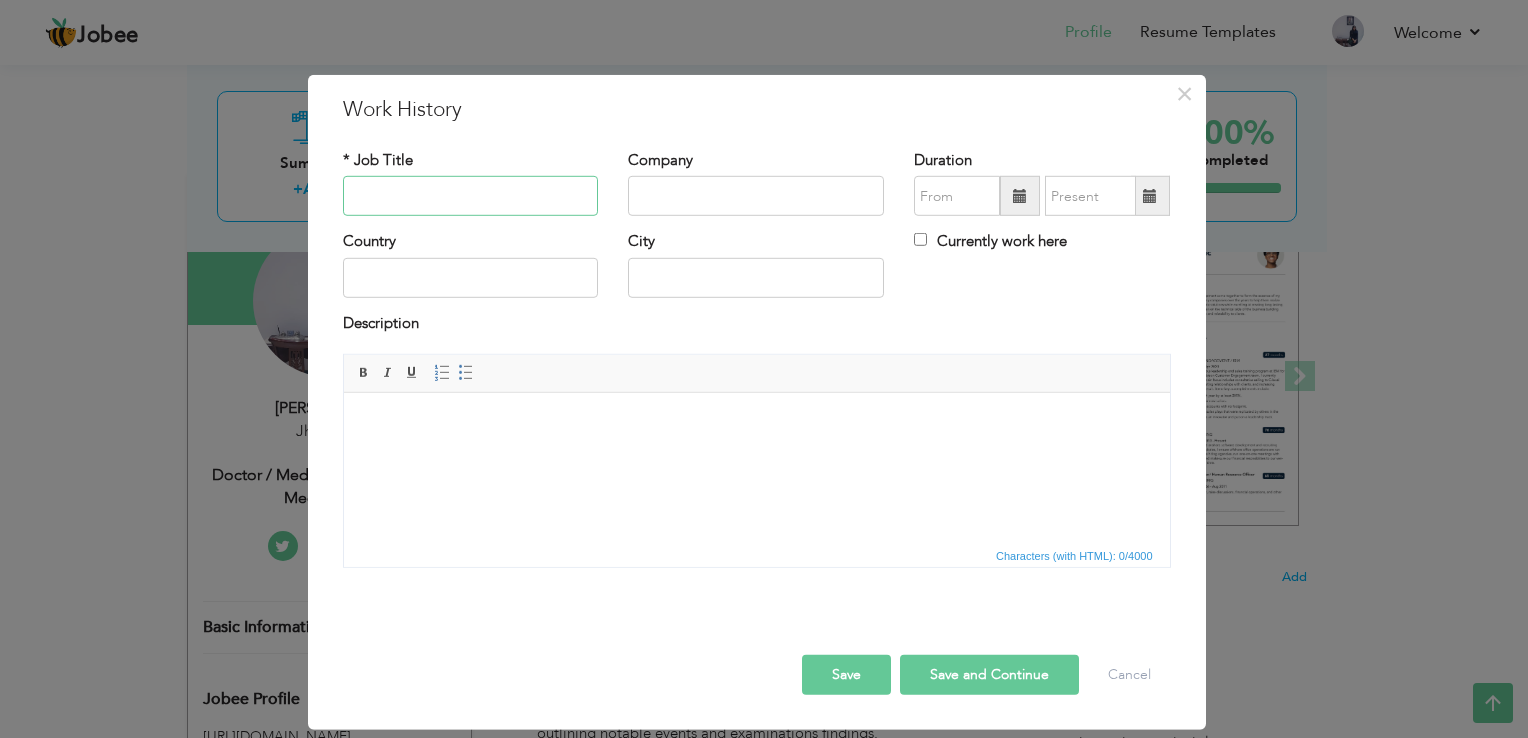 paste on "Housing Officer" 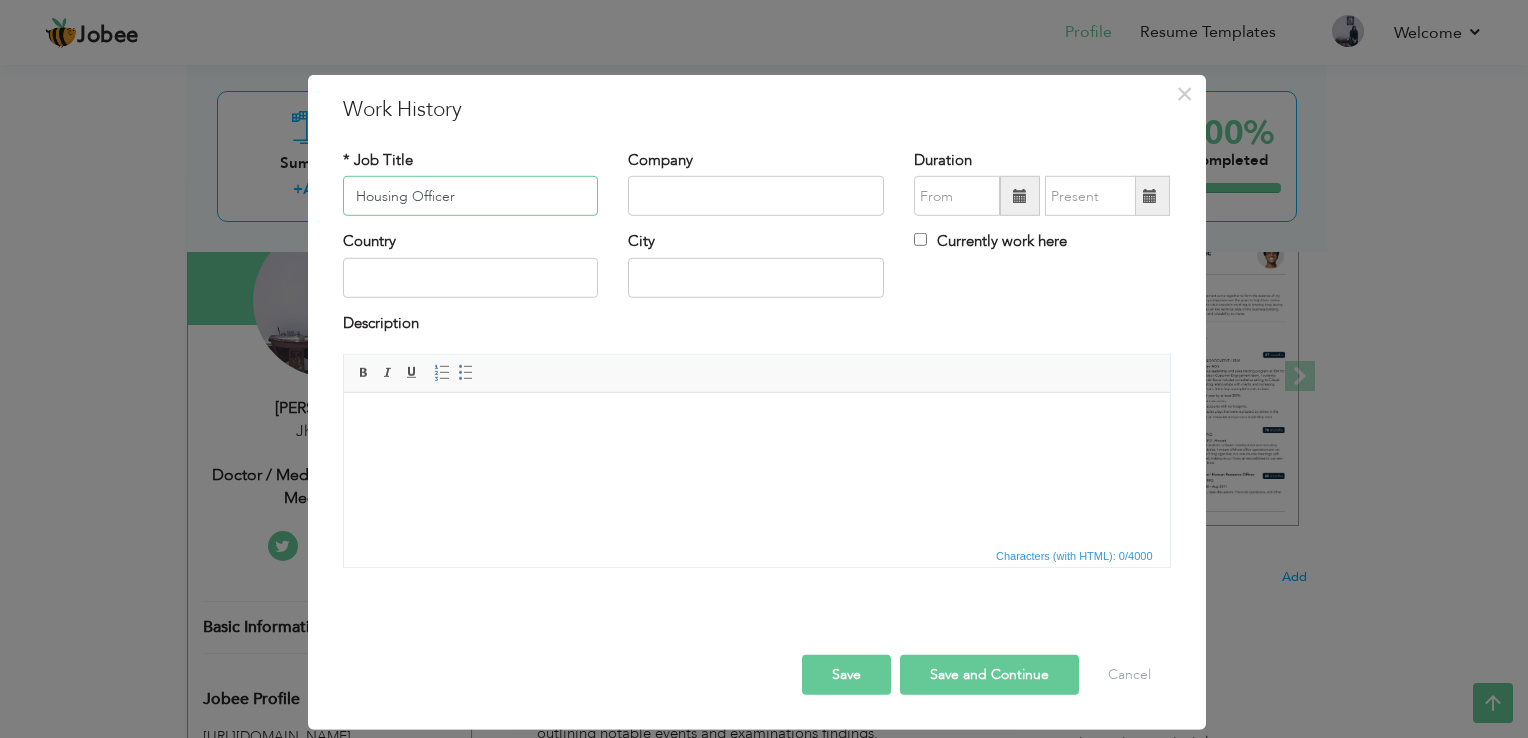 type on "Housing Officer" 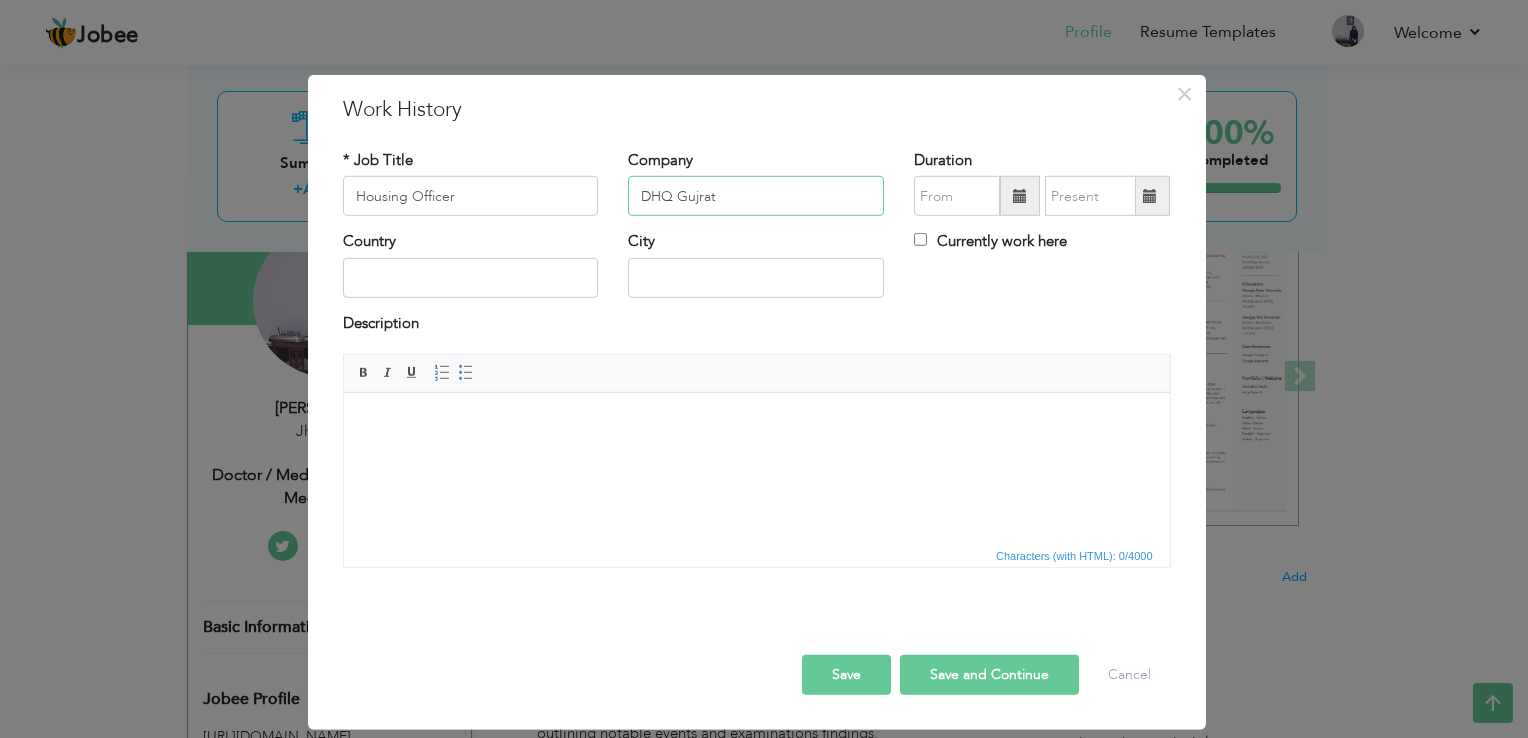 type on "DHQ Gujrat" 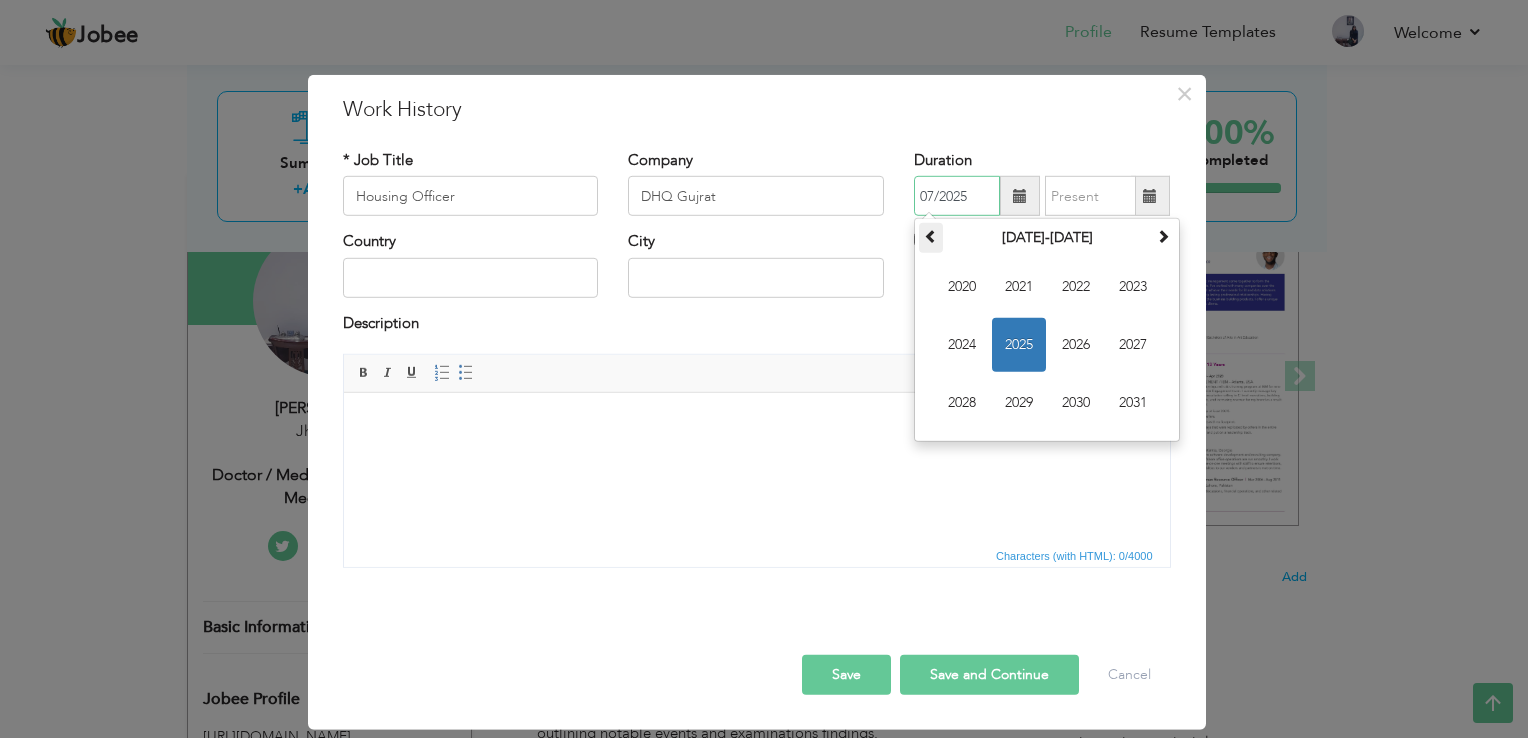 click at bounding box center [931, 238] 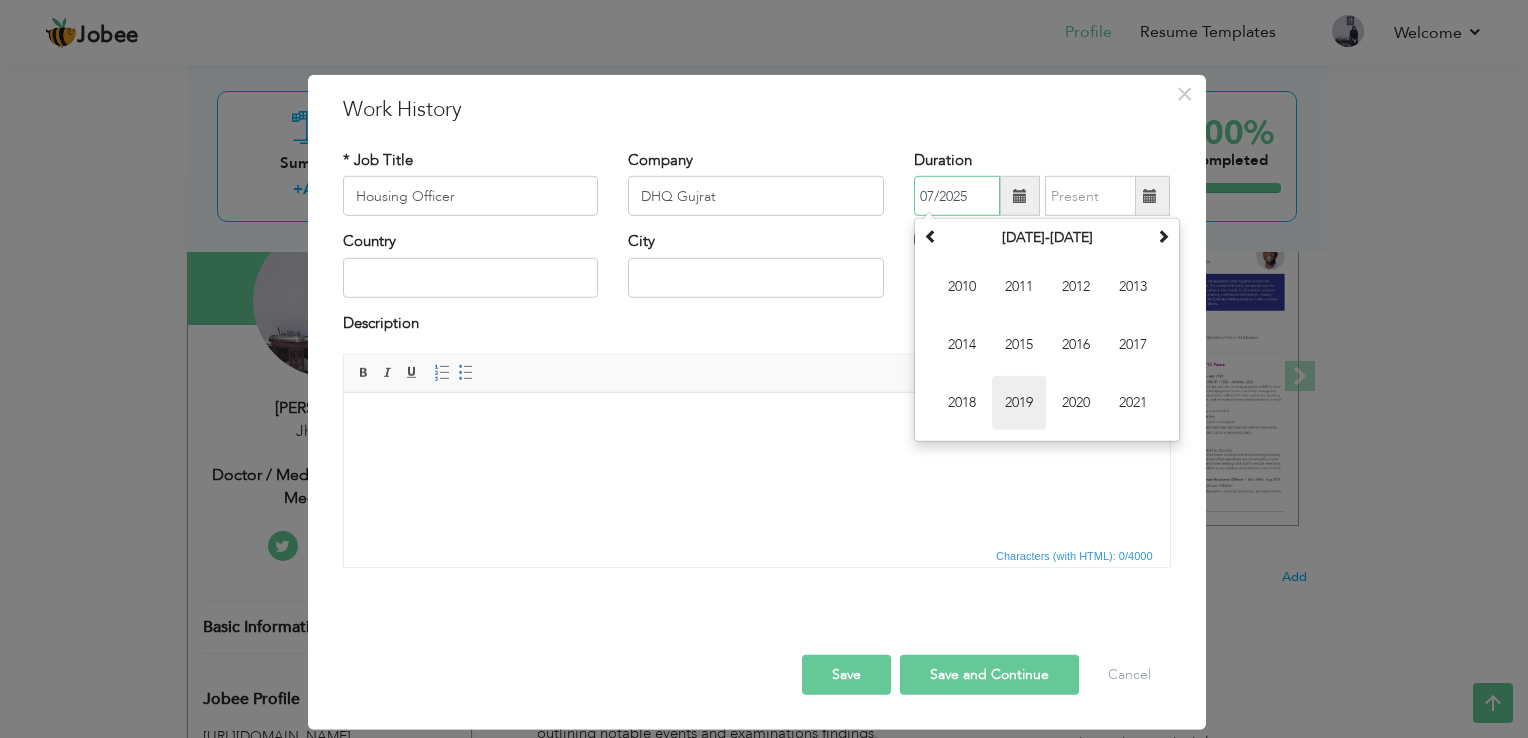click on "2019" at bounding box center (1019, 403) 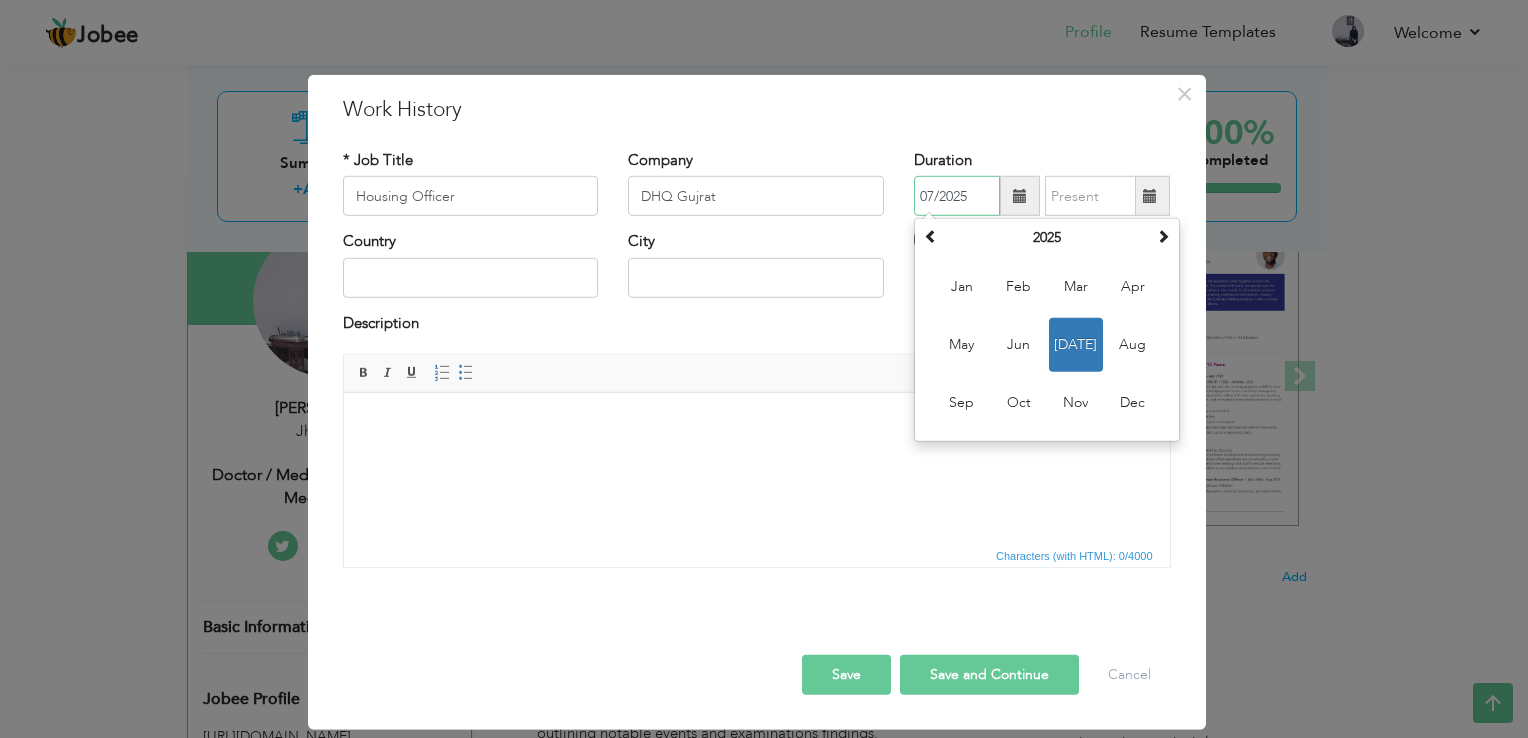 click on "07/2025" at bounding box center [957, 196] 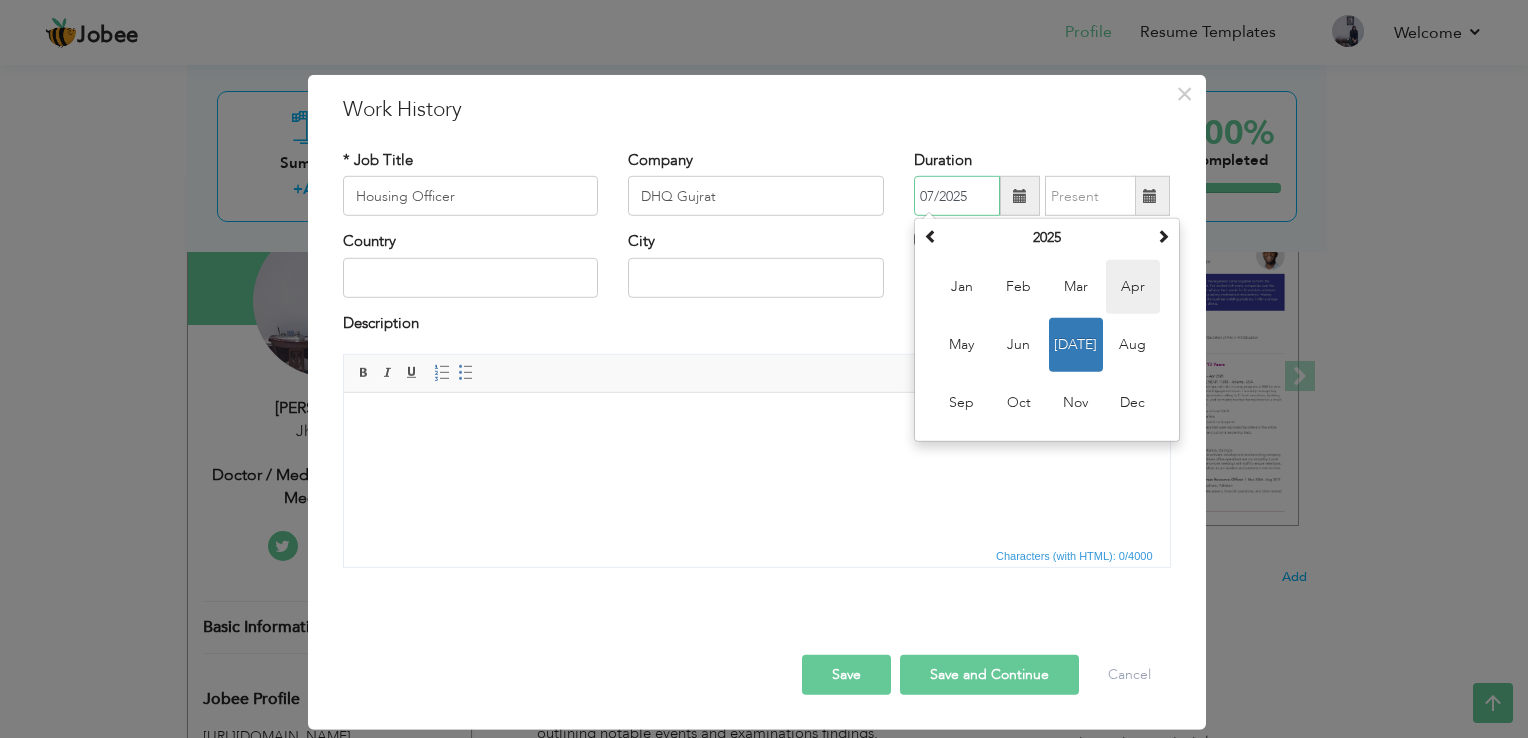 click on "Apr" at bounding box center [1133, 287] 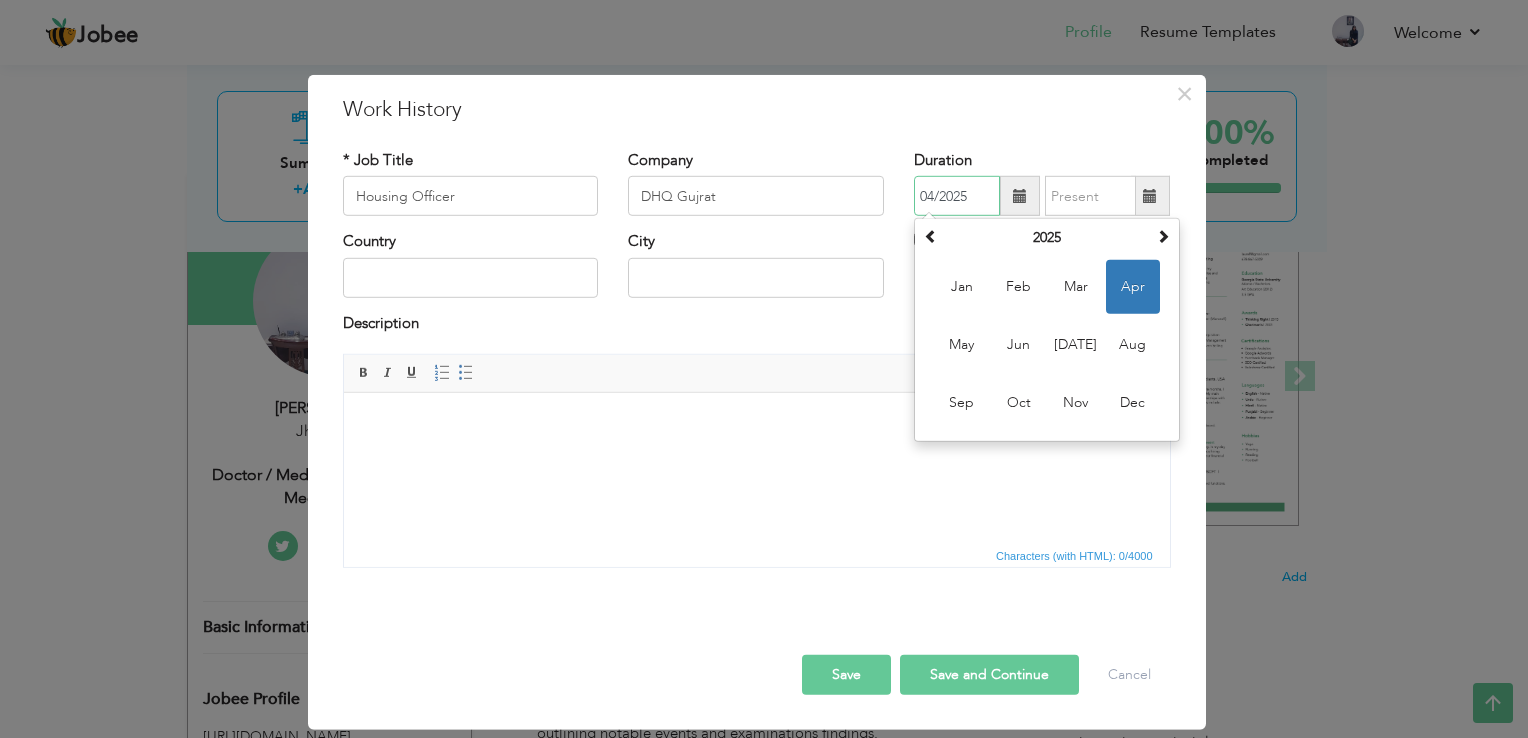 click on "04/2025" at bounding box center [957, 196] 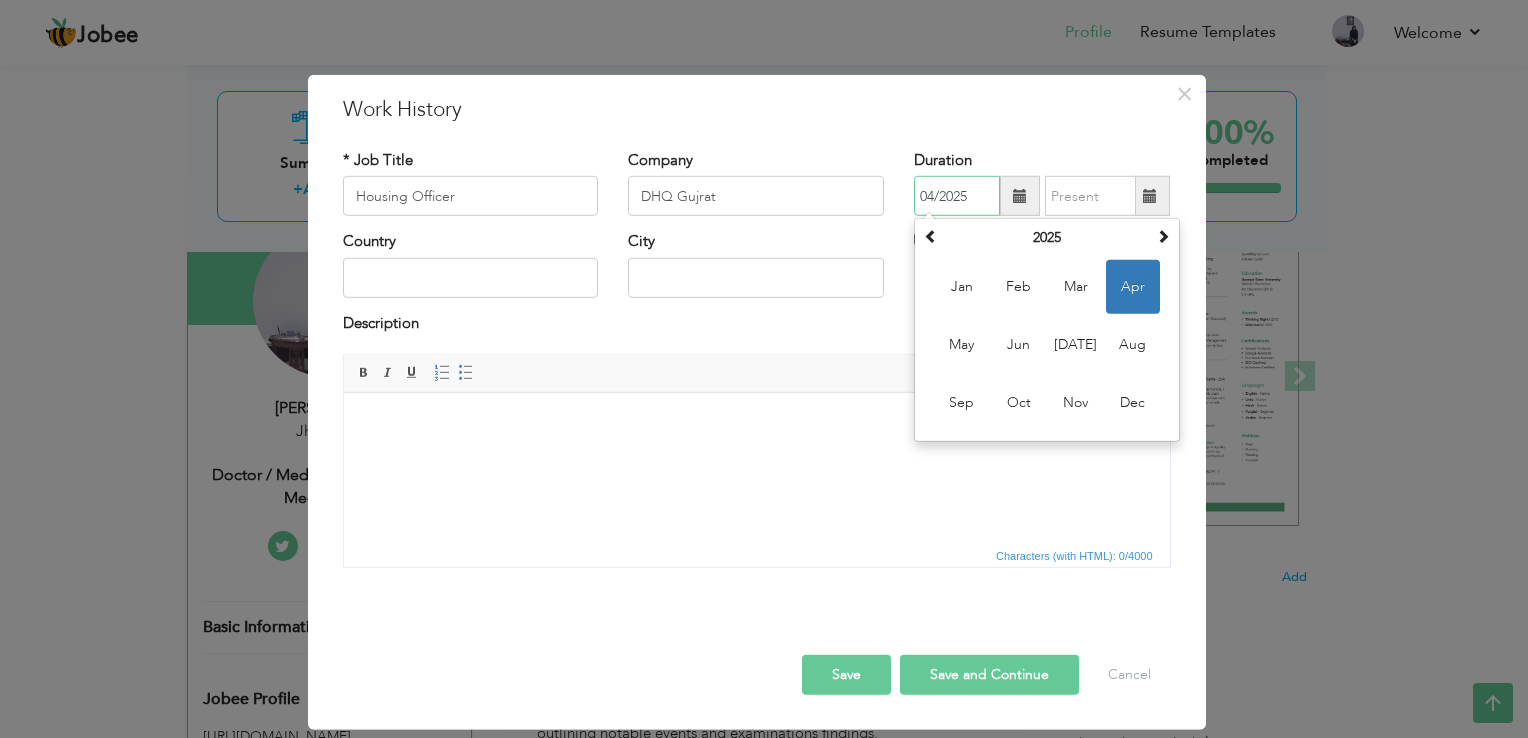 click on "04/2025" at bounding box center (957, 196) 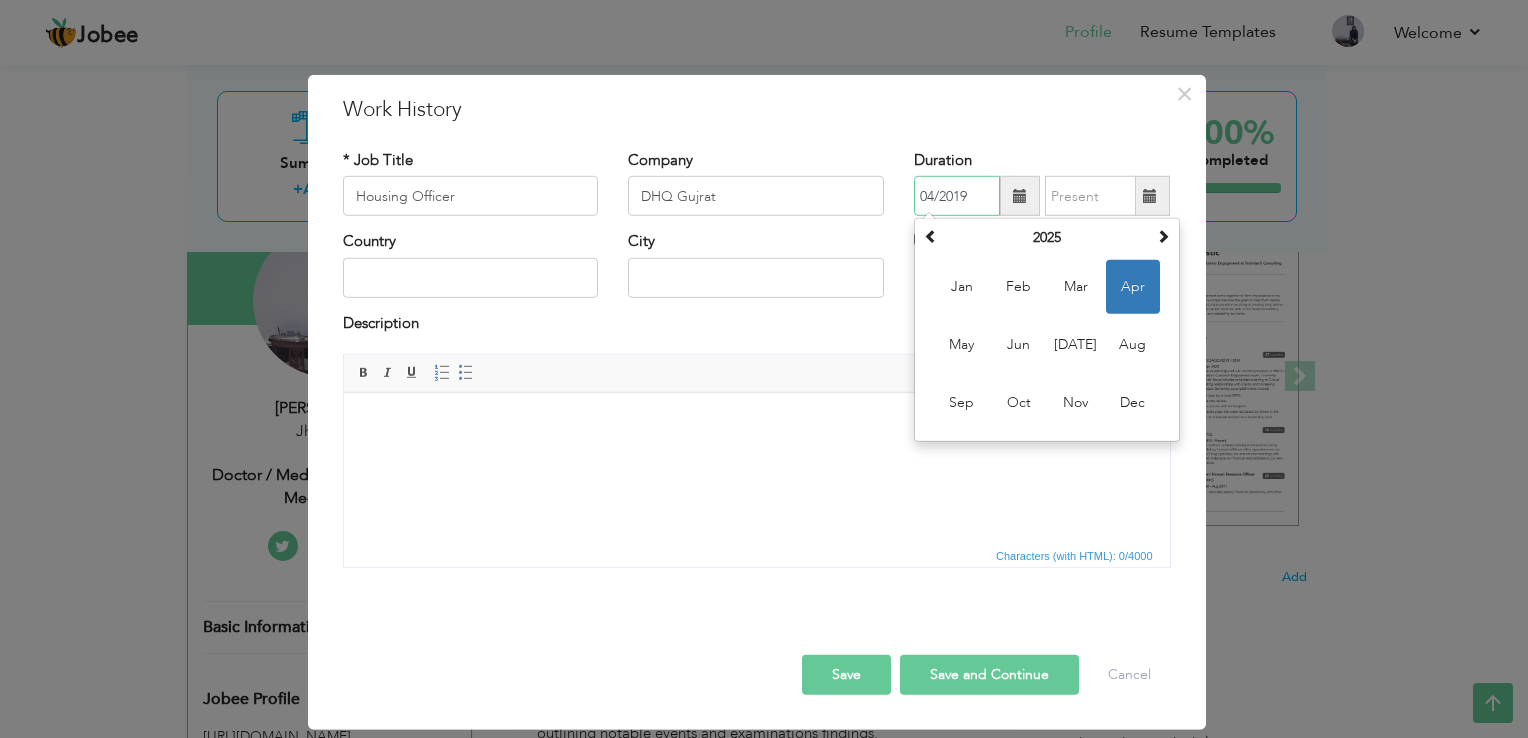 type on "04/2019" 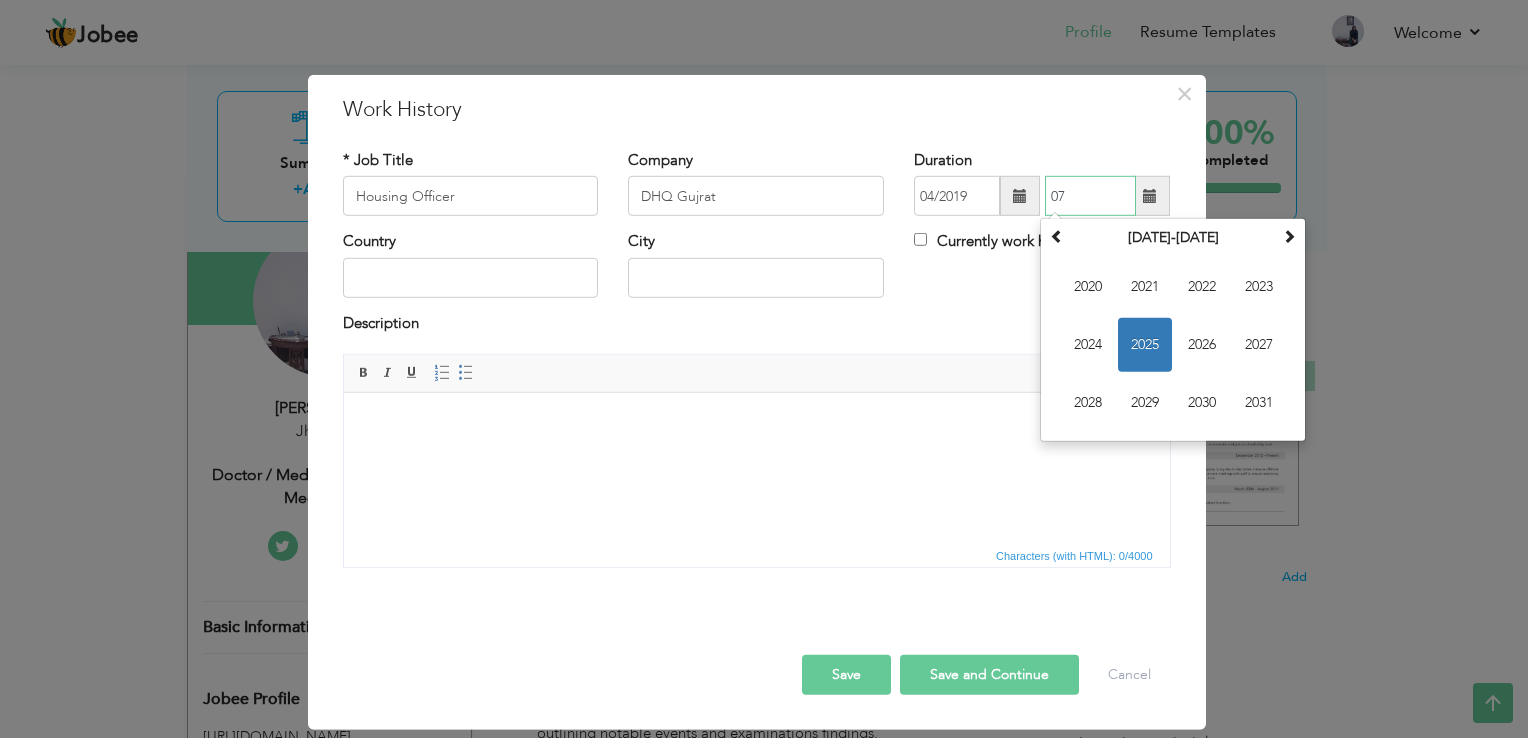 type on "0" 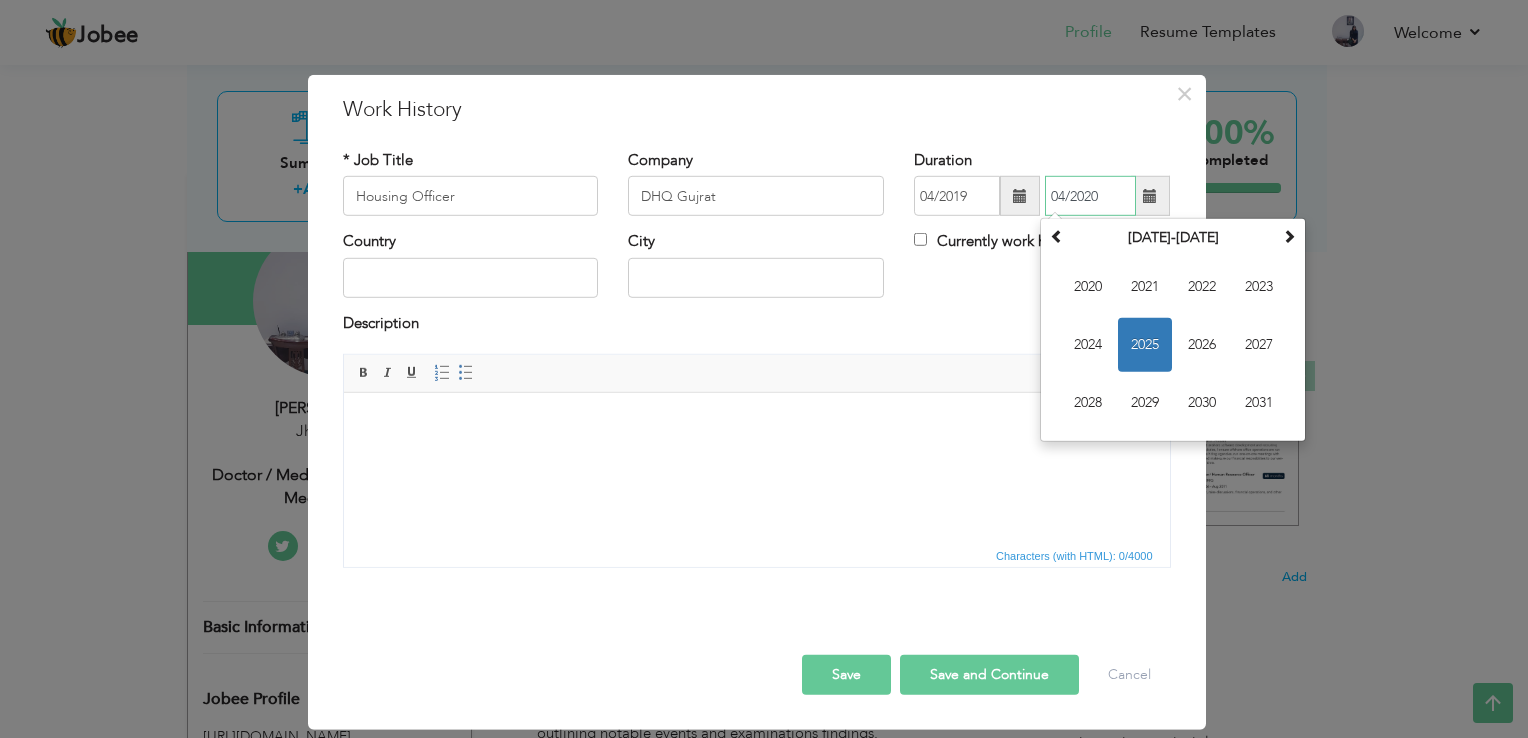 type on "04/2020" 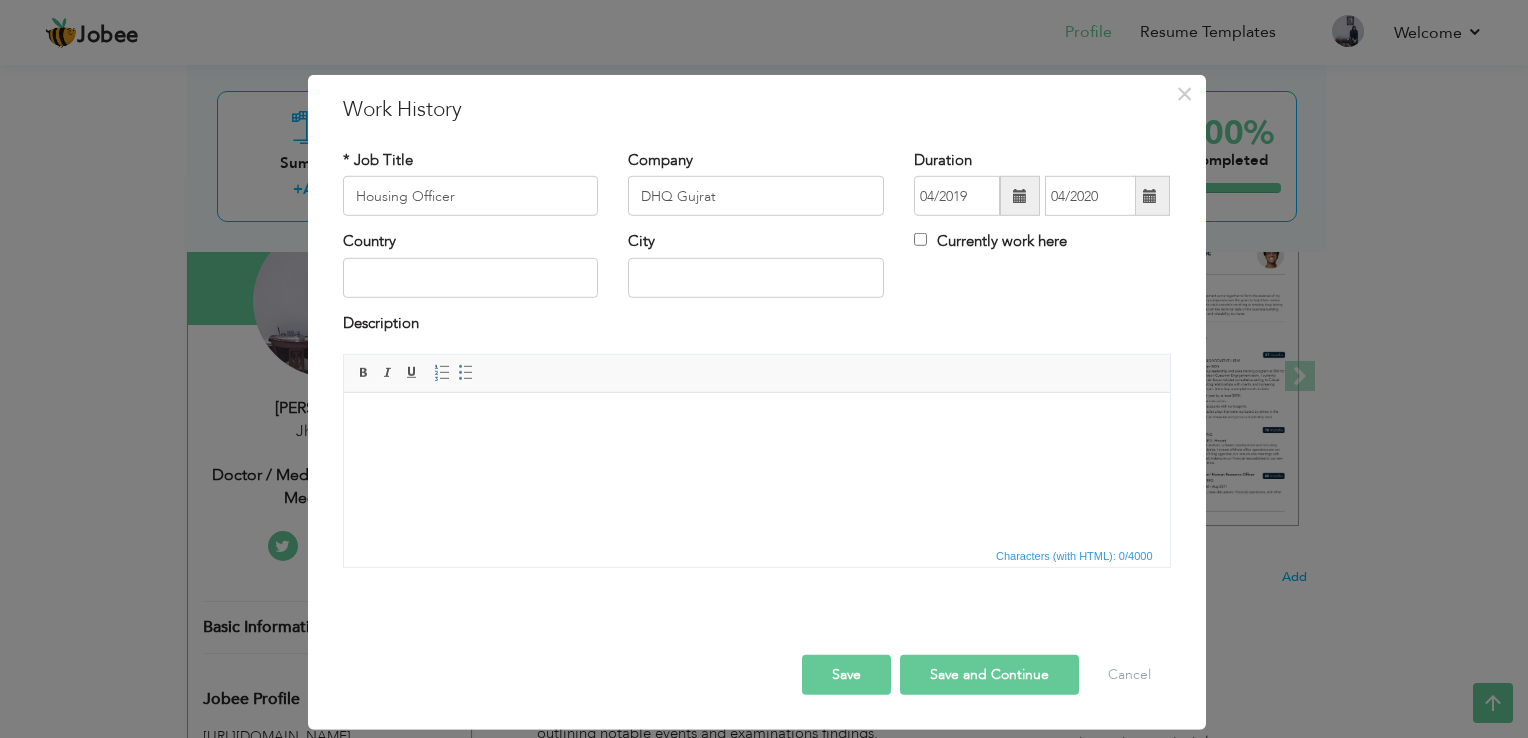 click on "Country" at bounding box center [471, 271] 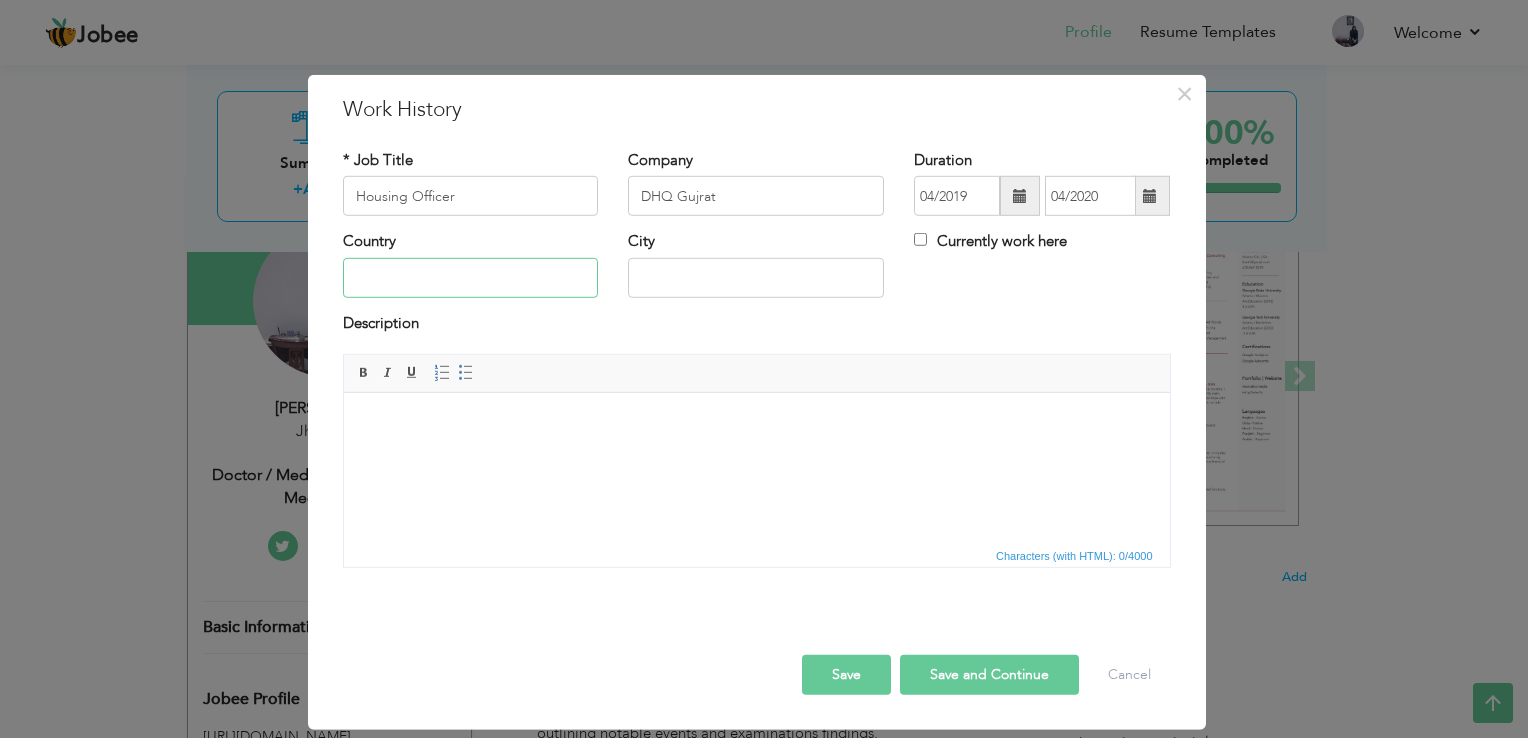 click at bounding box center (471, 278) 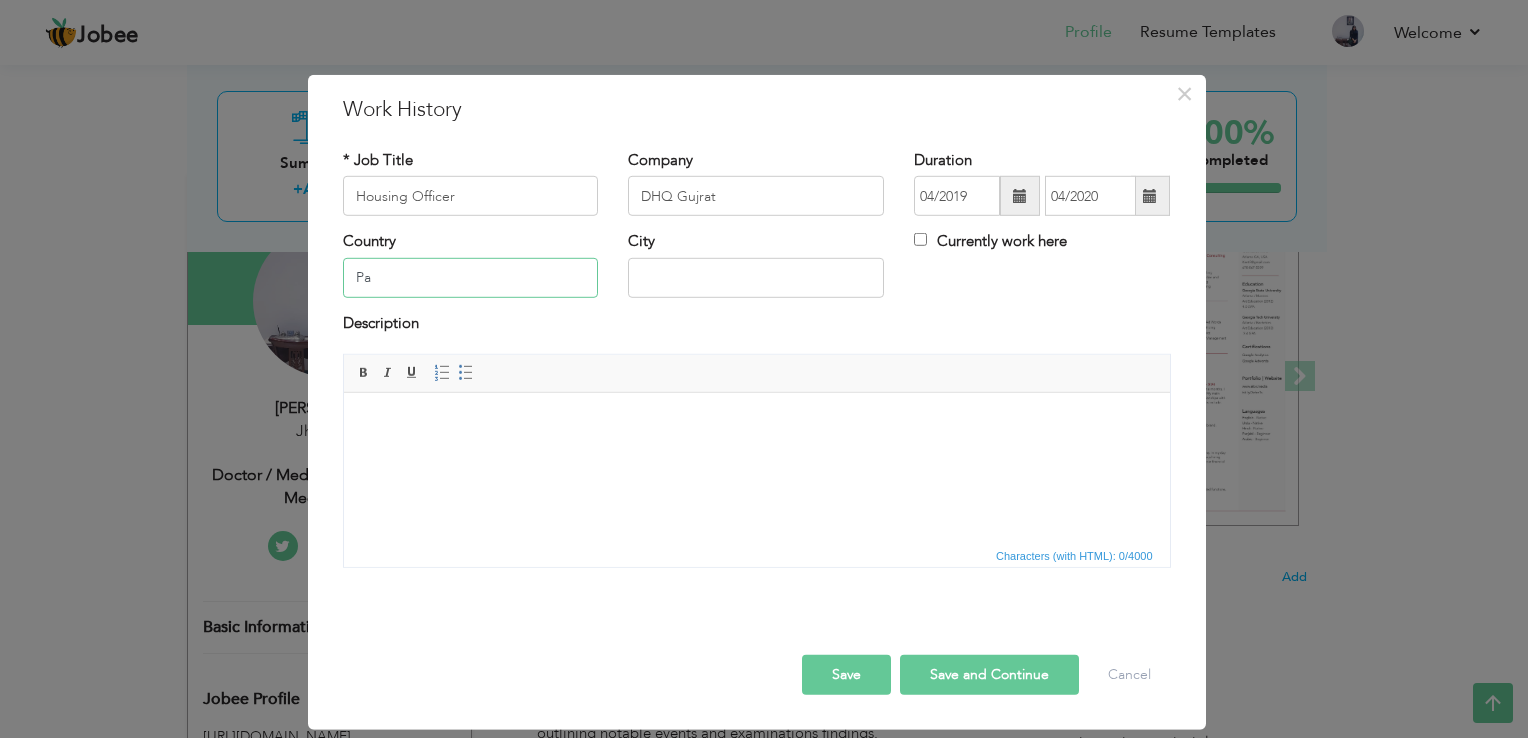 type on "[GEOGRAPHIC_DATA]" 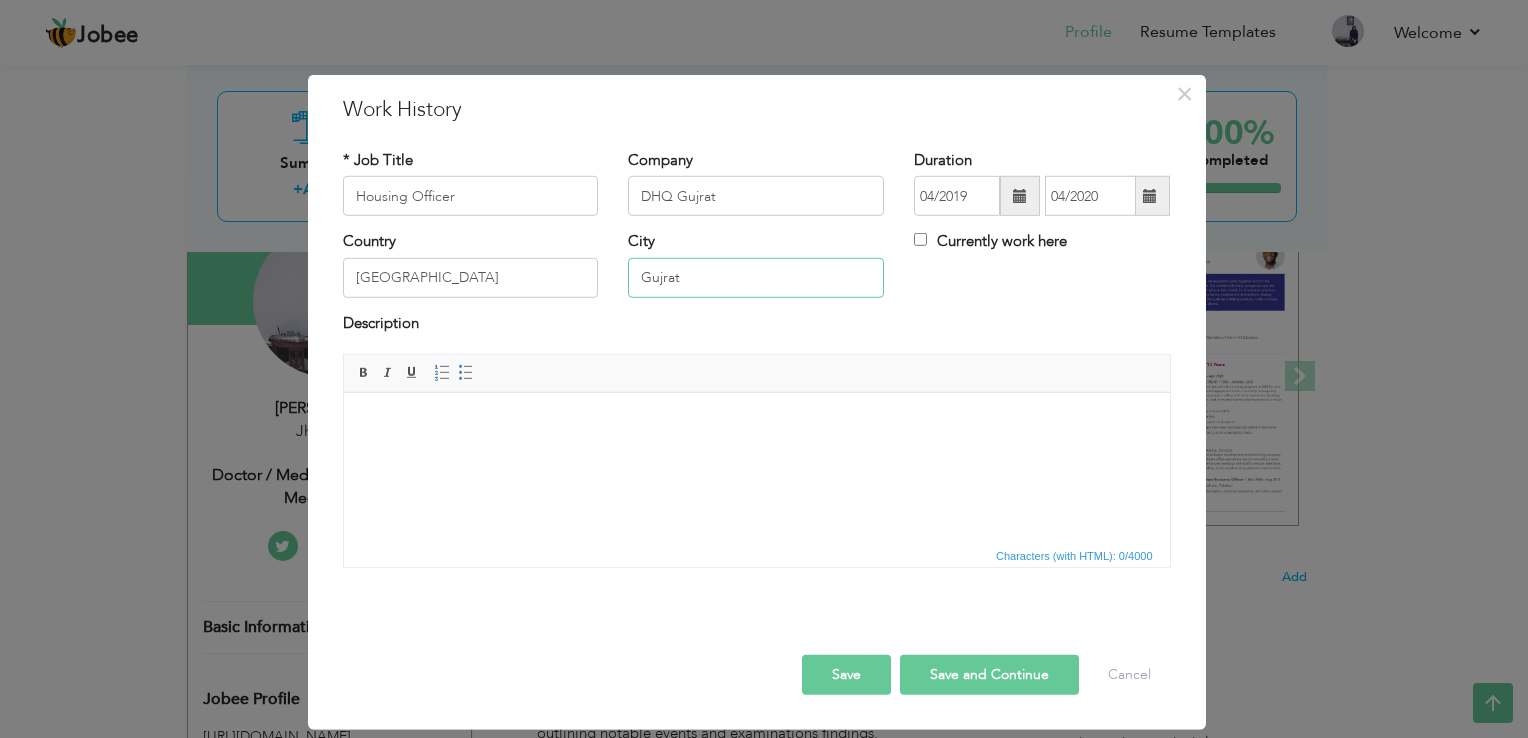 type on "Gujrat" 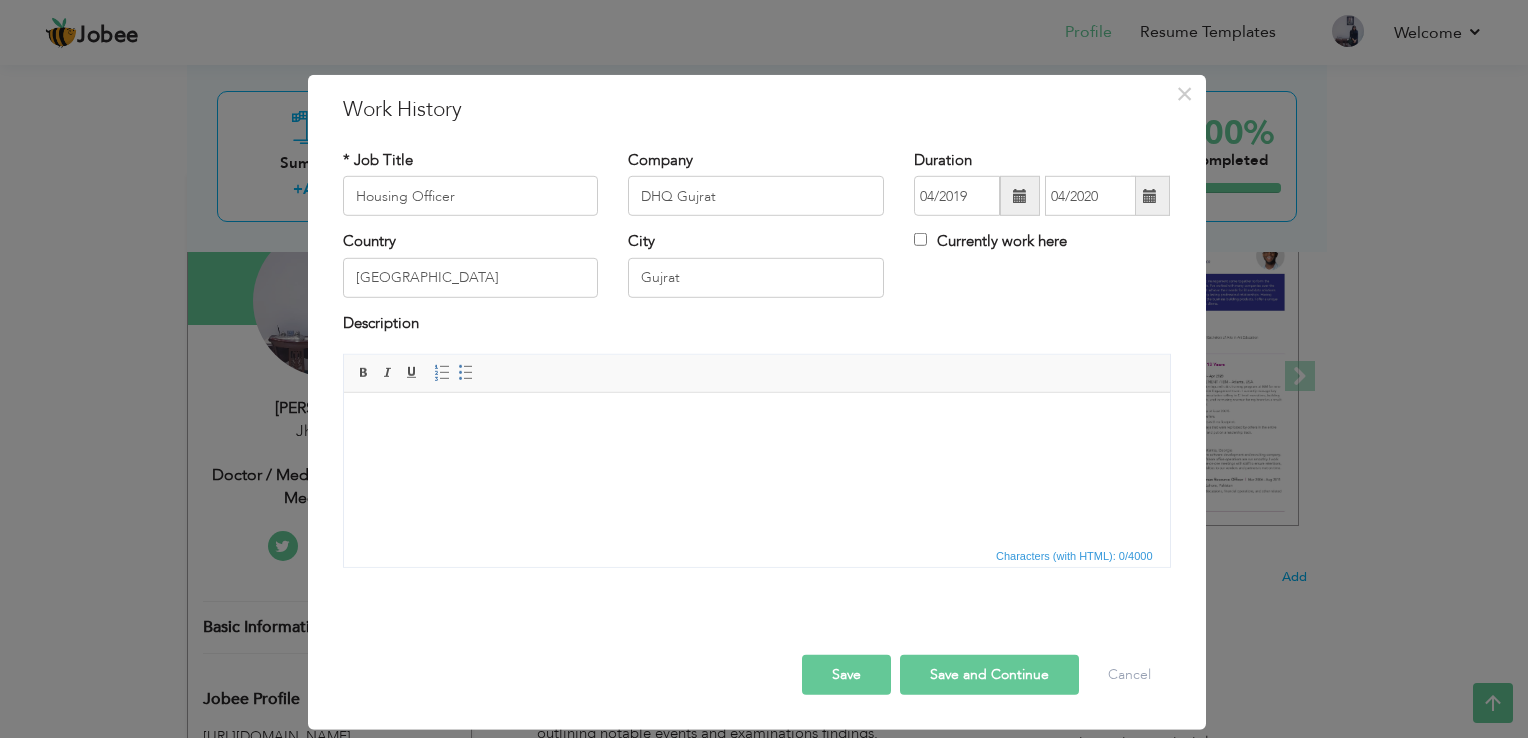 click at bounding box center (756, 423) 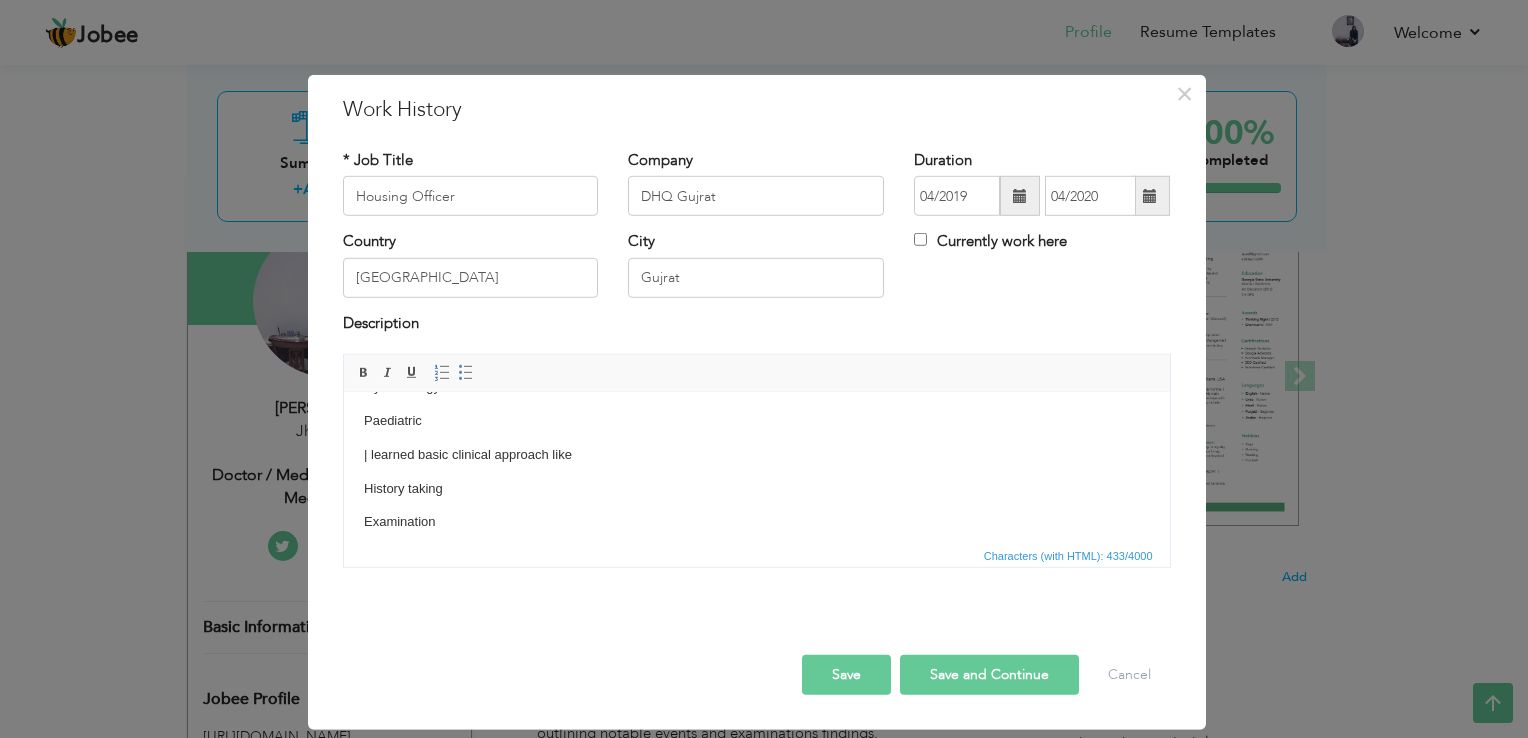 scroll, scrollTop: 172, scrollLeft: 0, axis: vertical 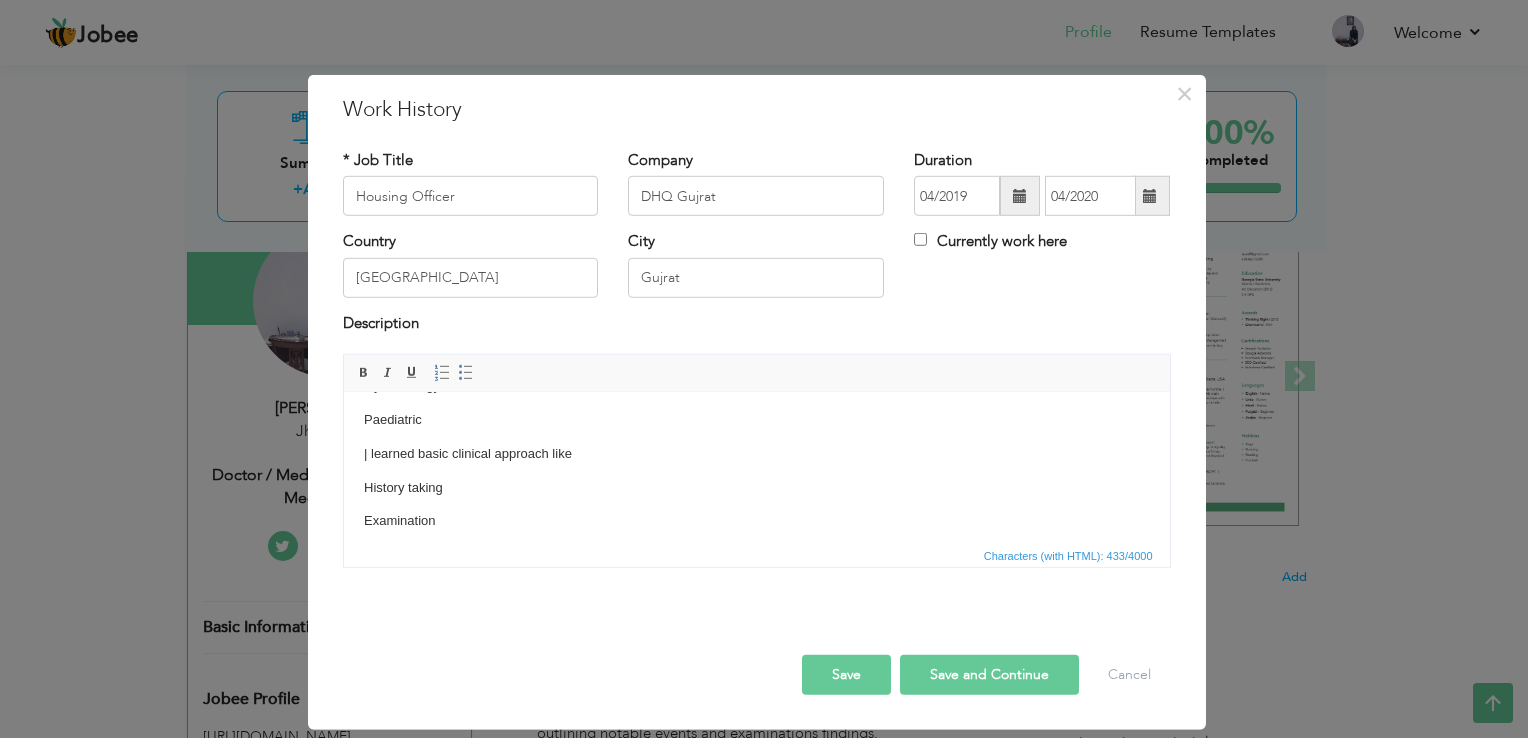 click on "| learned basic clinical approach like" at bounding box center [756, 454] 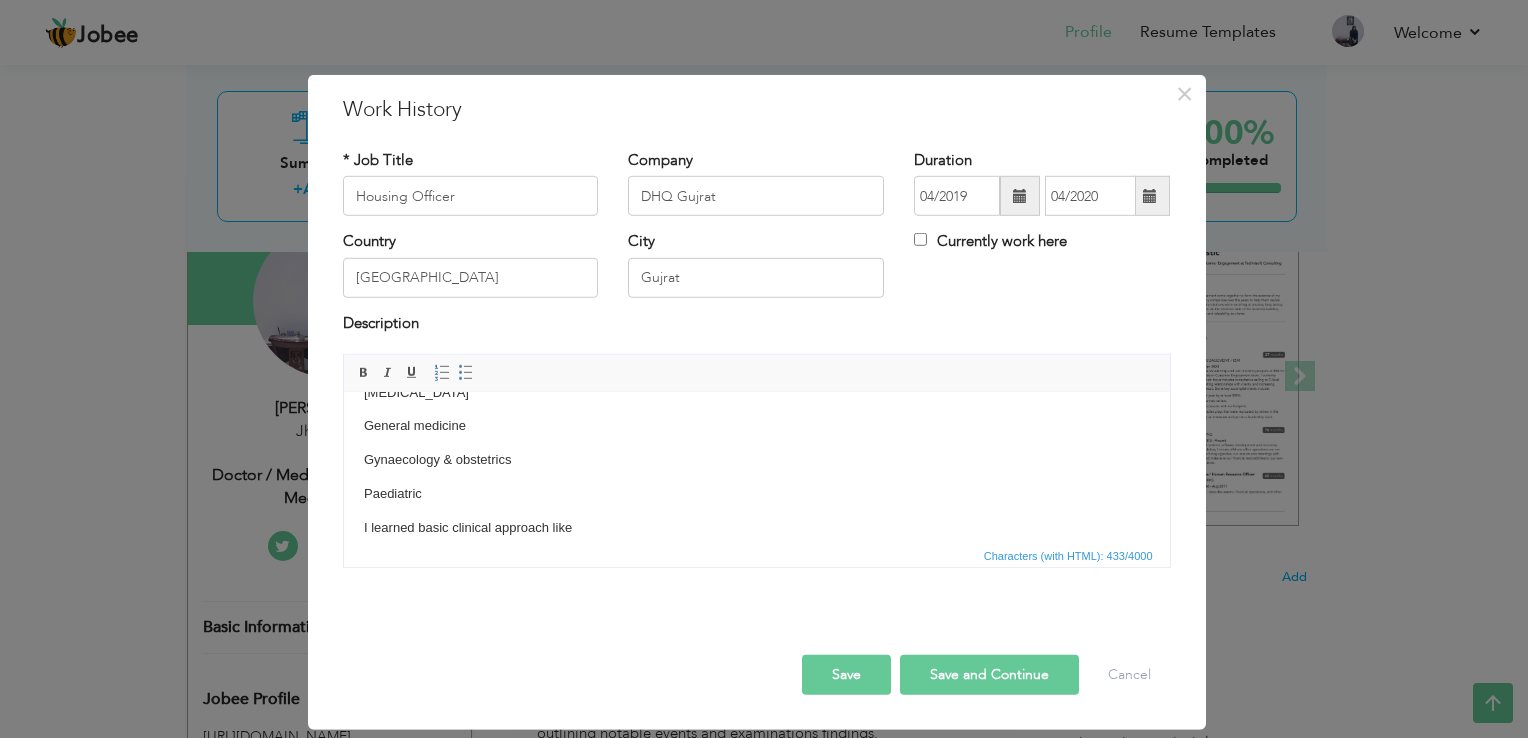 scroll, scrollTop: 140, scrollLeft: 0, axis: vertical 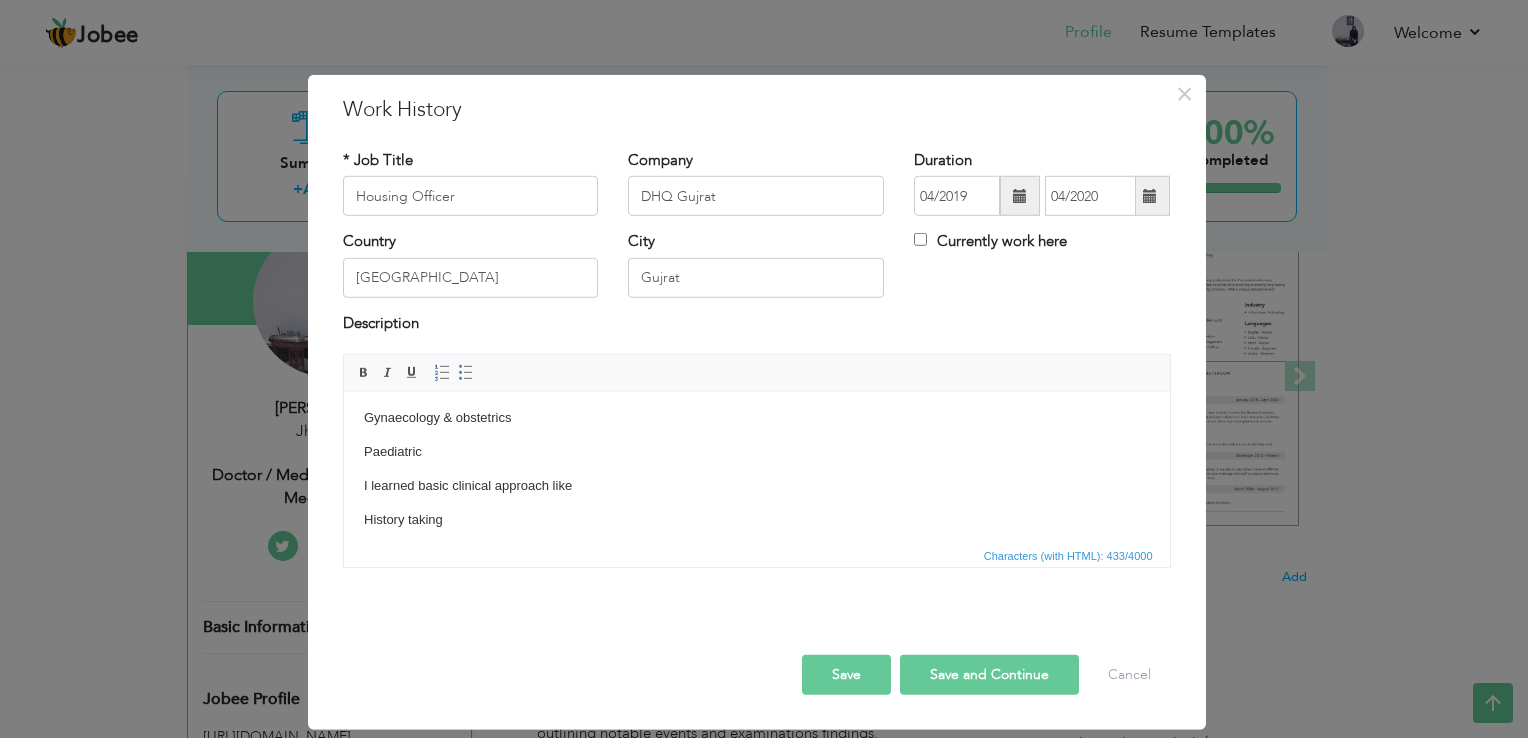 click on "Save and Continue" at bounding box center [989, 675] 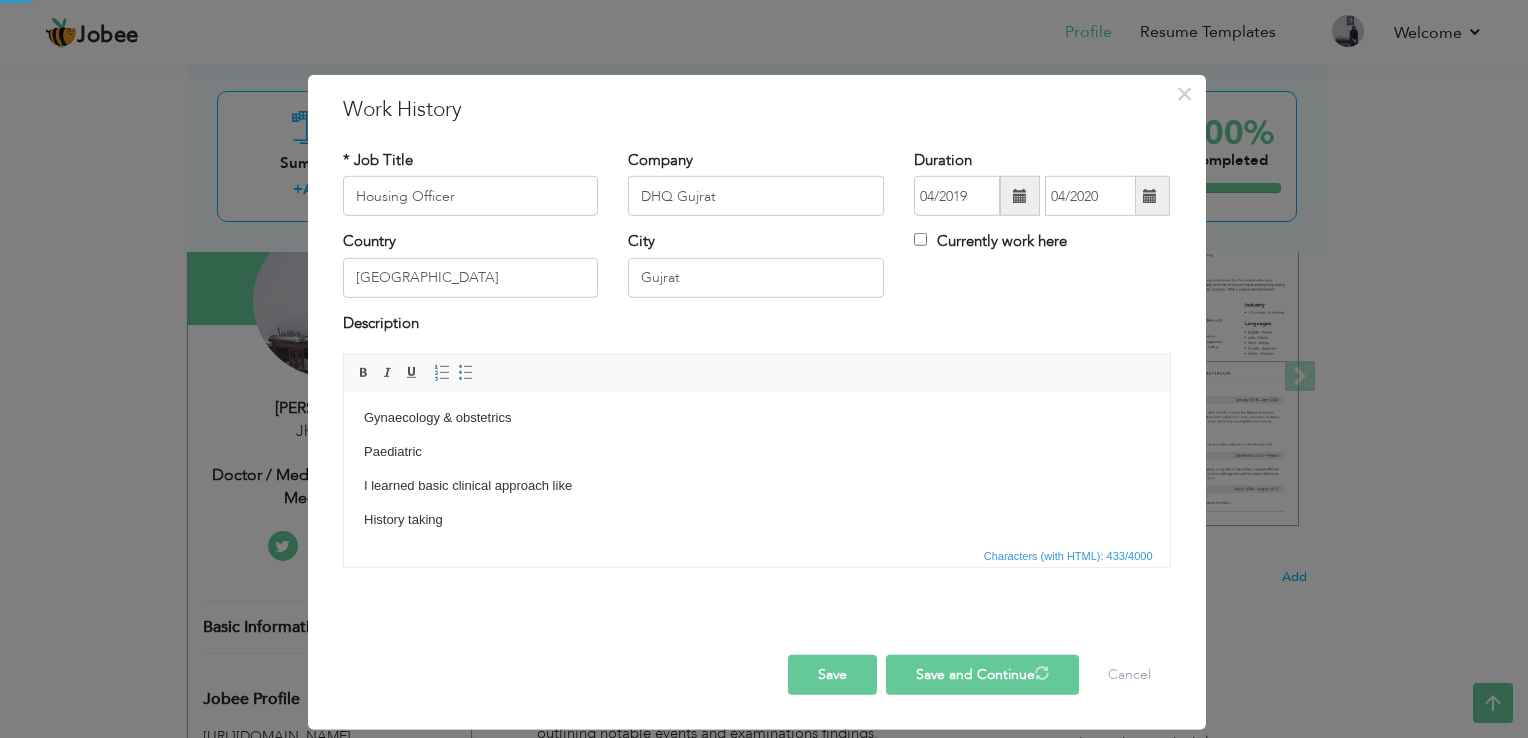 type 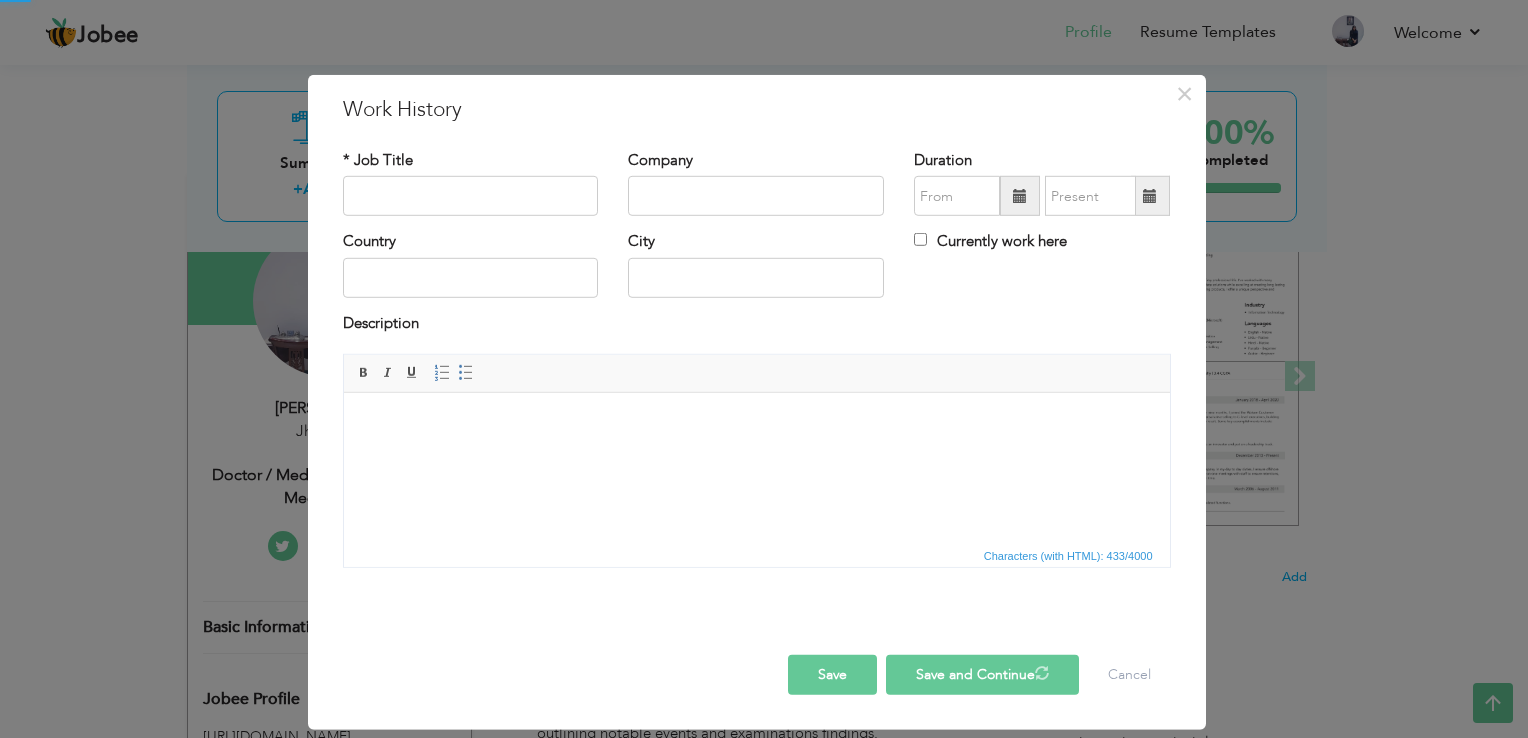scroll, scrollTop: 0, scrollLeft: 0, axis: both 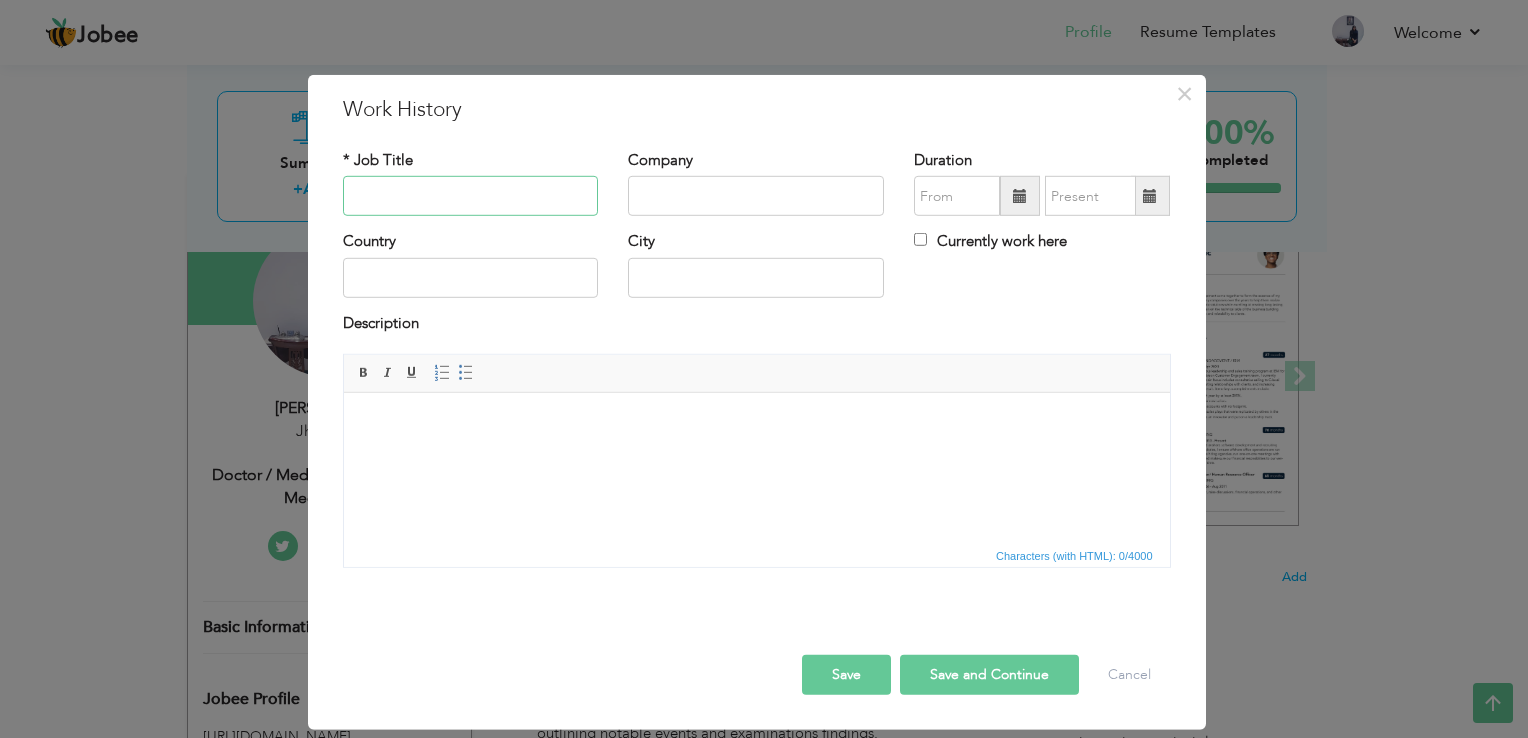 click at bounding box center (471, 196) 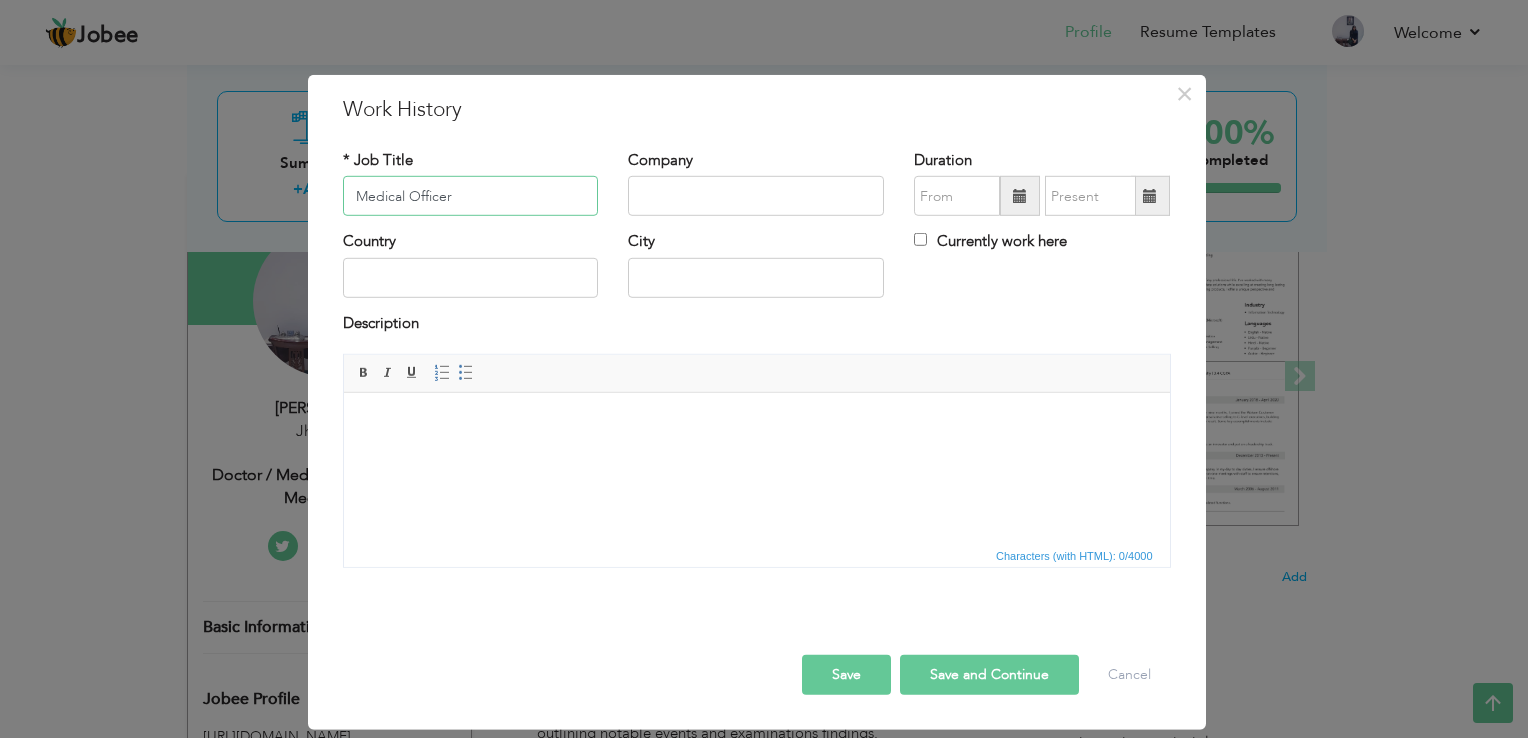 type on "Medical Officer" 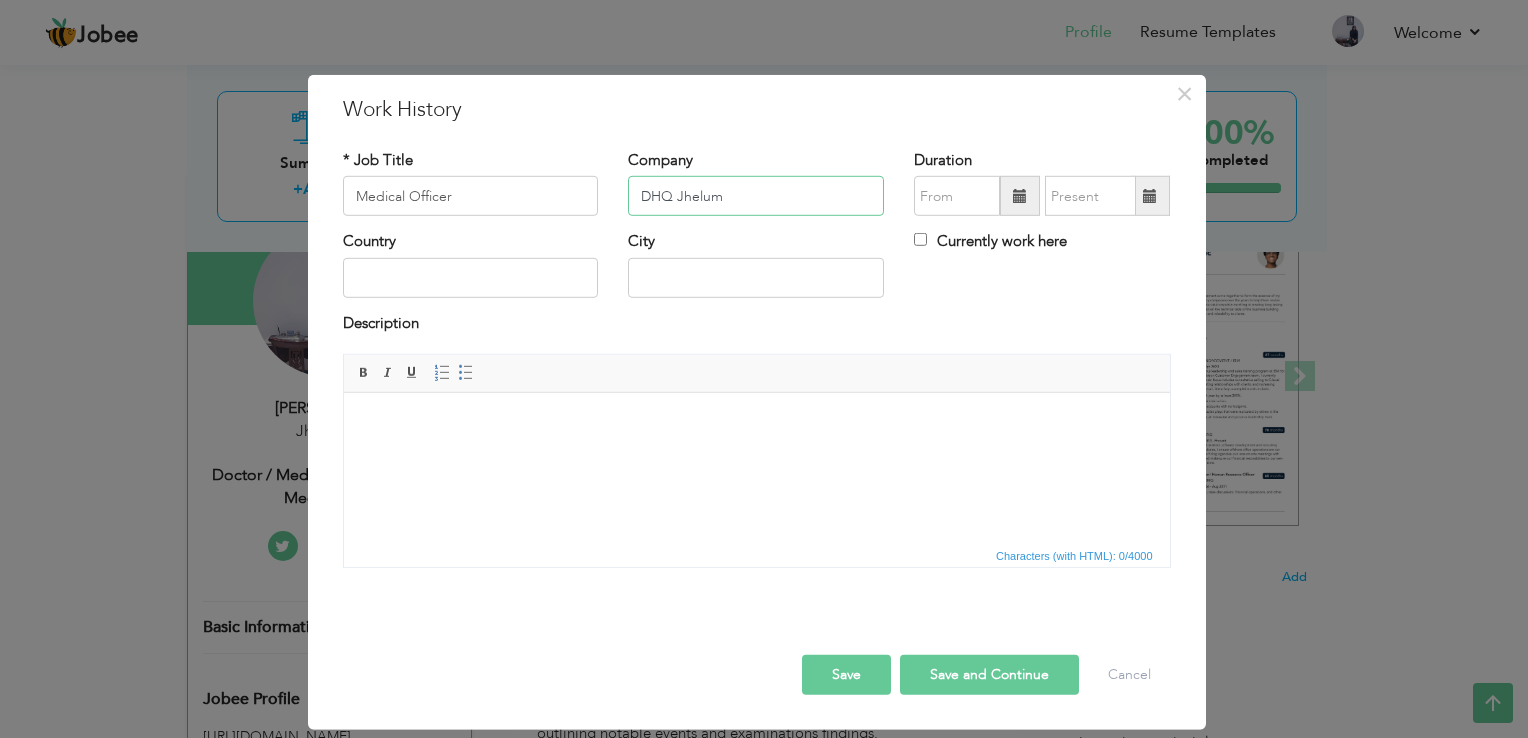 type on "DHQ Jhelum" 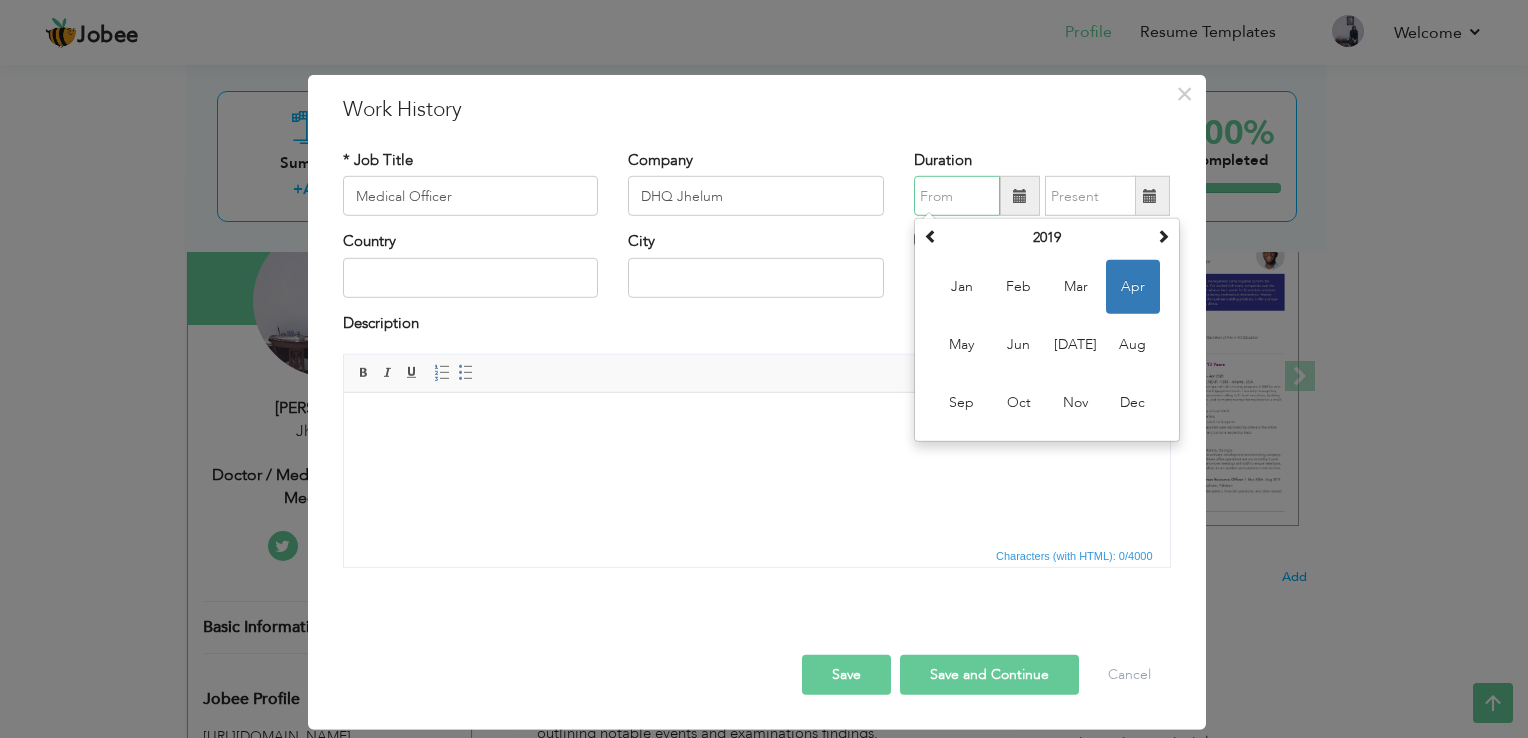 click at bounding box center [957, 196] 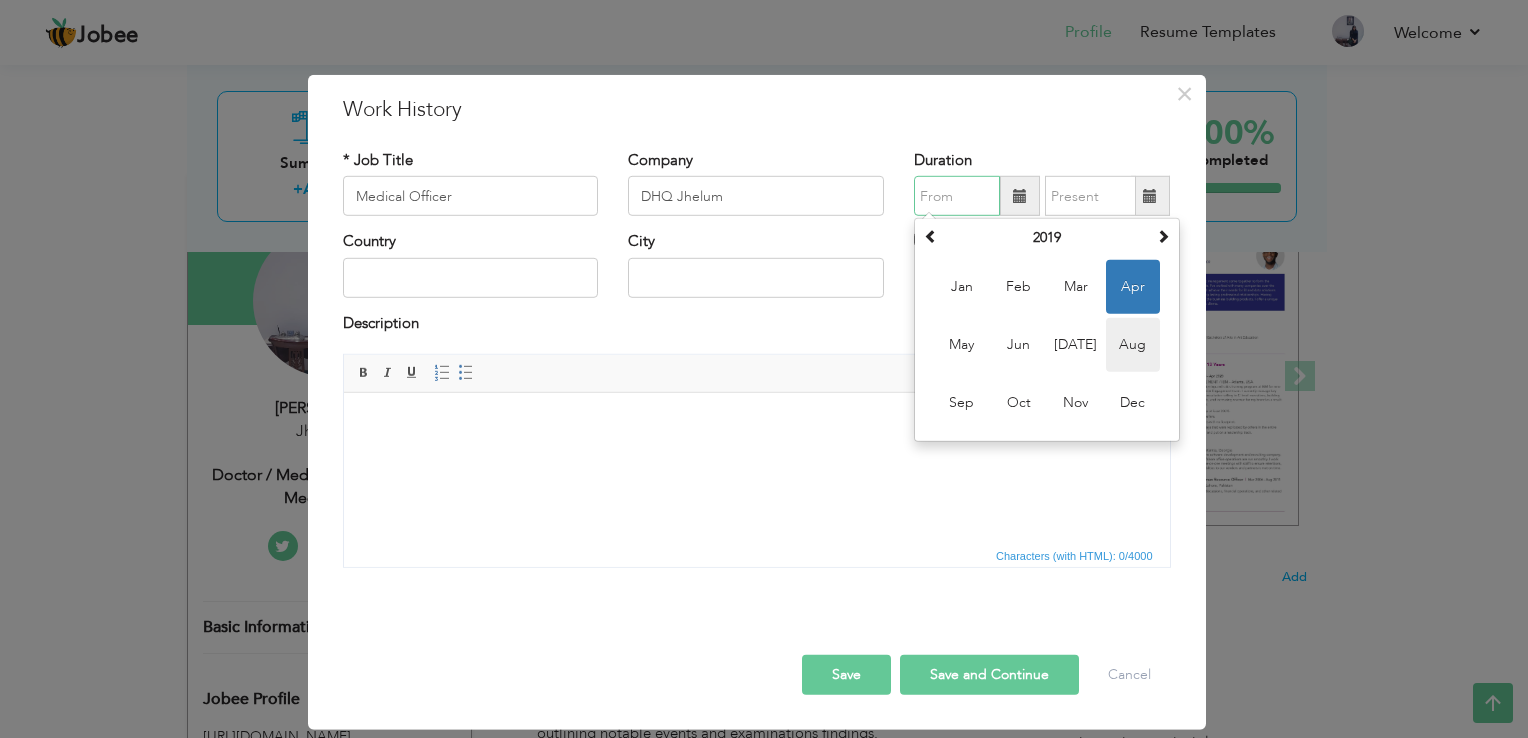 click on "Aug" at bounding box center [1133, 345] 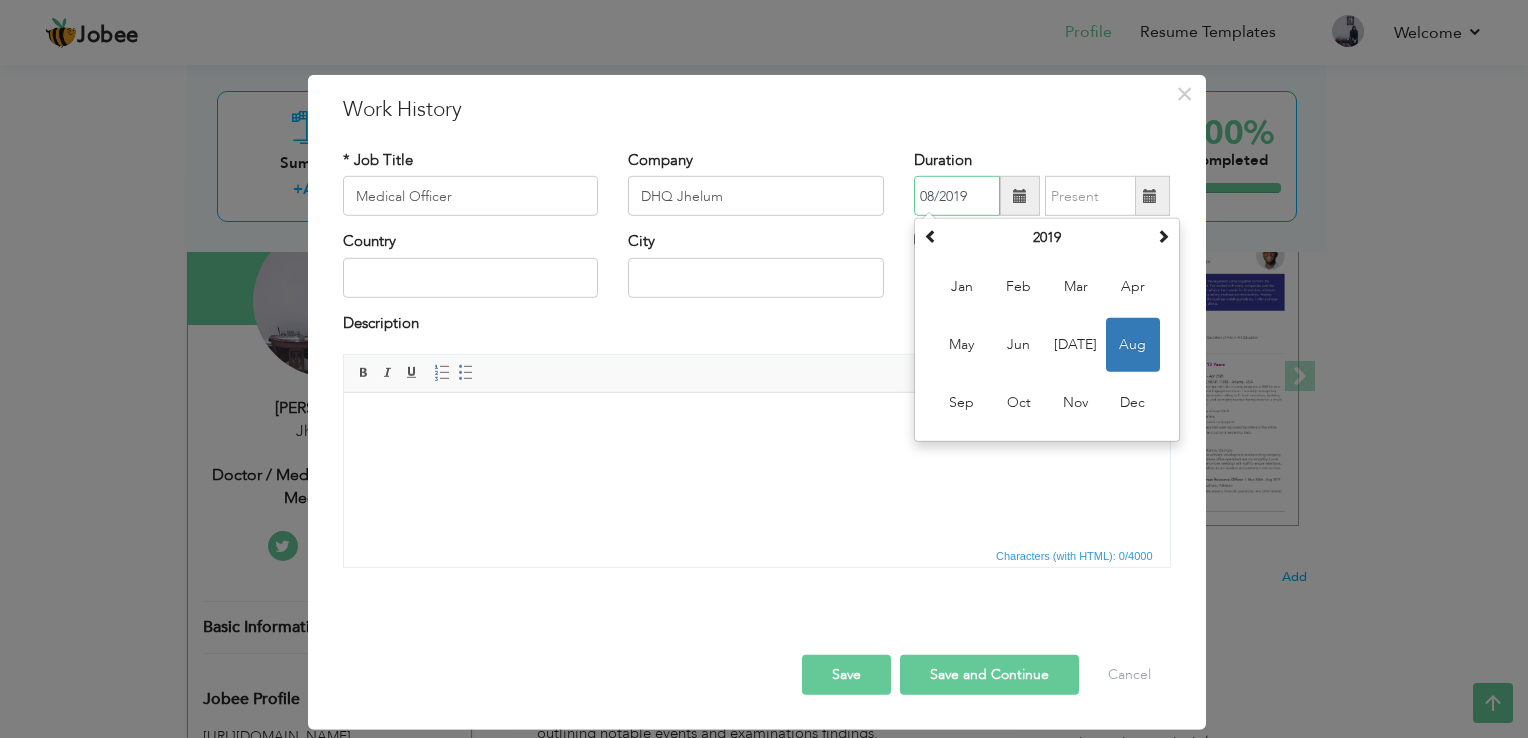 click on "08/2019" at bounding box center [957, 196] 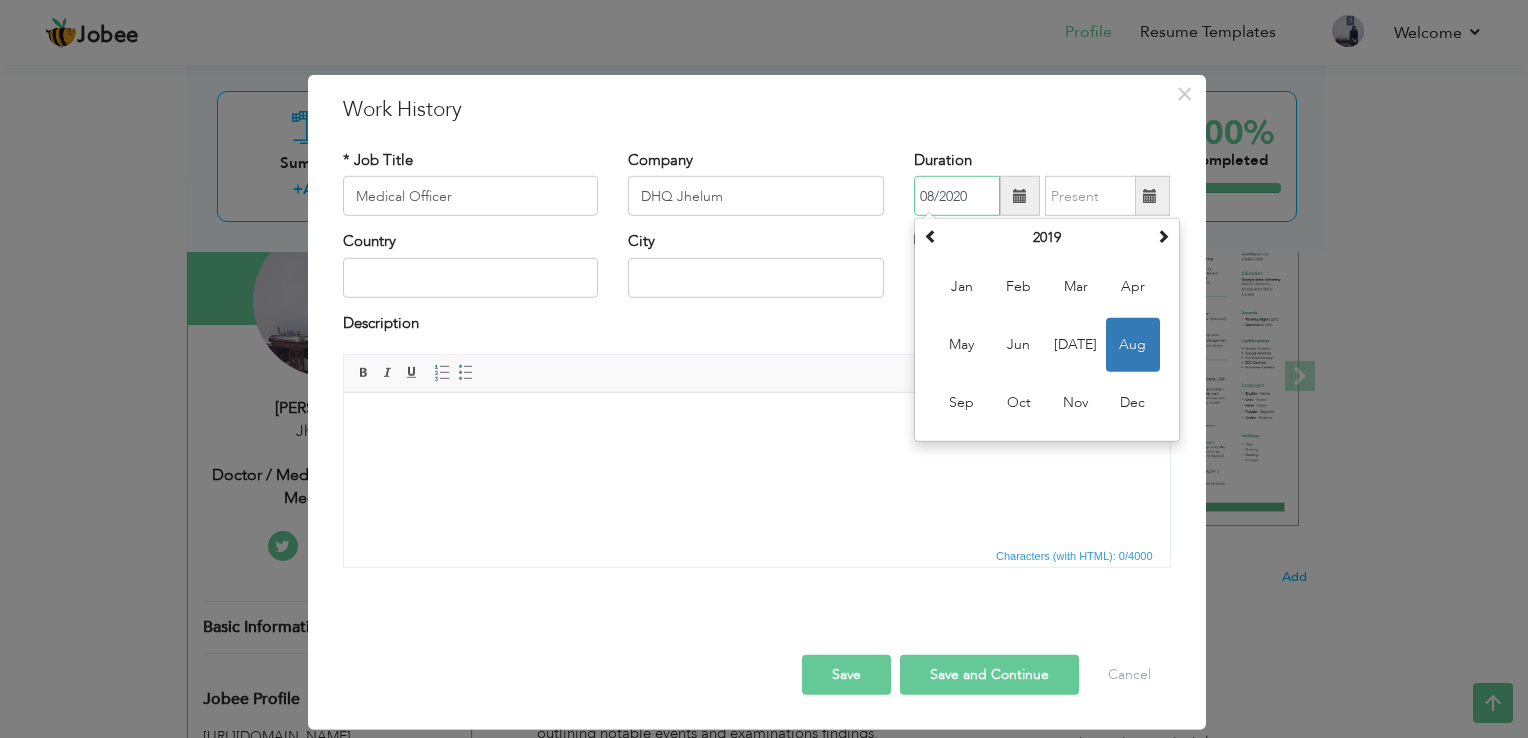 type on "08/2020" 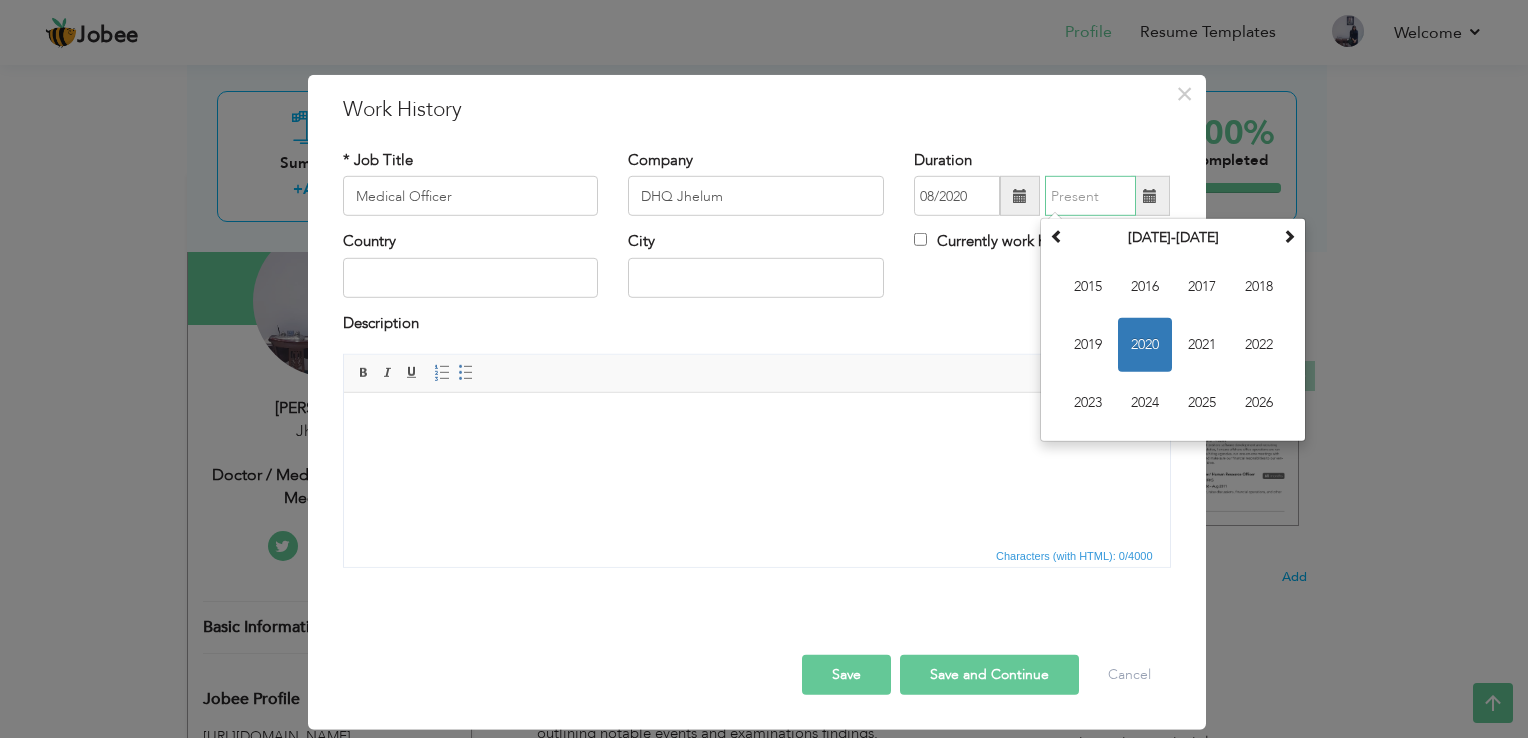 click at bounding box center [1090, 196] 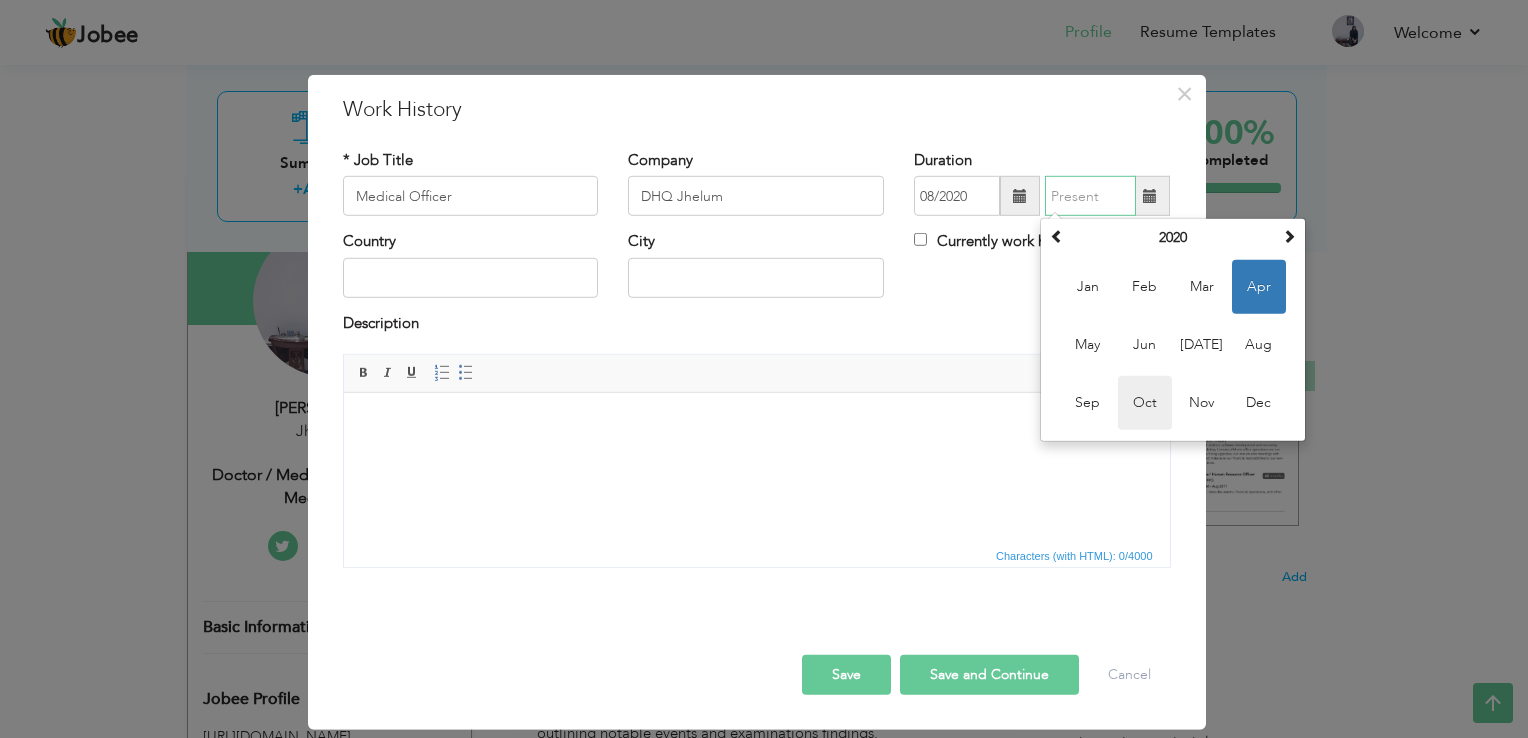 click on "Oct" at bounding box center (1145, 403) 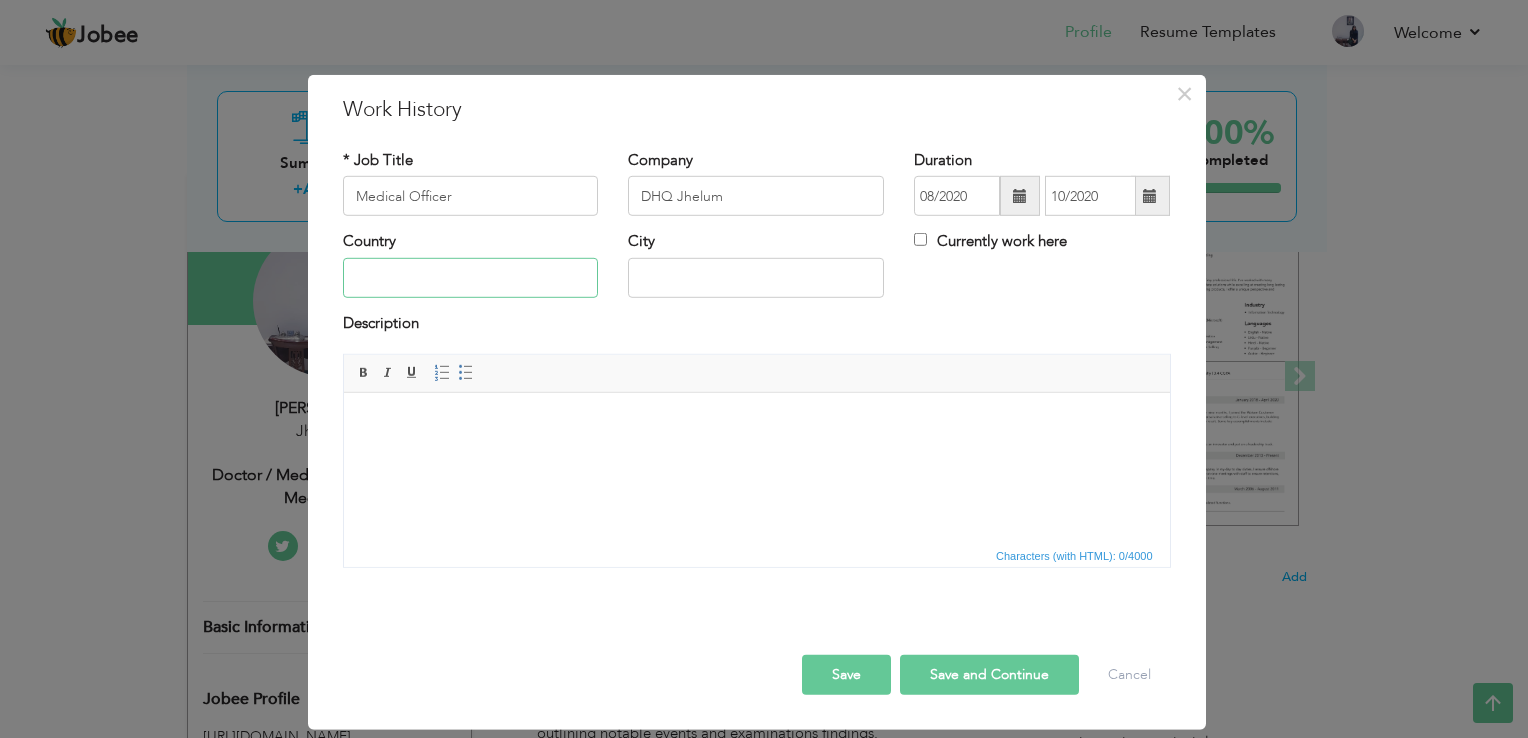 click at bounding box center (471, 278) 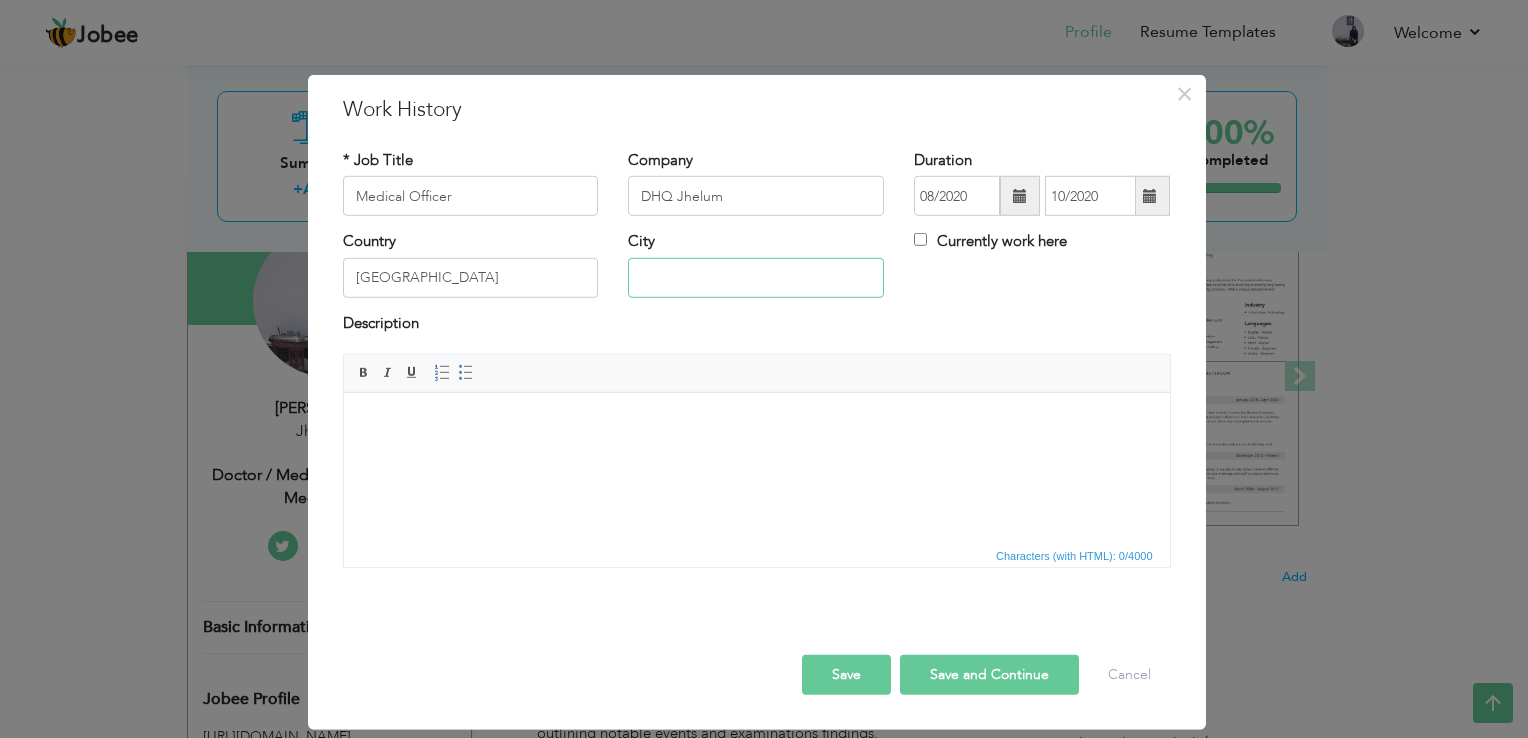 type on "Jhelum" 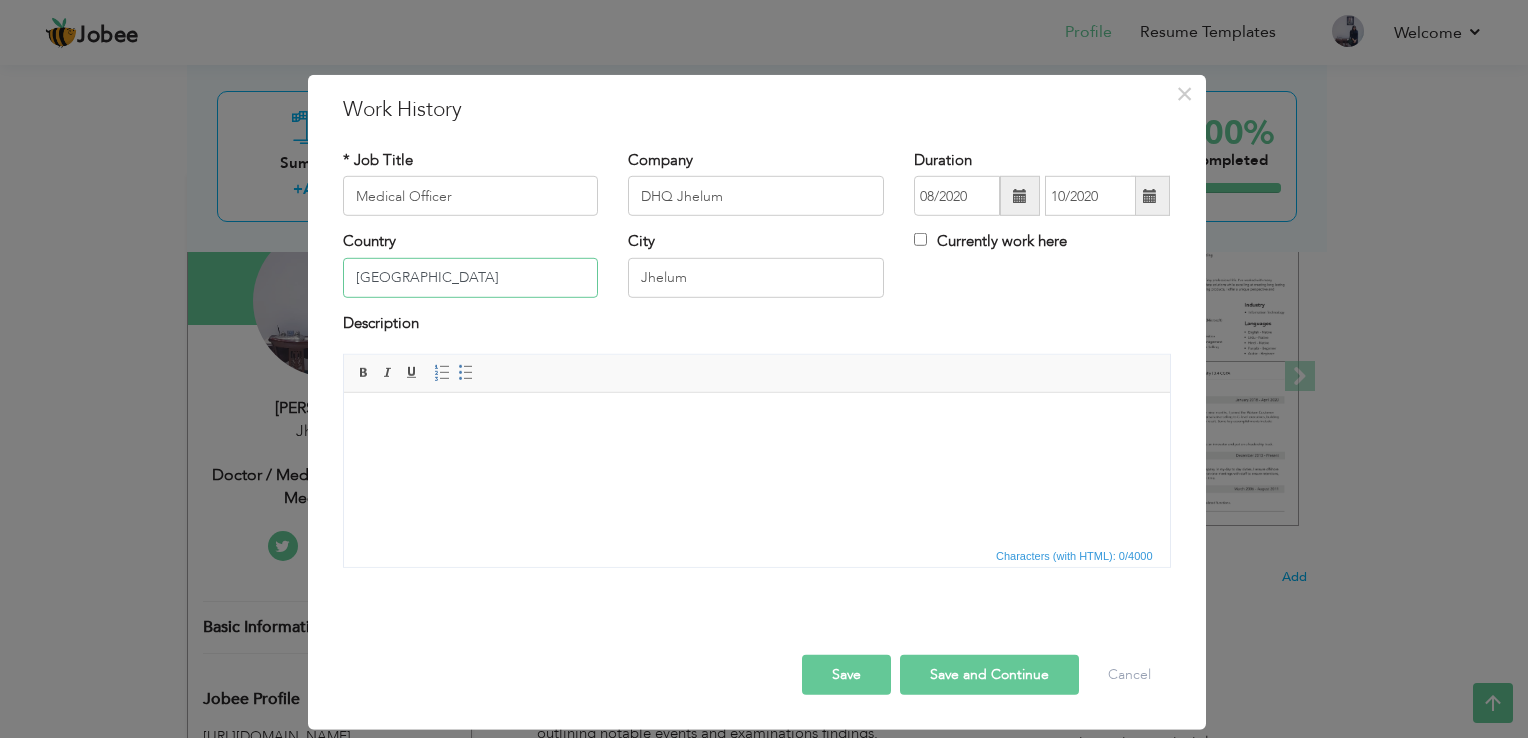 type on "[GEOGRAPHIC_DATA]" 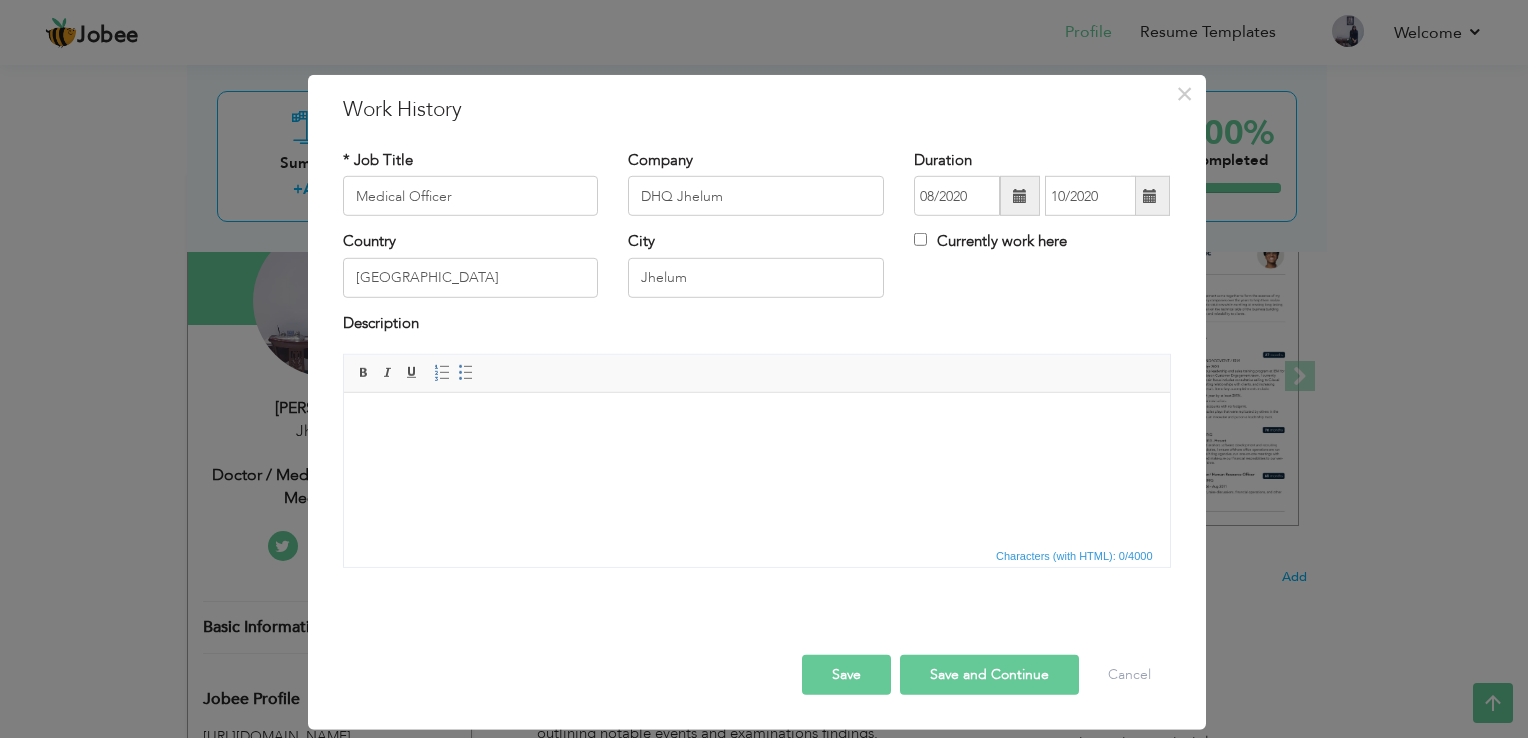 click at bounding box center [756, 423] 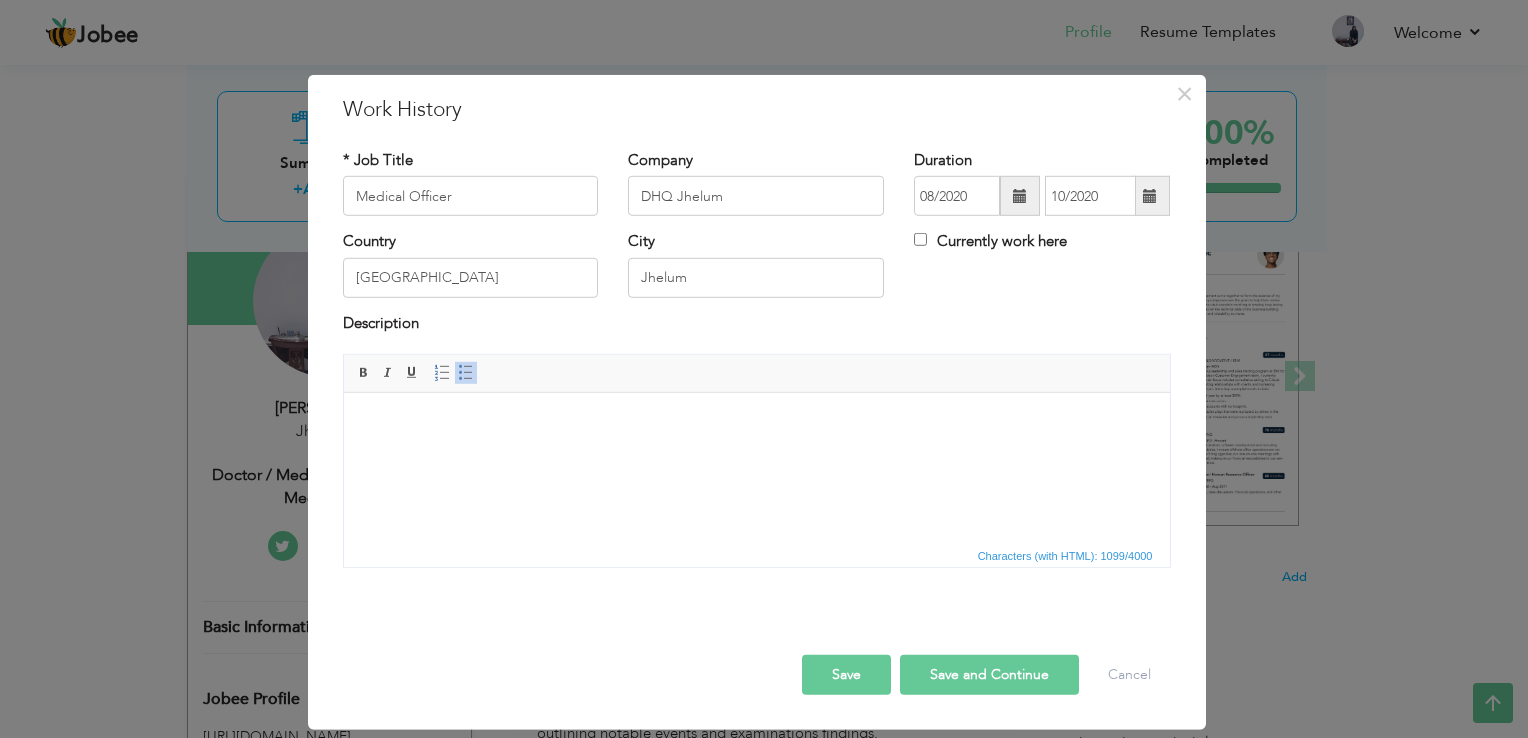 scroll, scrollTop: 355, scrollLeft: 0, axis: vertical 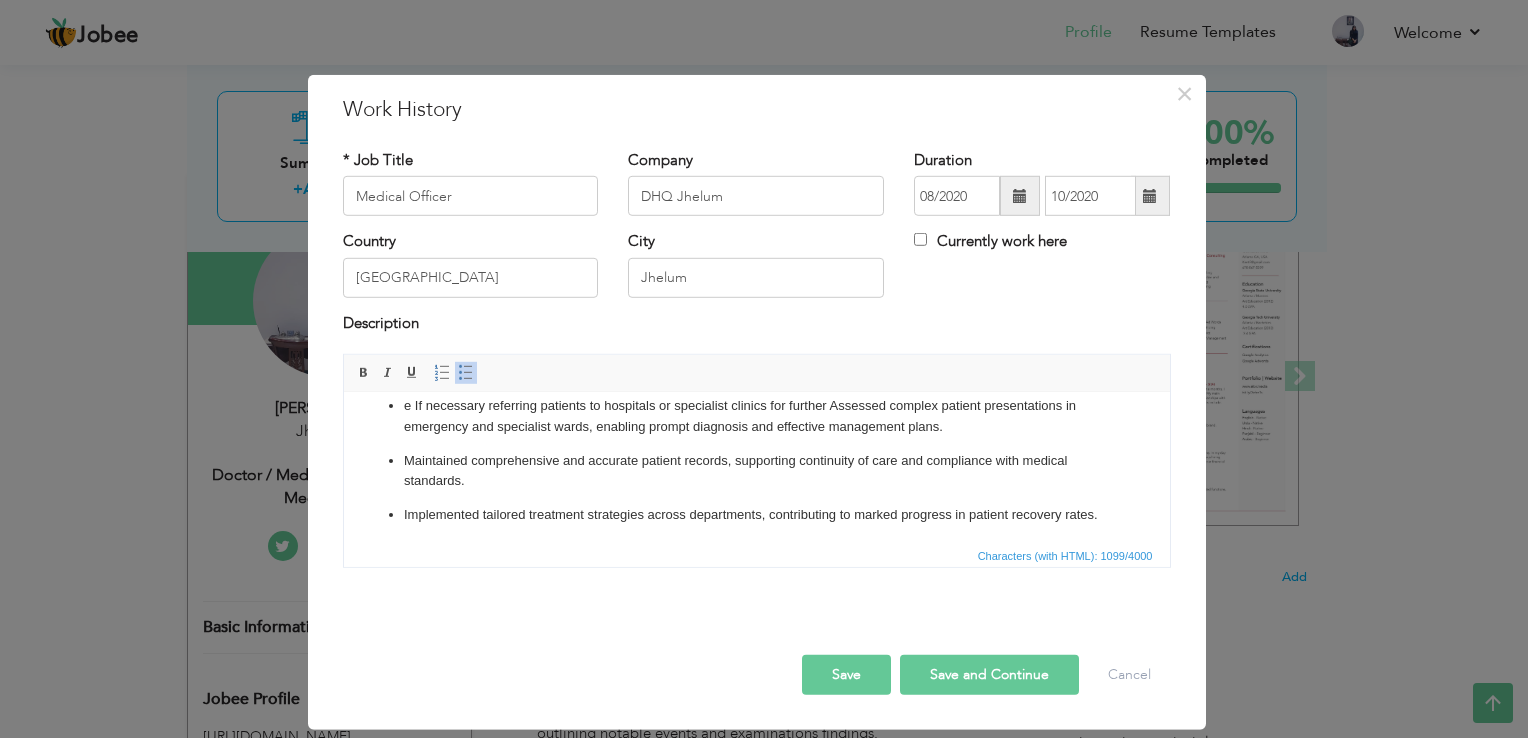 click on "Save and Continue" at bounding box center [989, 675] 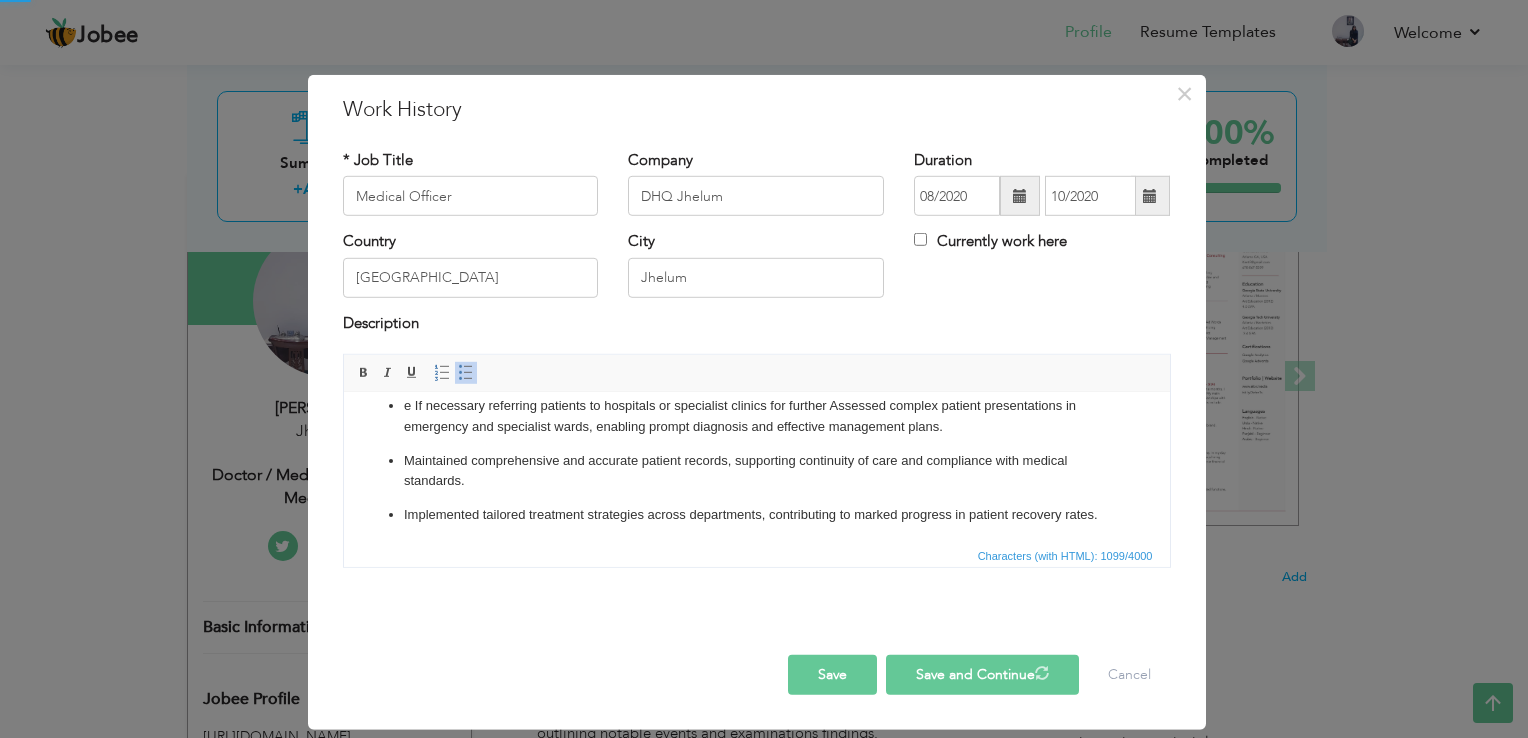 type 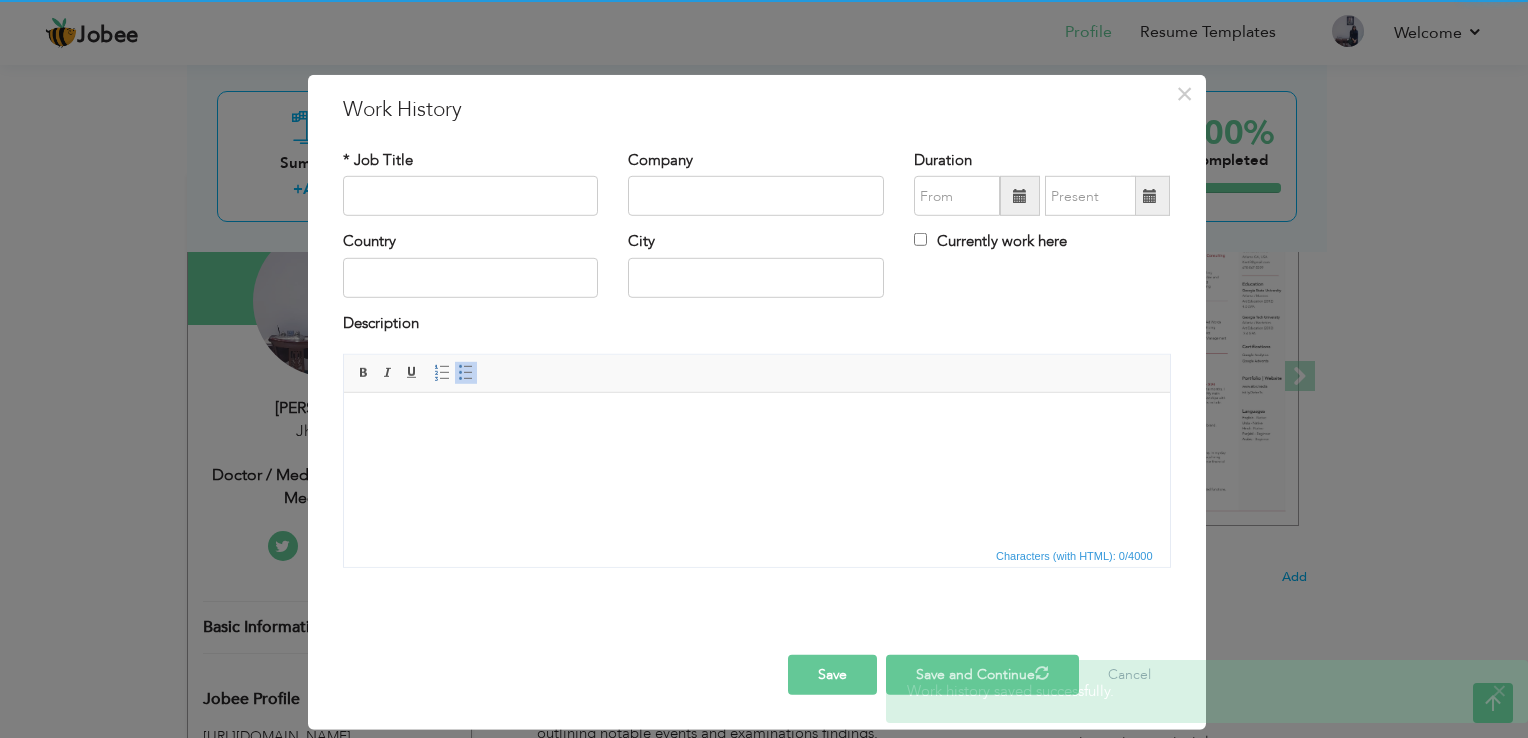scroll, scrollTop: 0, scrollLeft: 0, axis: both 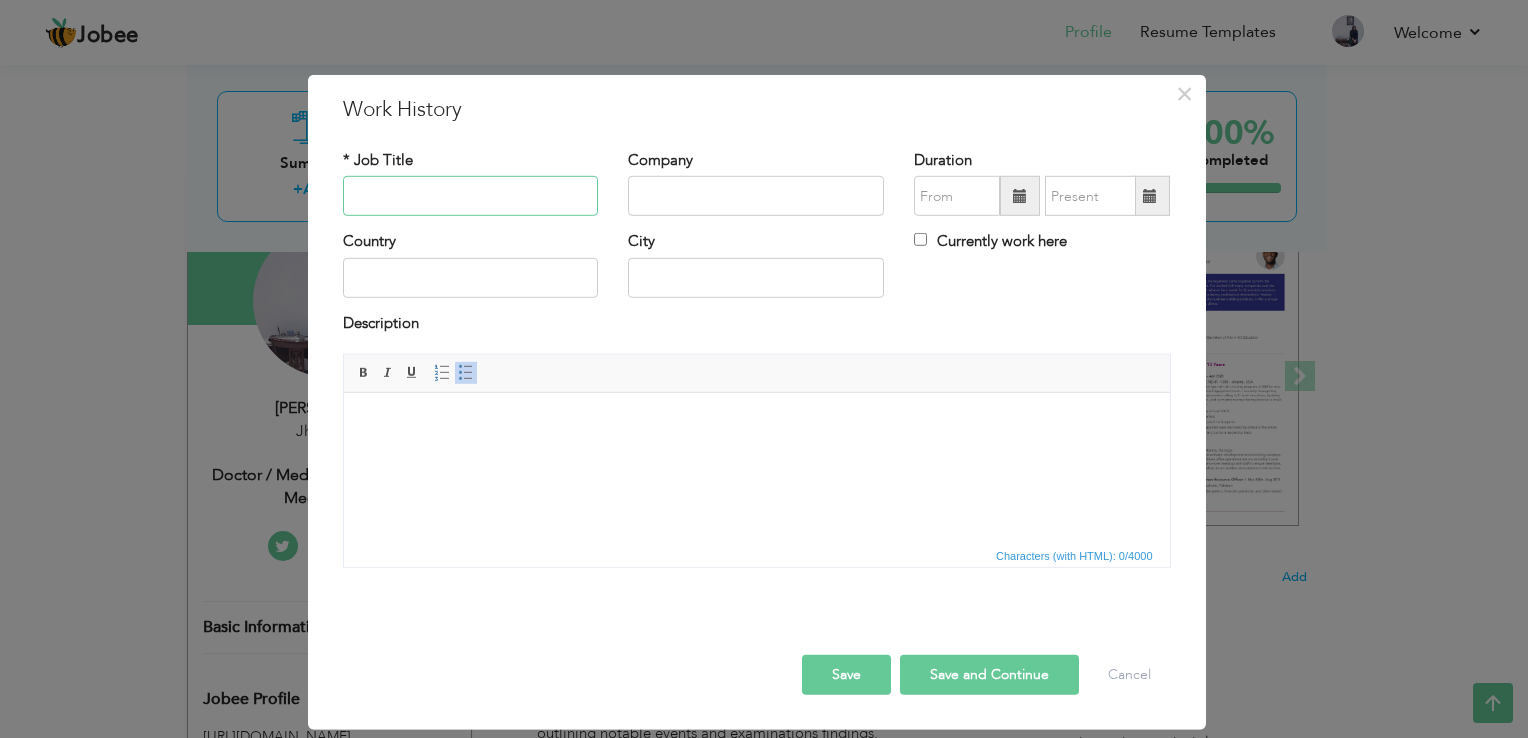 click at bounding box center (471, 196) 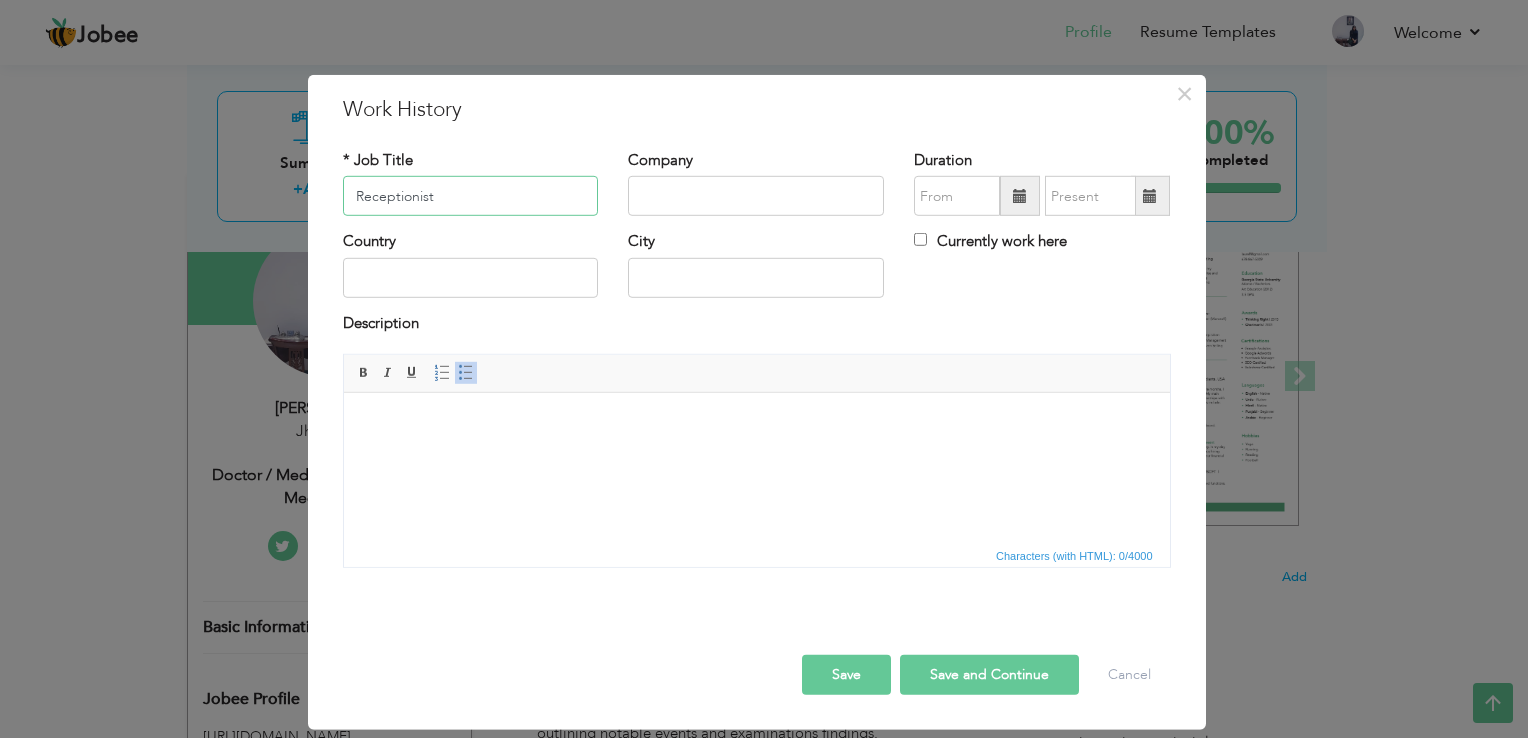 type on "Receptionist" 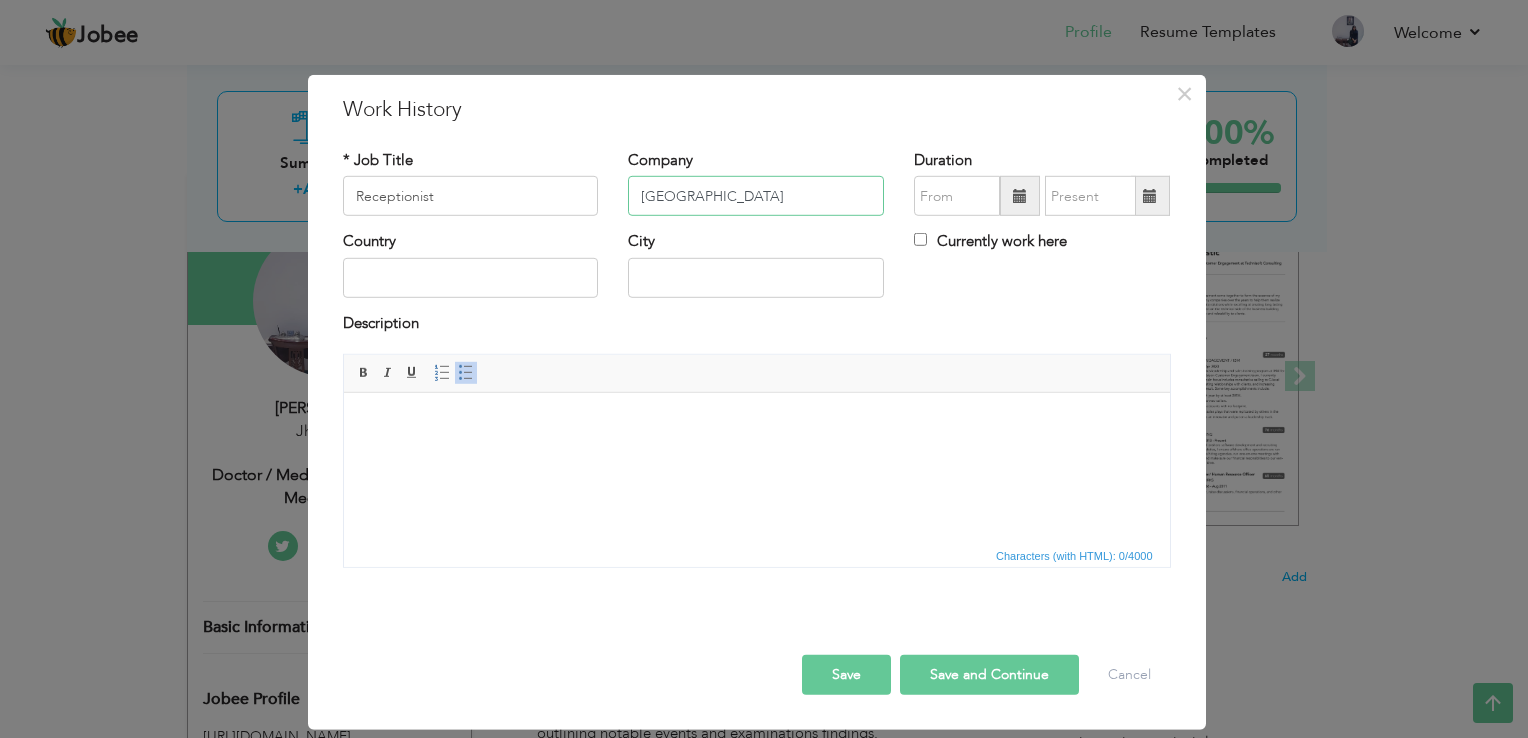 type on "[GEOGRAPHIC_DATA]" 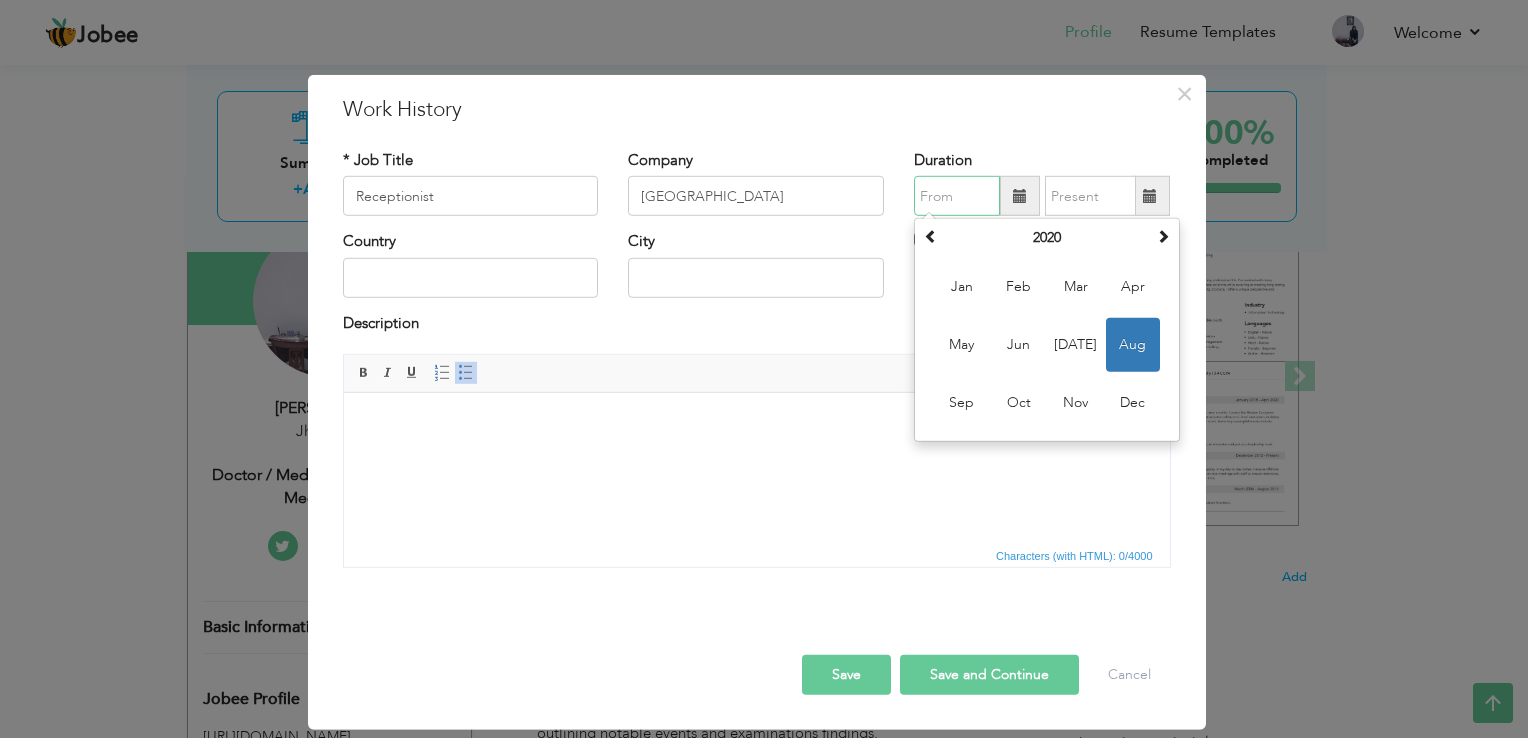 click at bounding box center [957, 196] 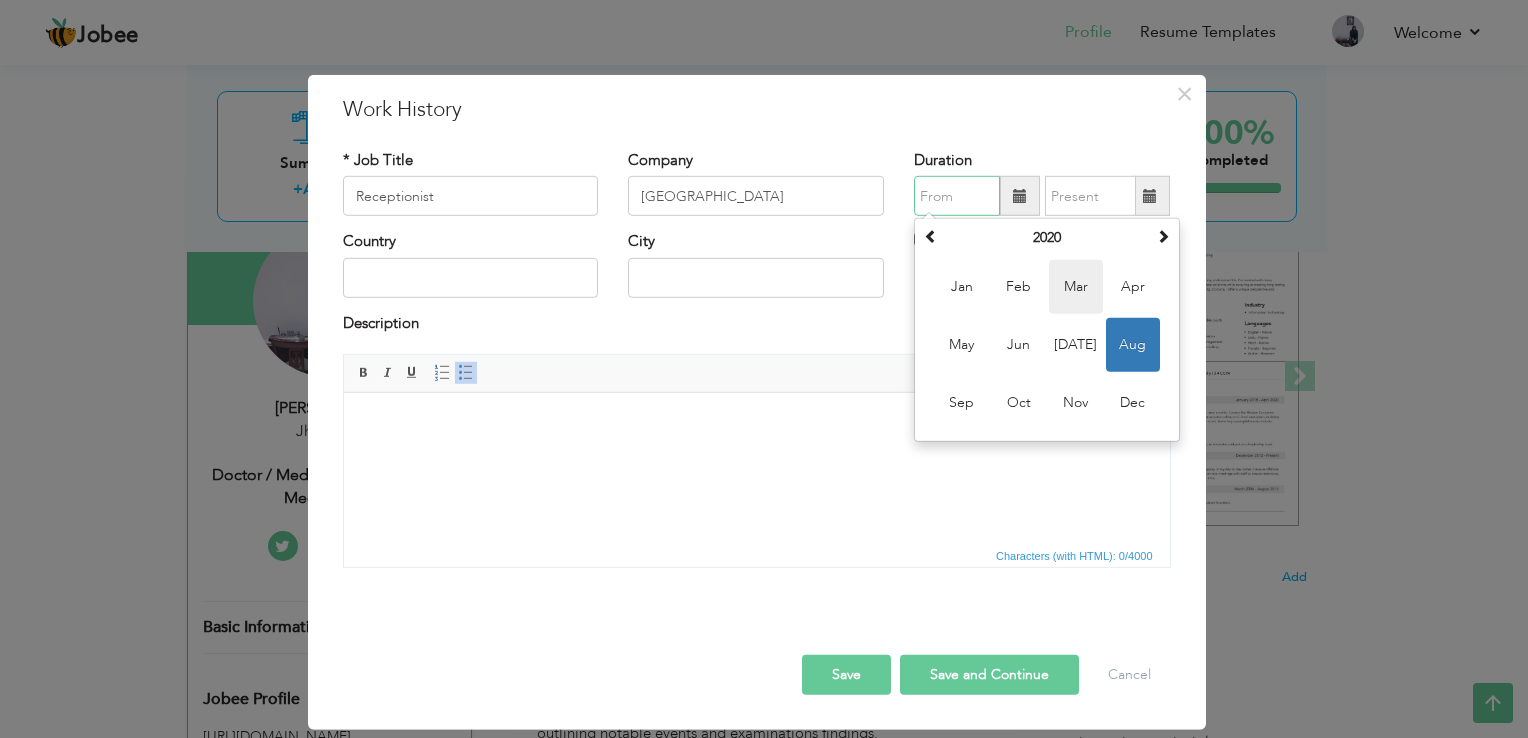 click on "Mar" at bounding box center (1076, 287) 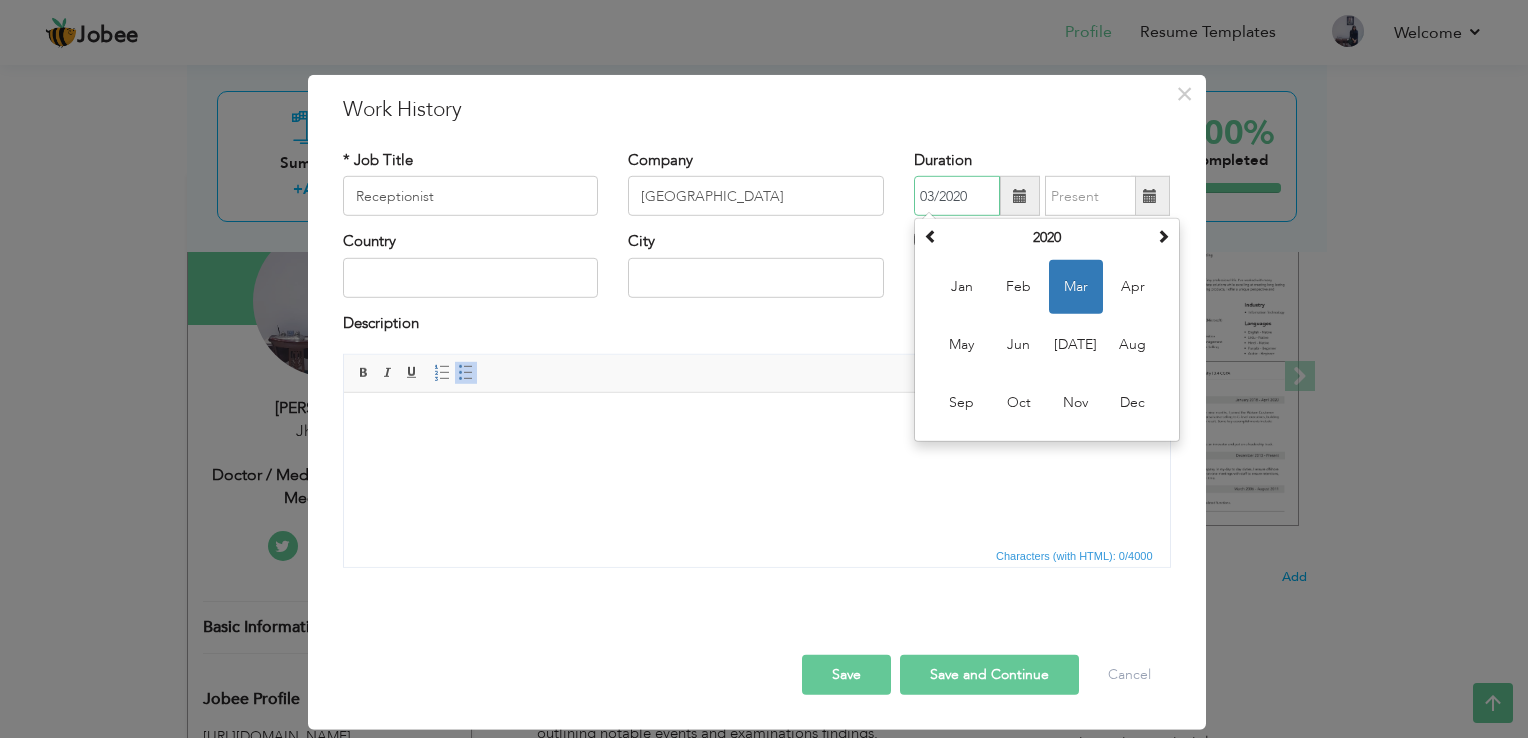 click on "03/2020" at bounding box center (957, 196) 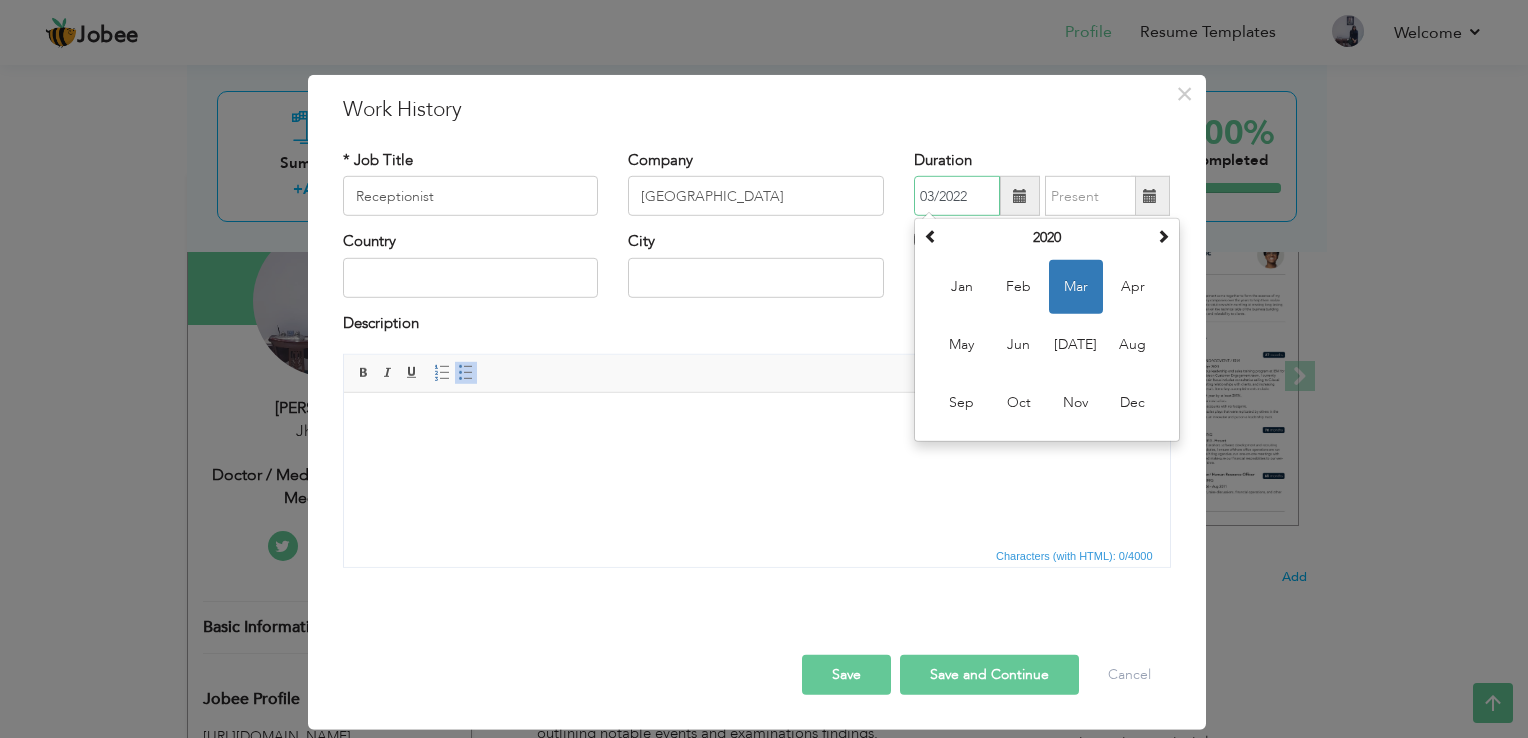 type on "03/2022" 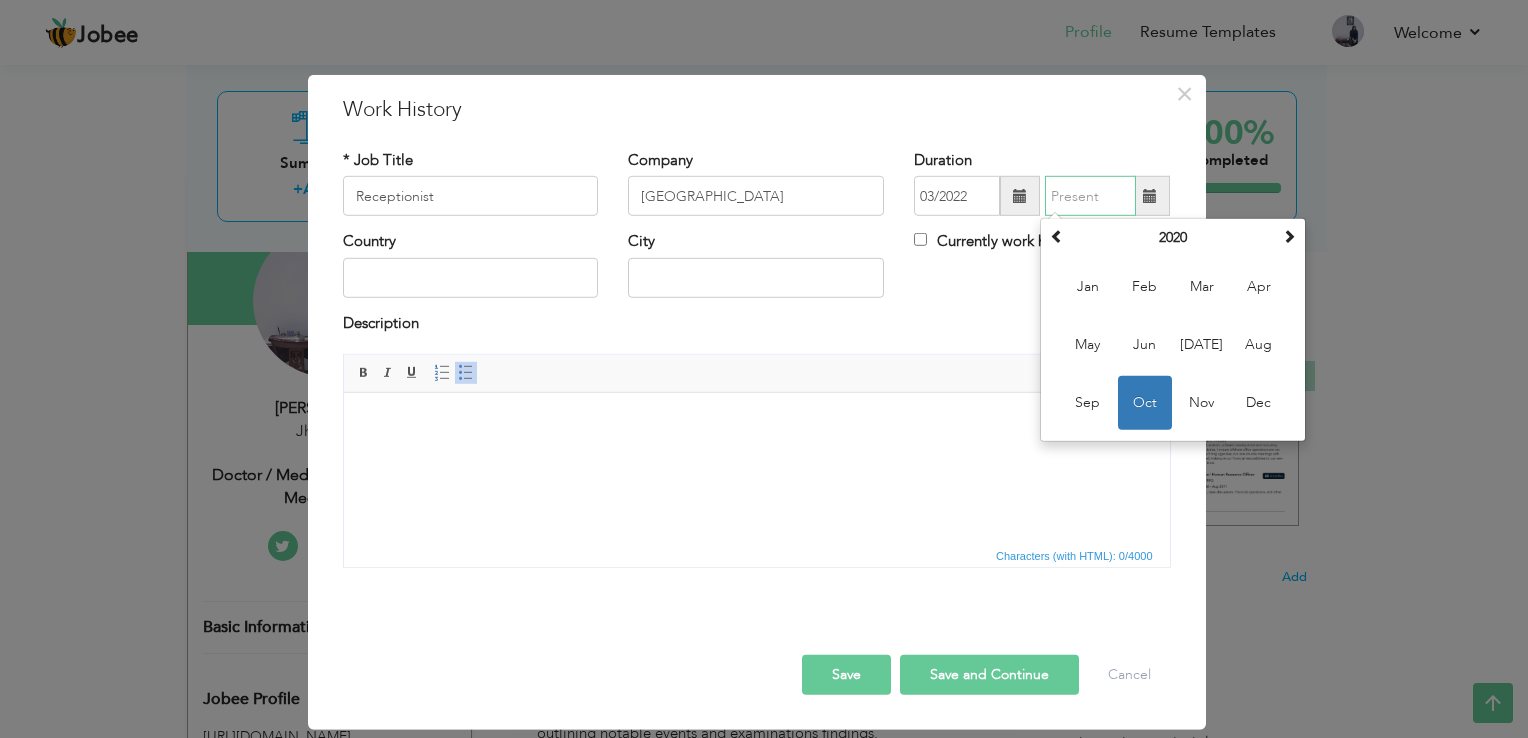 click on "Oct" at bounding box center (1145, 403) 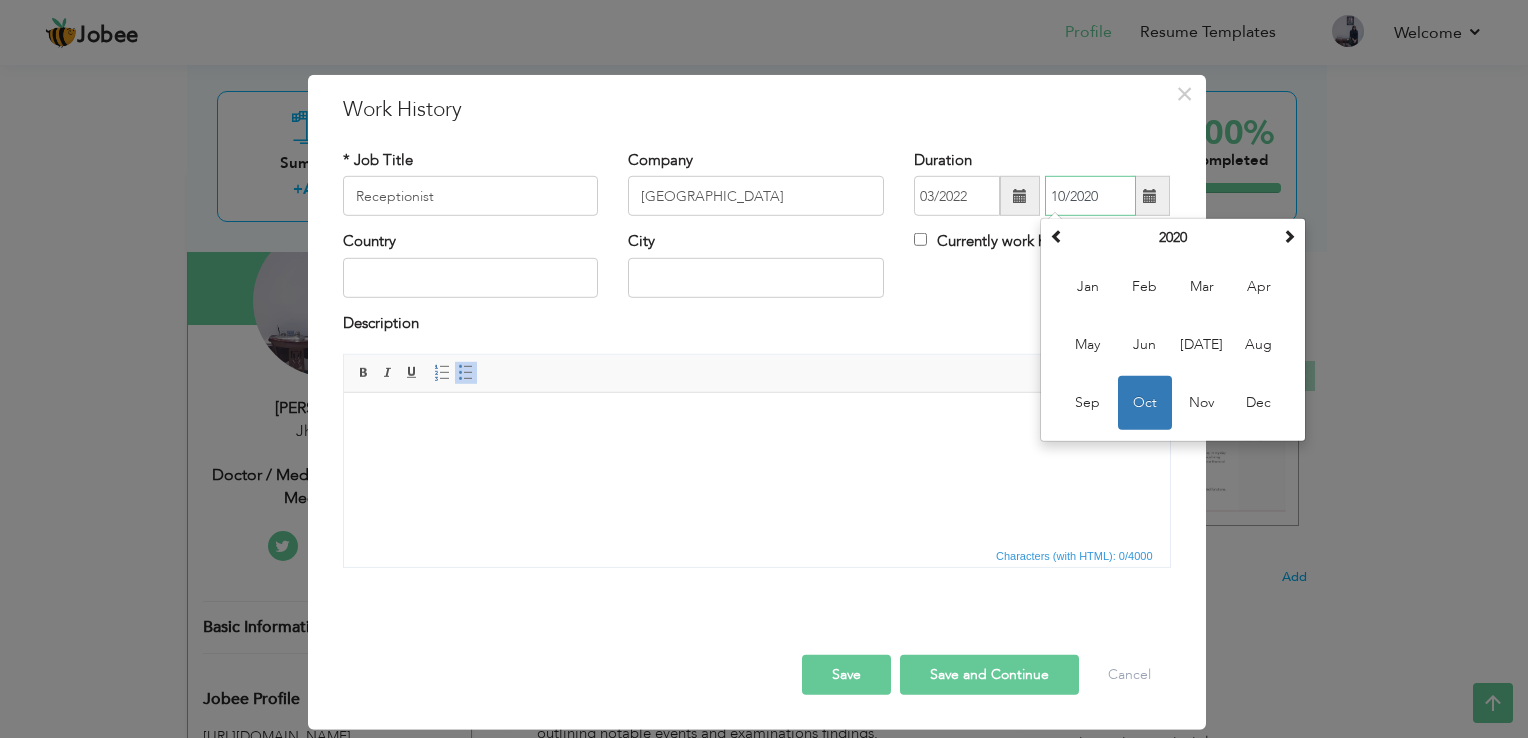 click on "10/2020" at bounding box center (1090, 196) 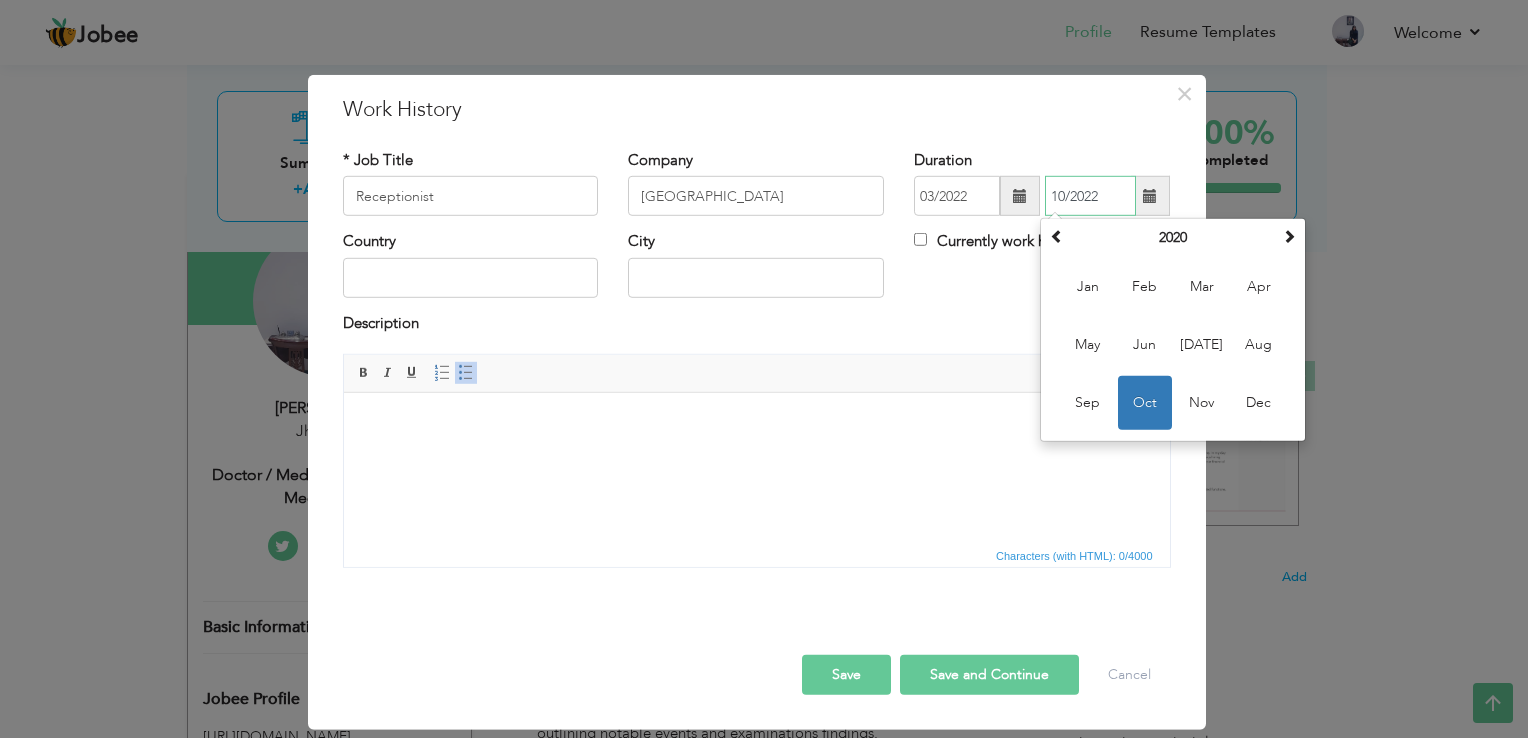 type on "10/2022" 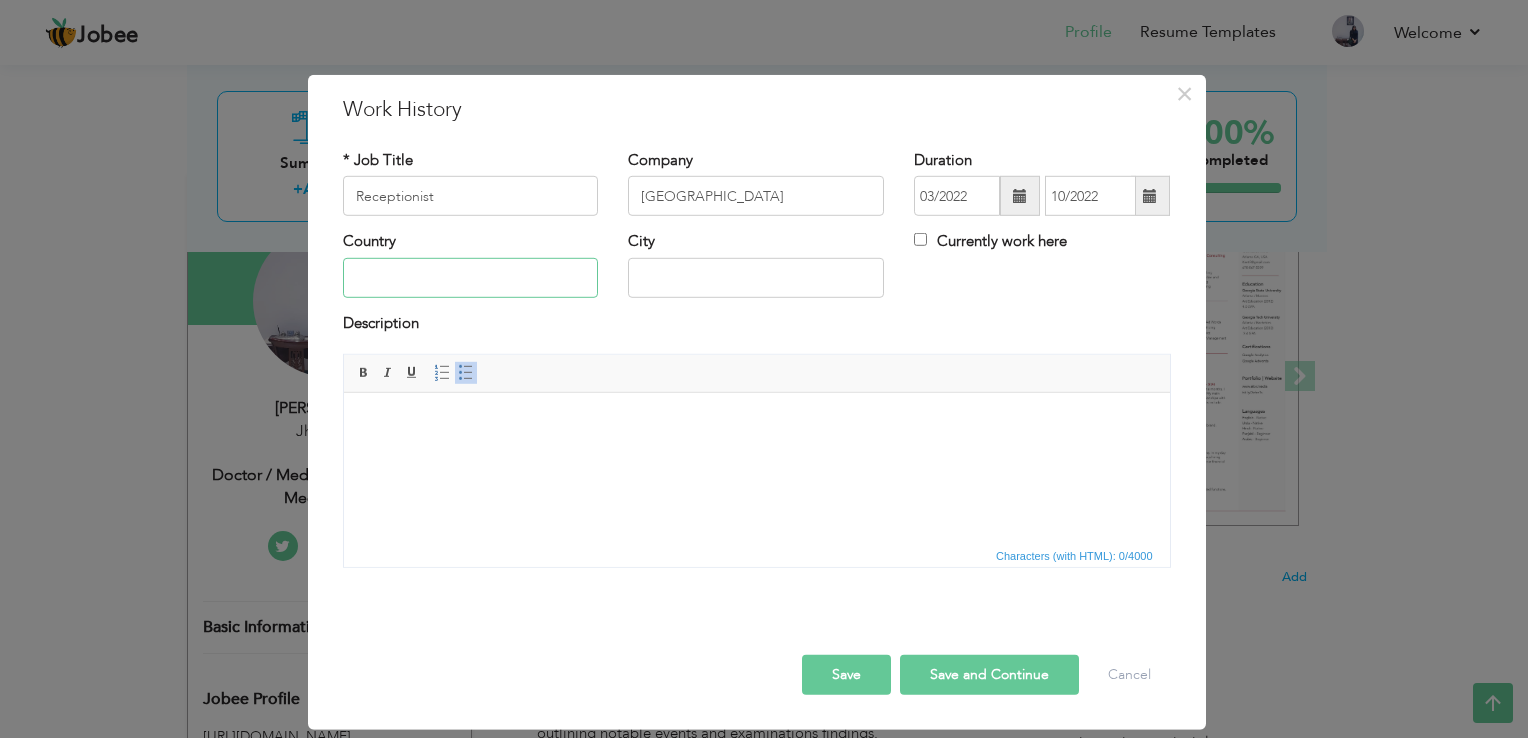 click at bounding box center [471, 278] 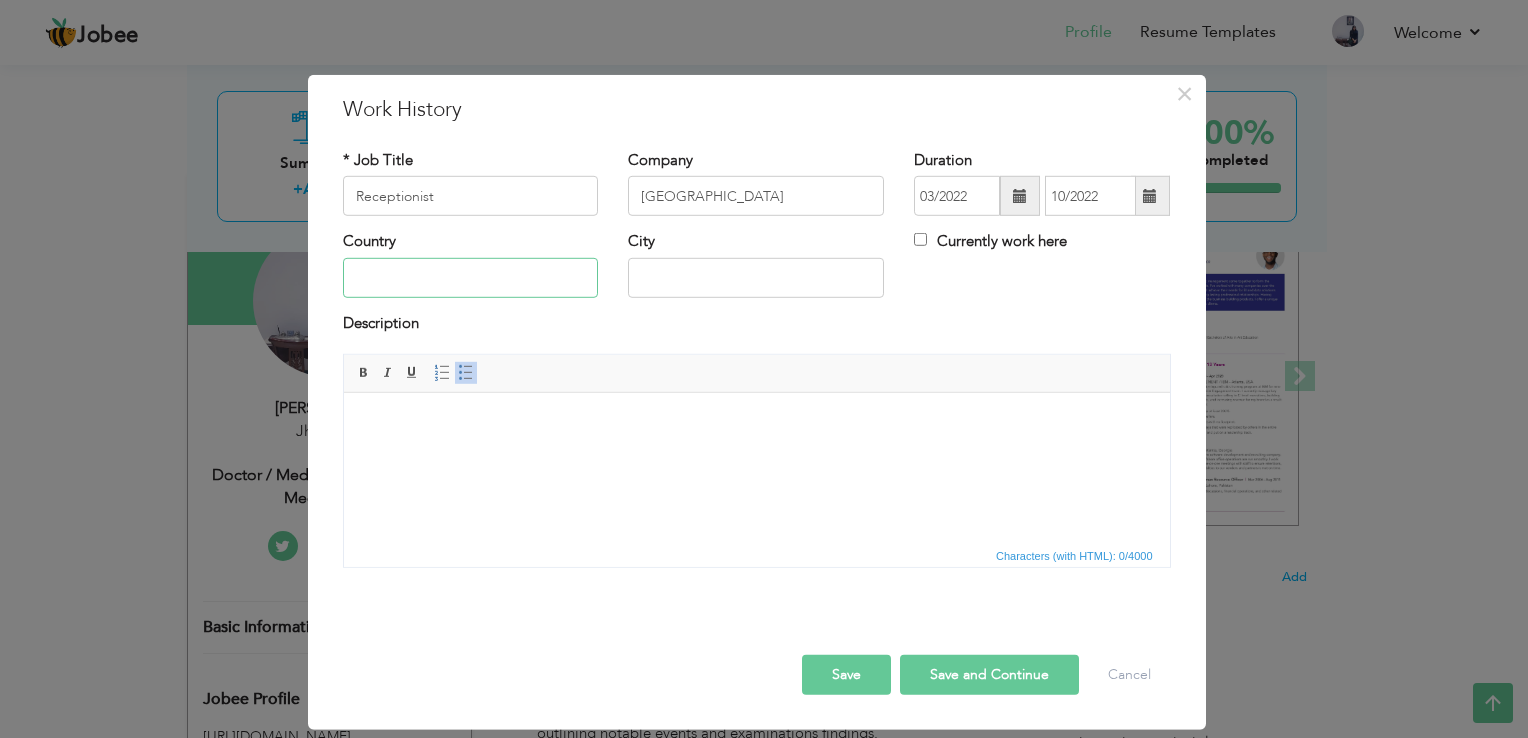 type on "[GEOGRAPHIC_DATA]" 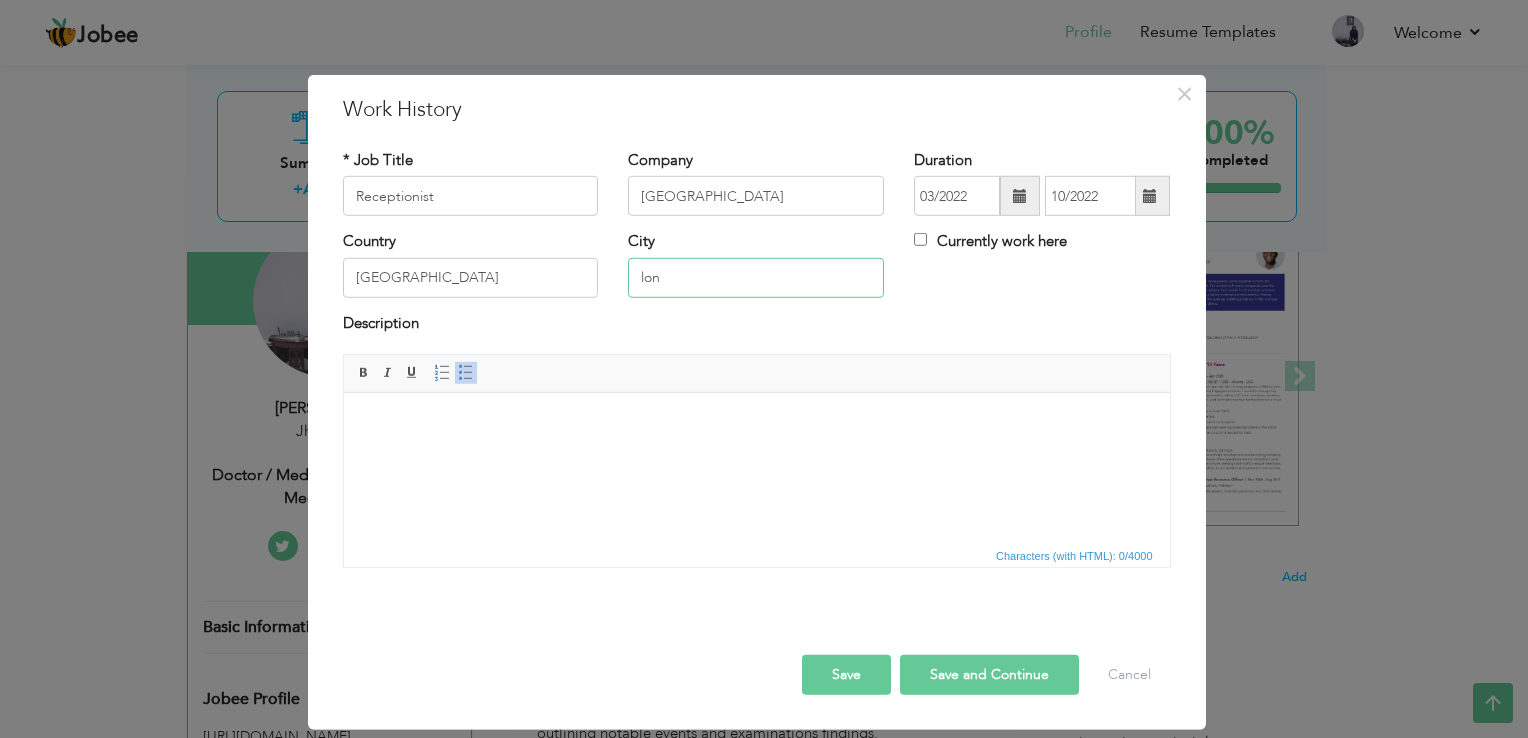 click on "lon" at bounding box center [756, 278] 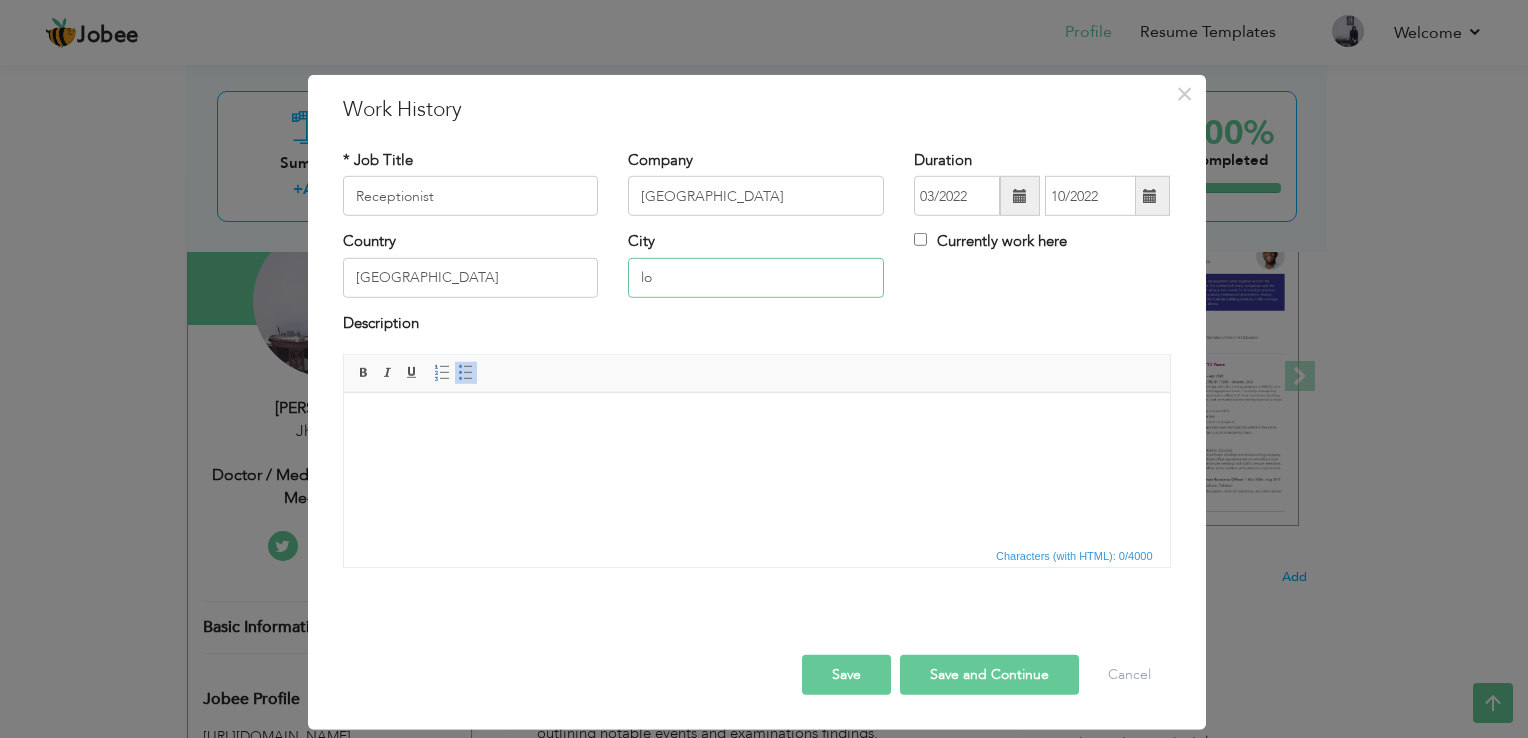 type on "l" 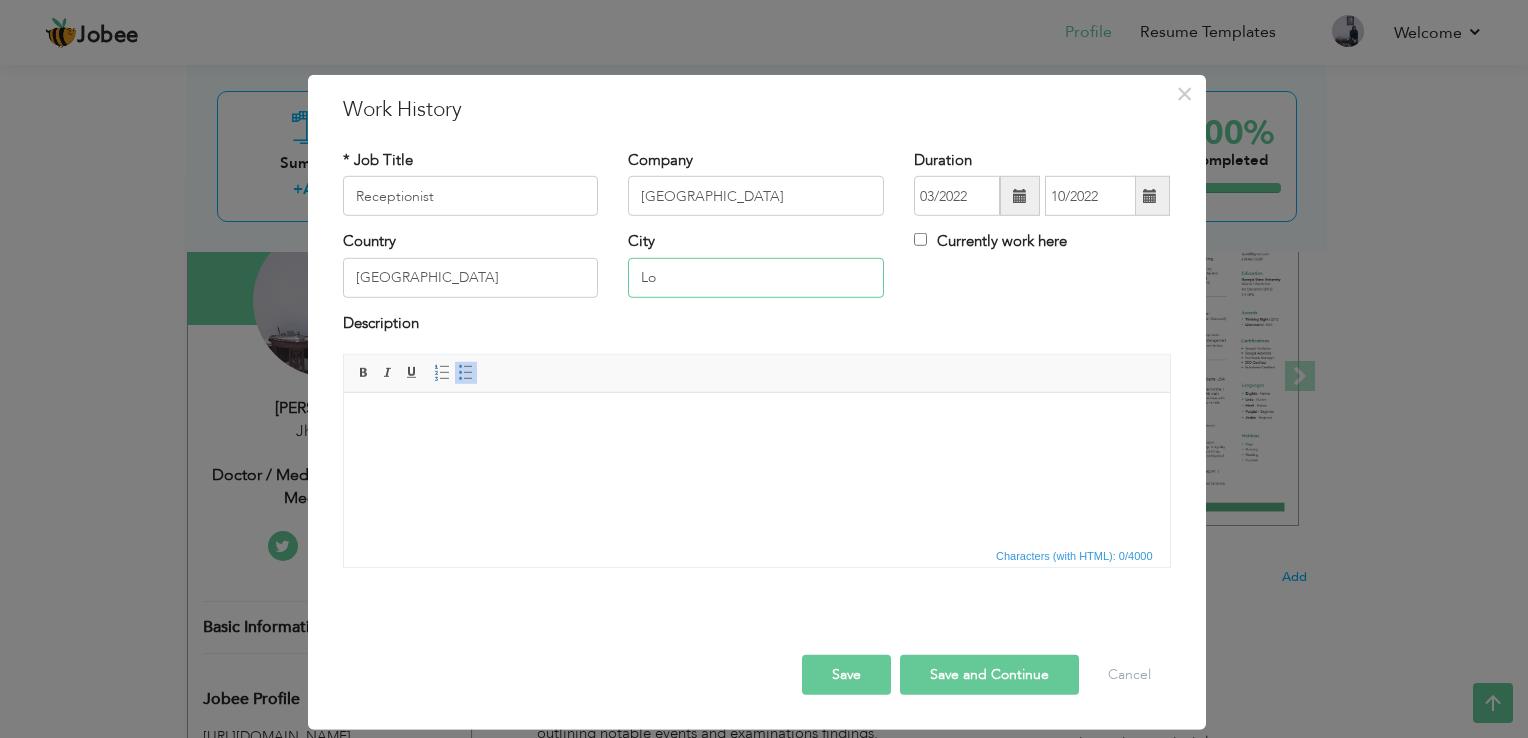 click on "Lo" at bounding box center (756, 278) 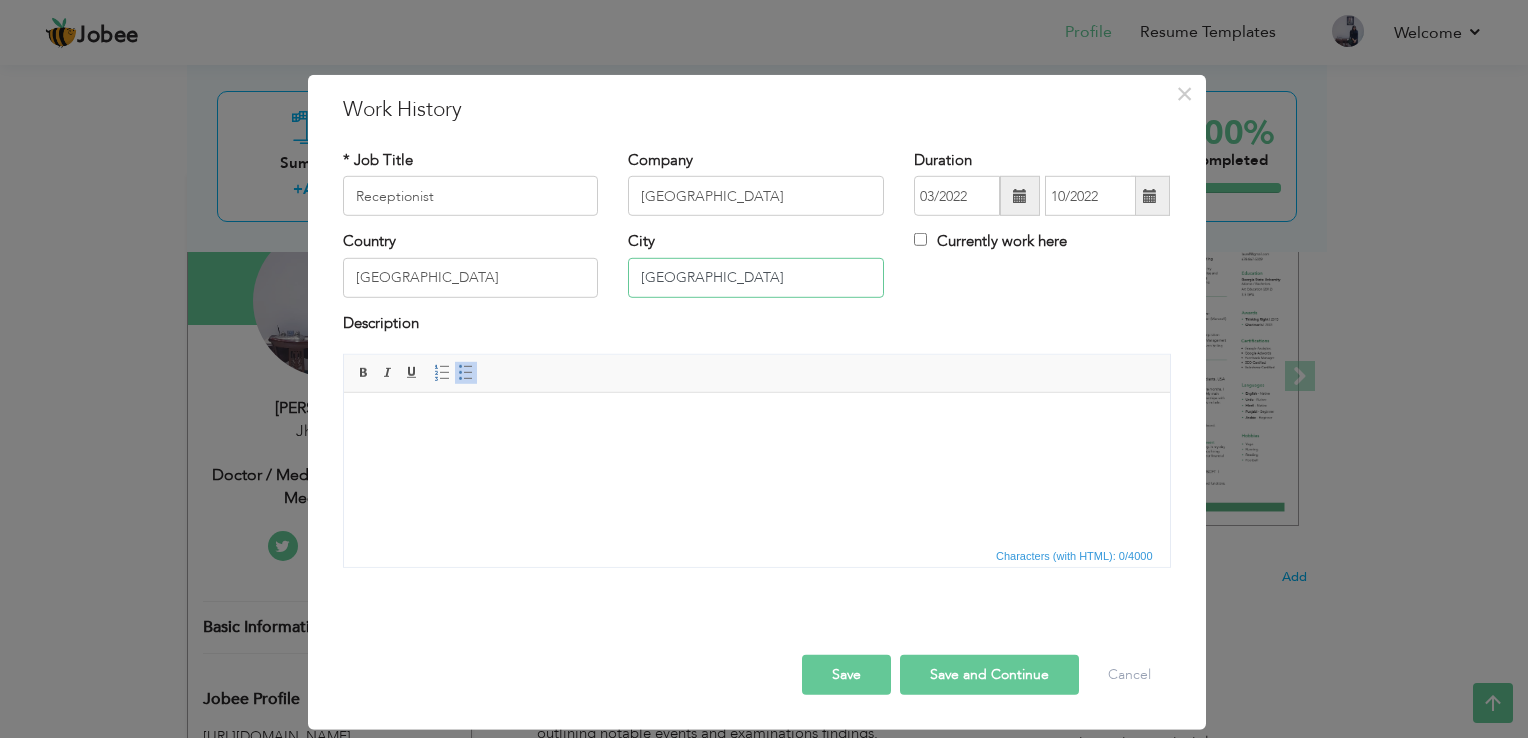 type on "[GEOGRAPHIC_DATA]" 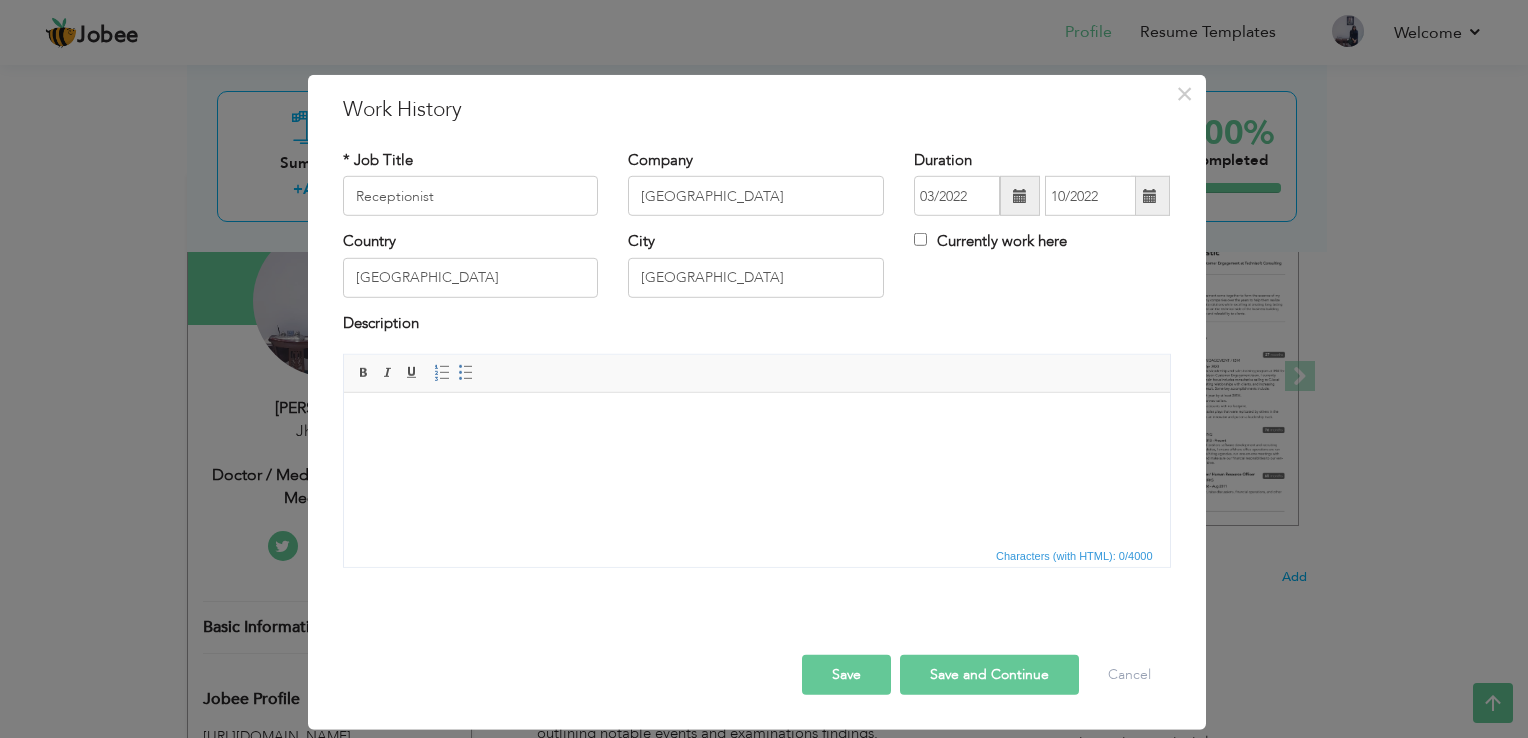 click at bounding box center (756, 423) 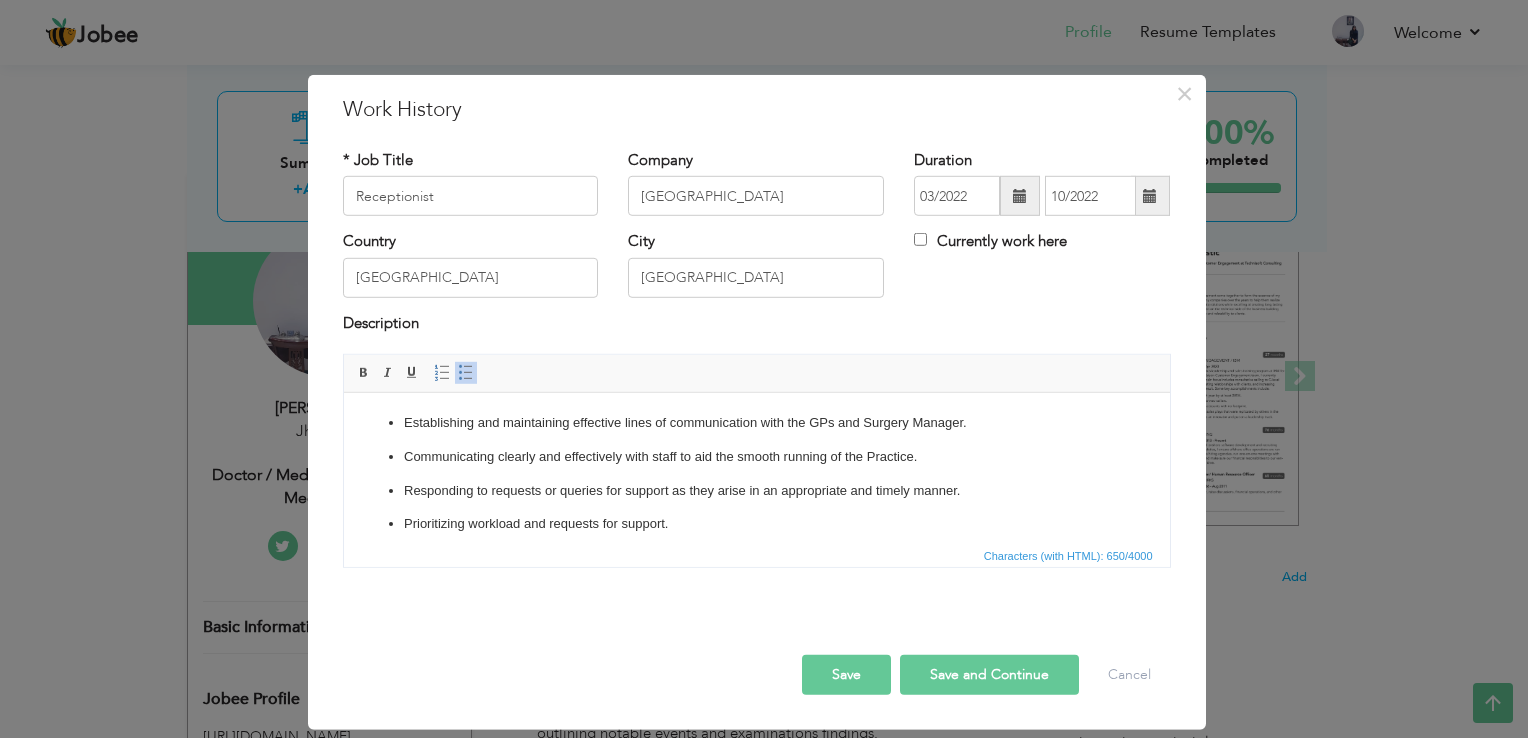 scroll, scrollTop: 76, scrollLeft: 0, axis: vertical 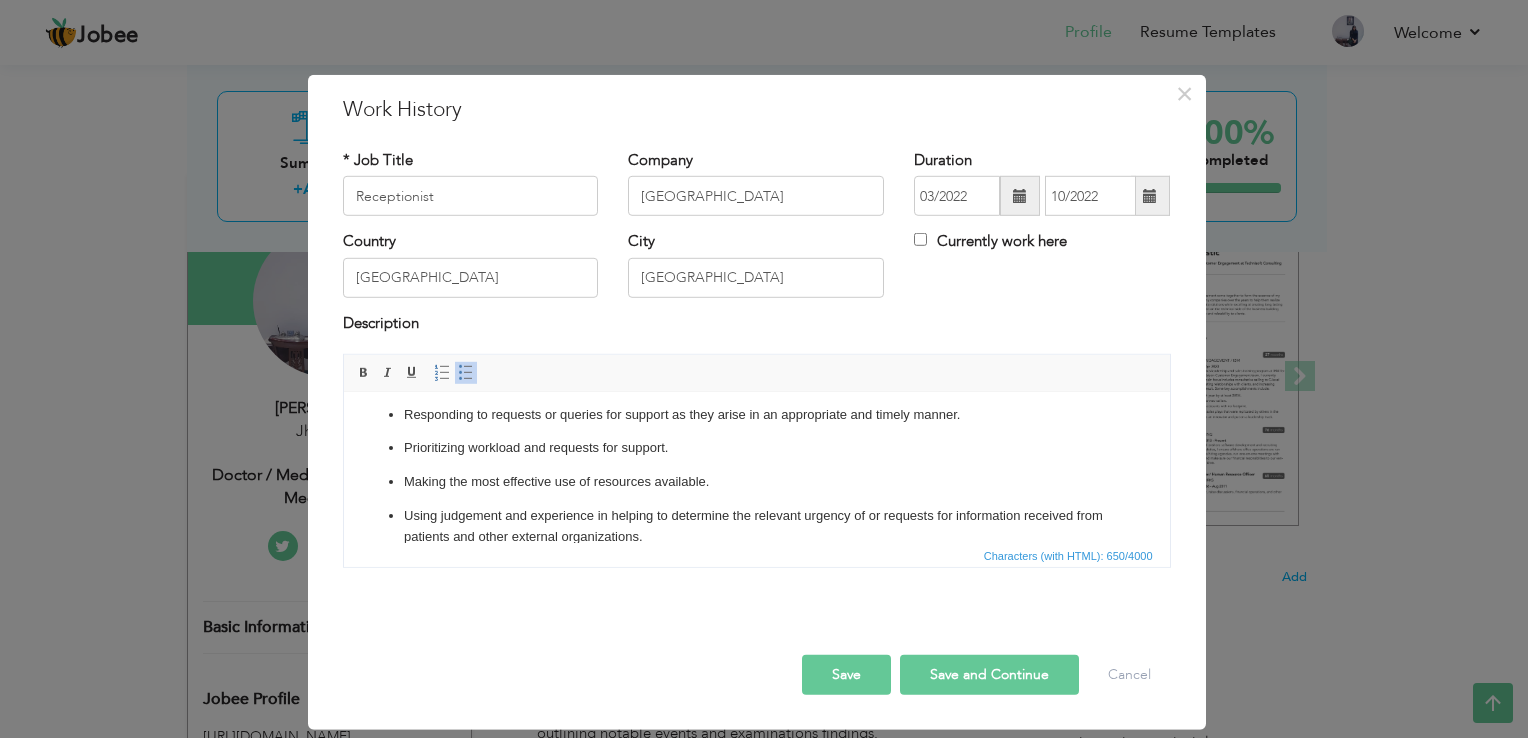 click on "Save and Continue" at bounding box center [989, 675] 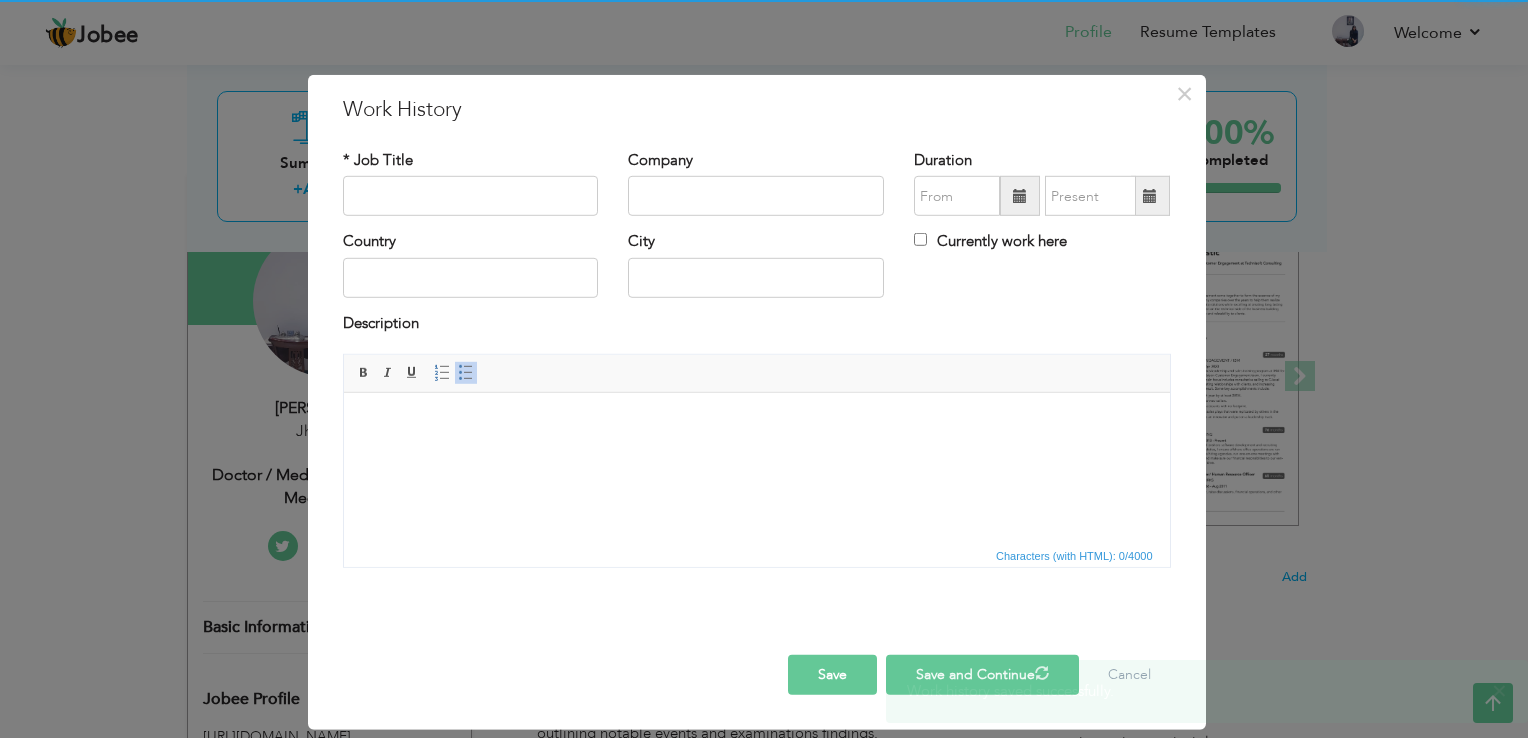 scroll, scrollTop: 0, scrollLeft: 0, axis: both 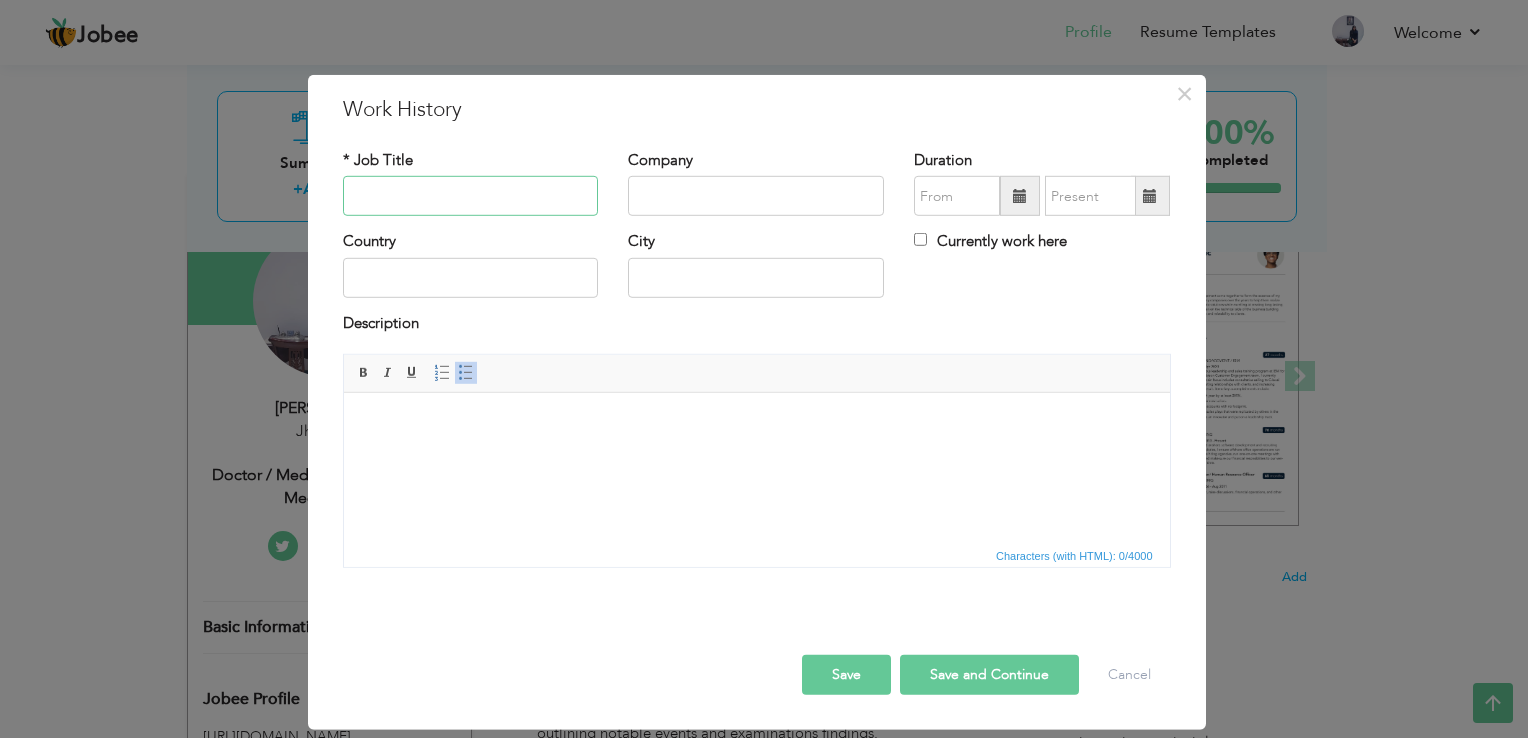 click at bounding box center (471, 196) 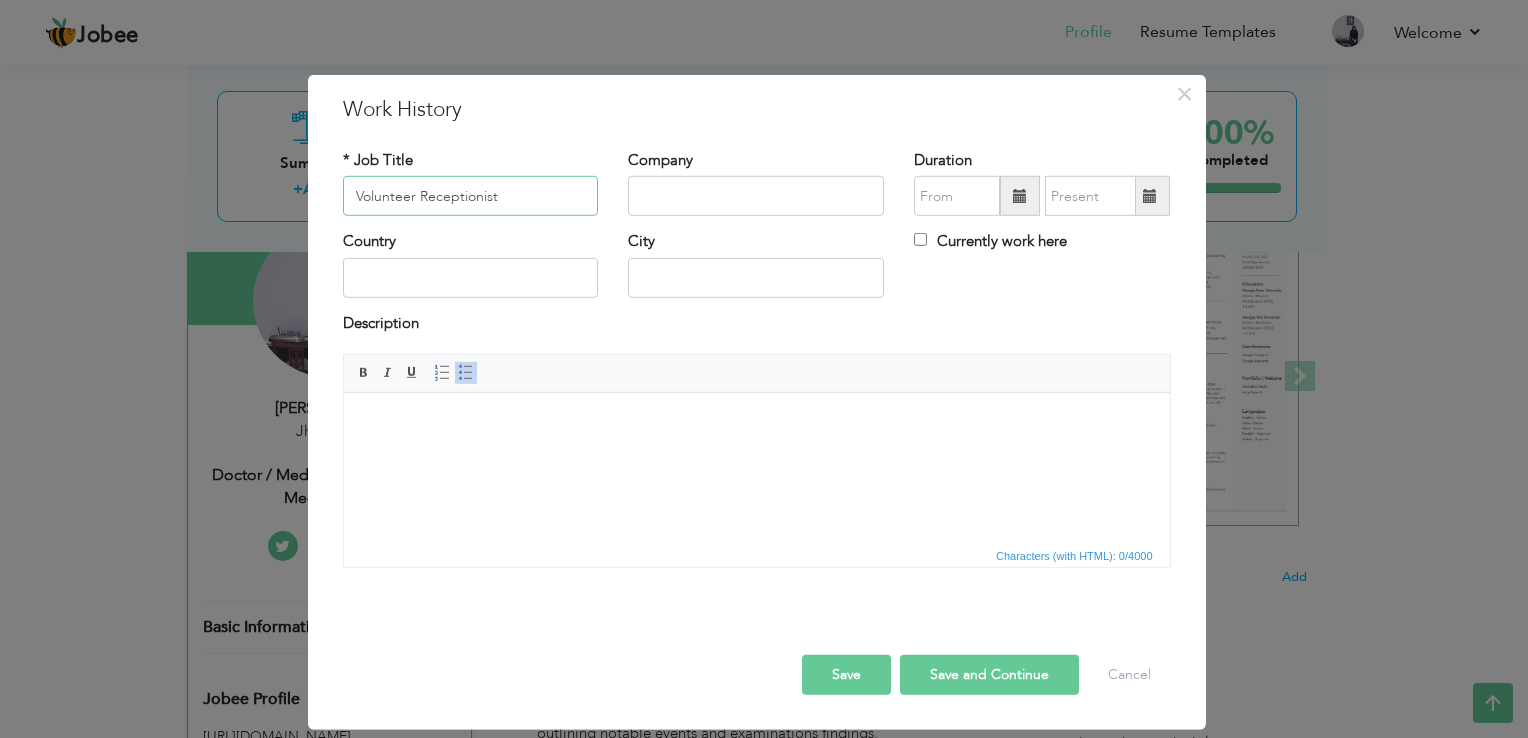 type on "Volunteer Receptionist" 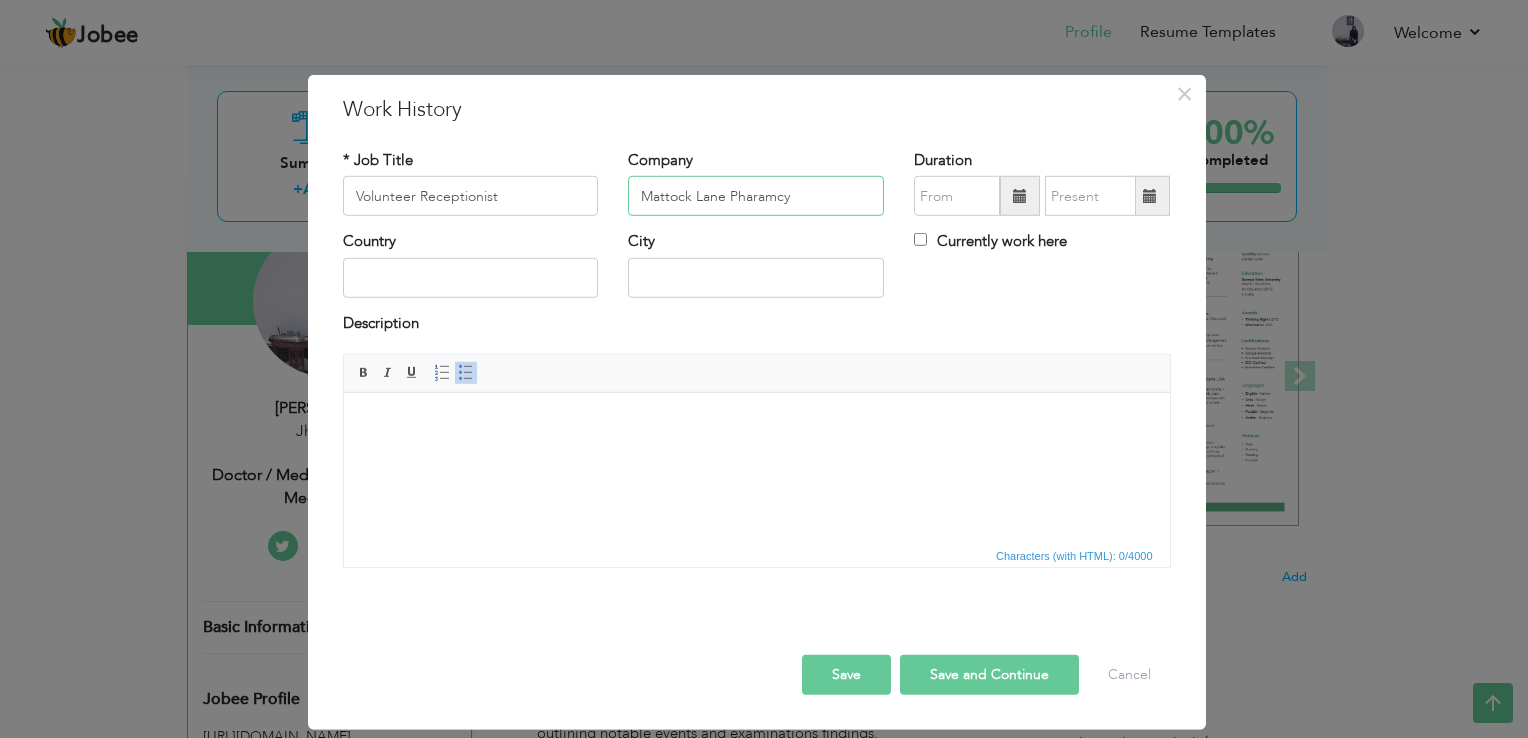 type on "Mattock Lane Pharamcy" 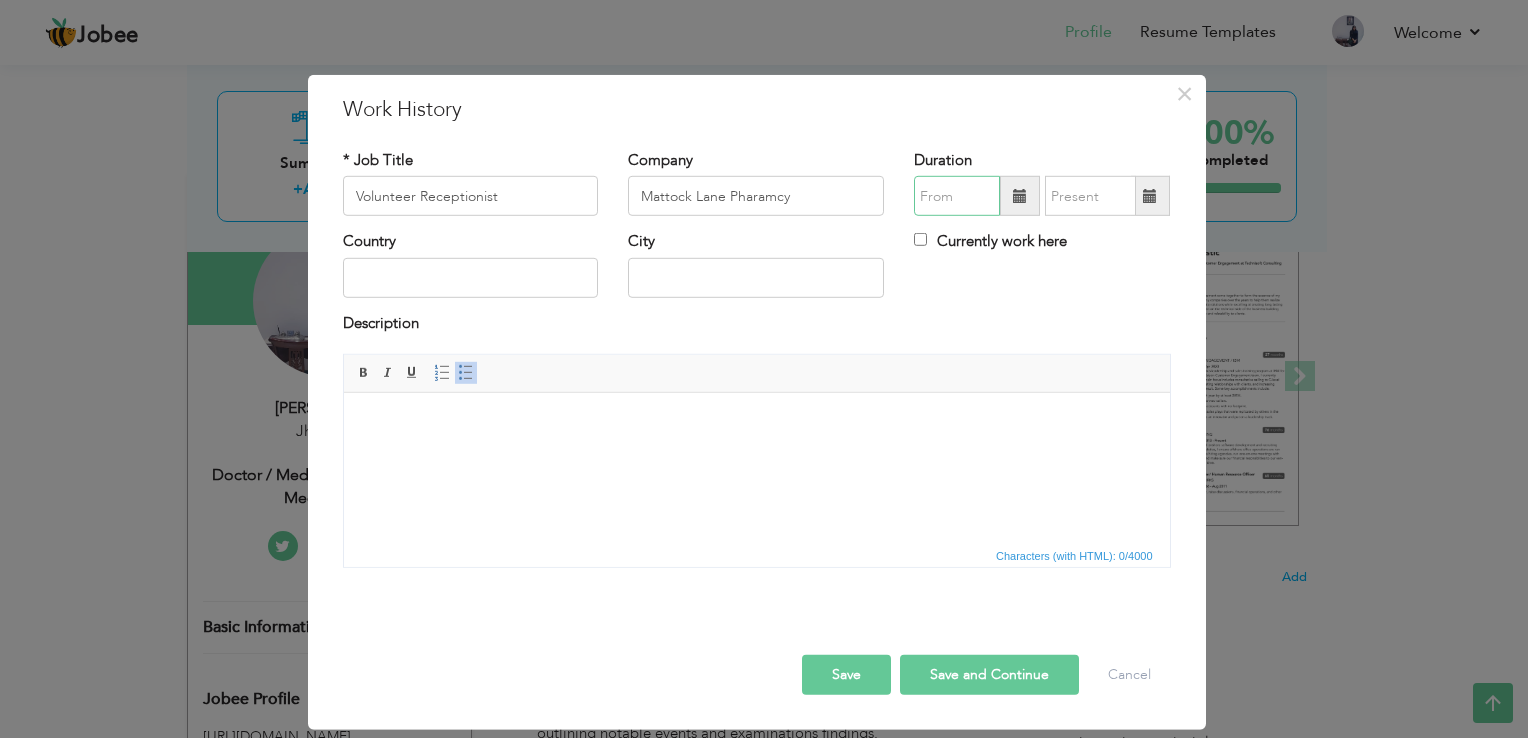 click at bounding box center [957, 196] 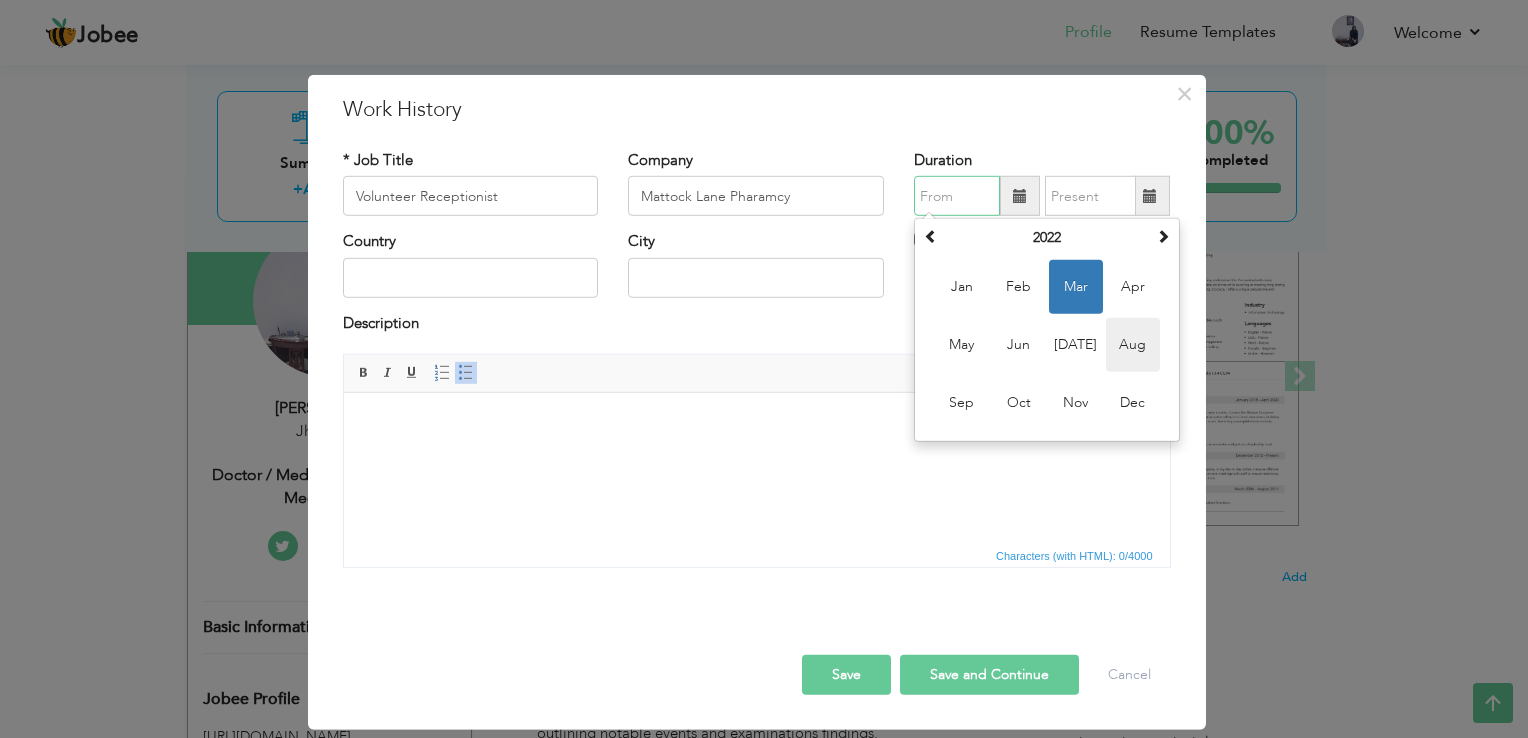 click on "Aug" at bounding box center (1133, 345) 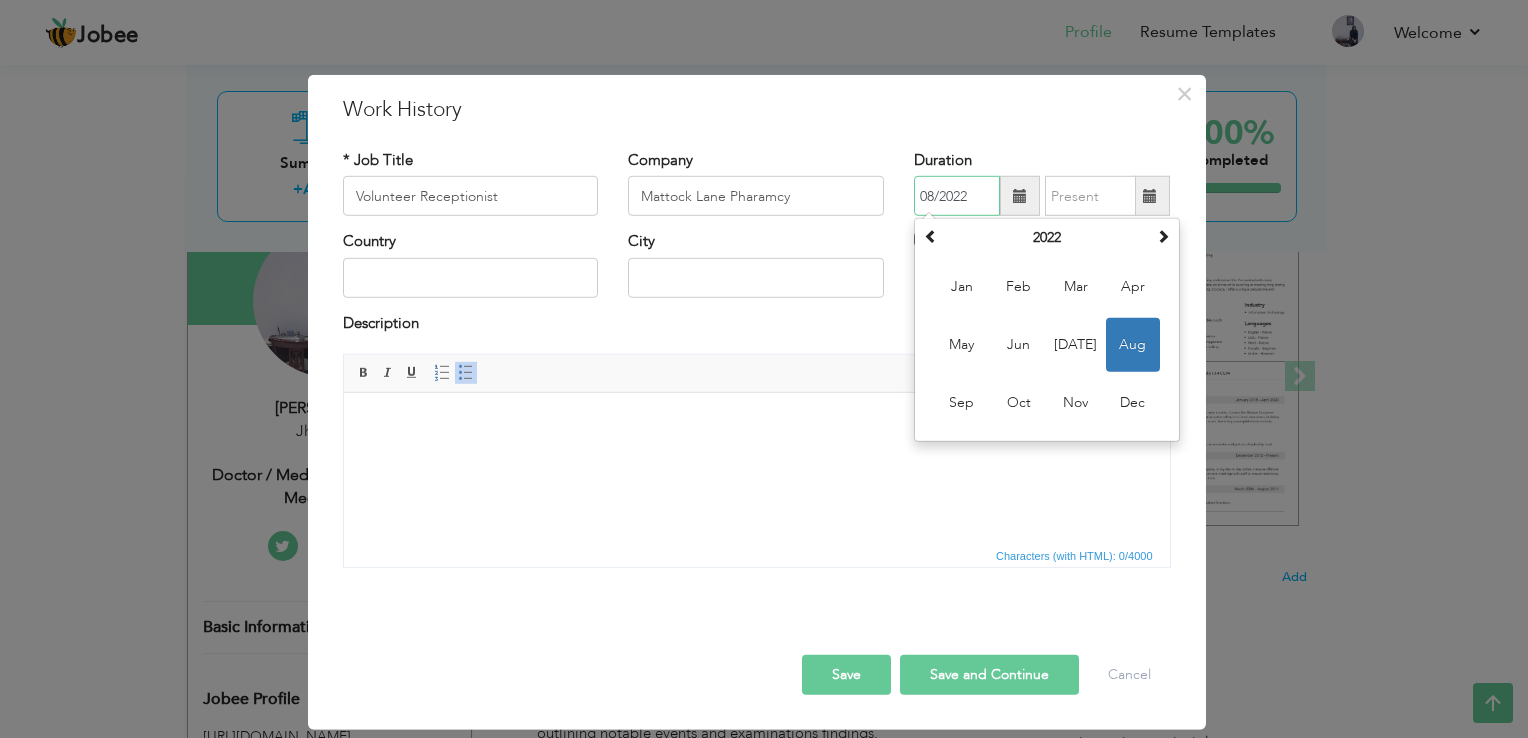 click on "08/2022" at bounding box center [957, 196] 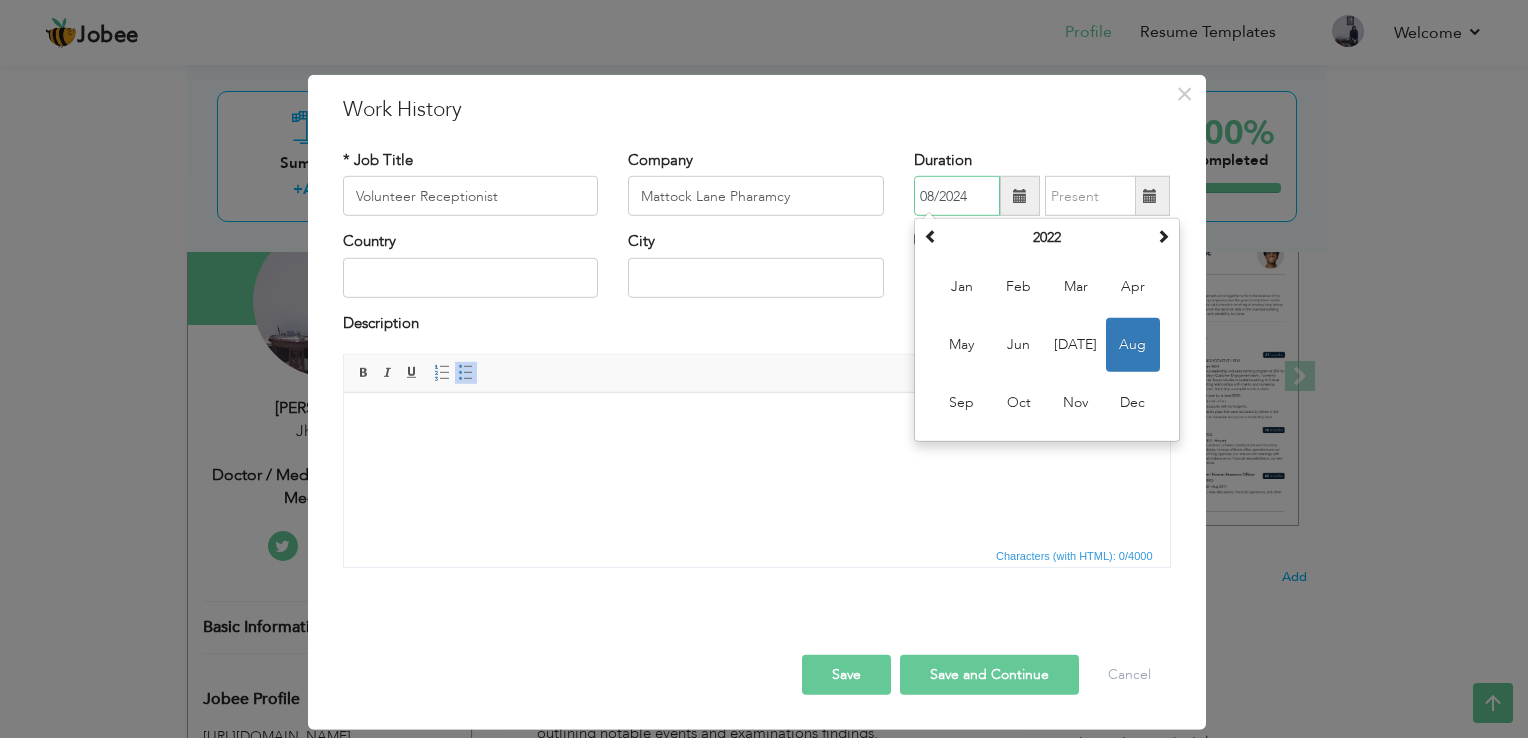 type on "08/2024" 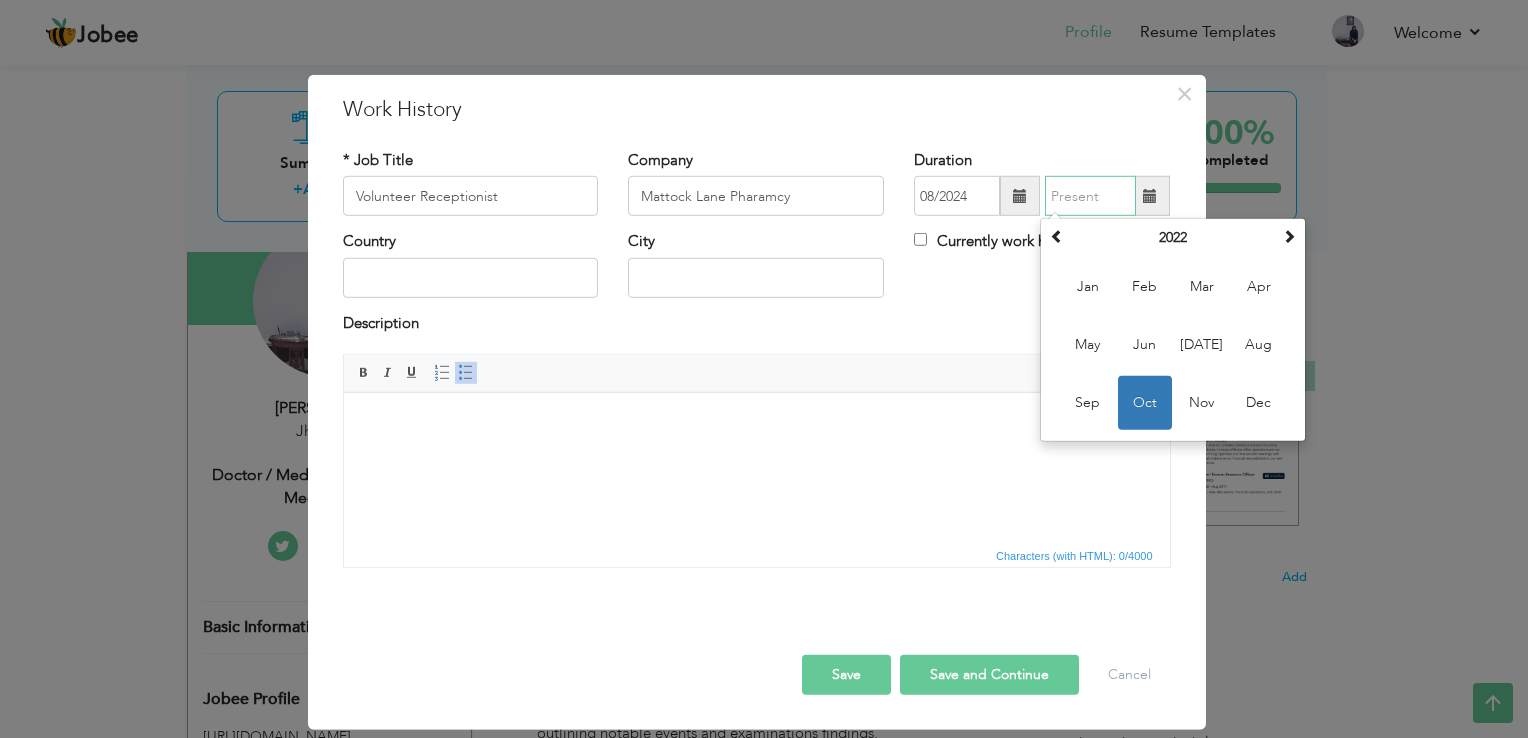 click at bounding box center [1090, 196] 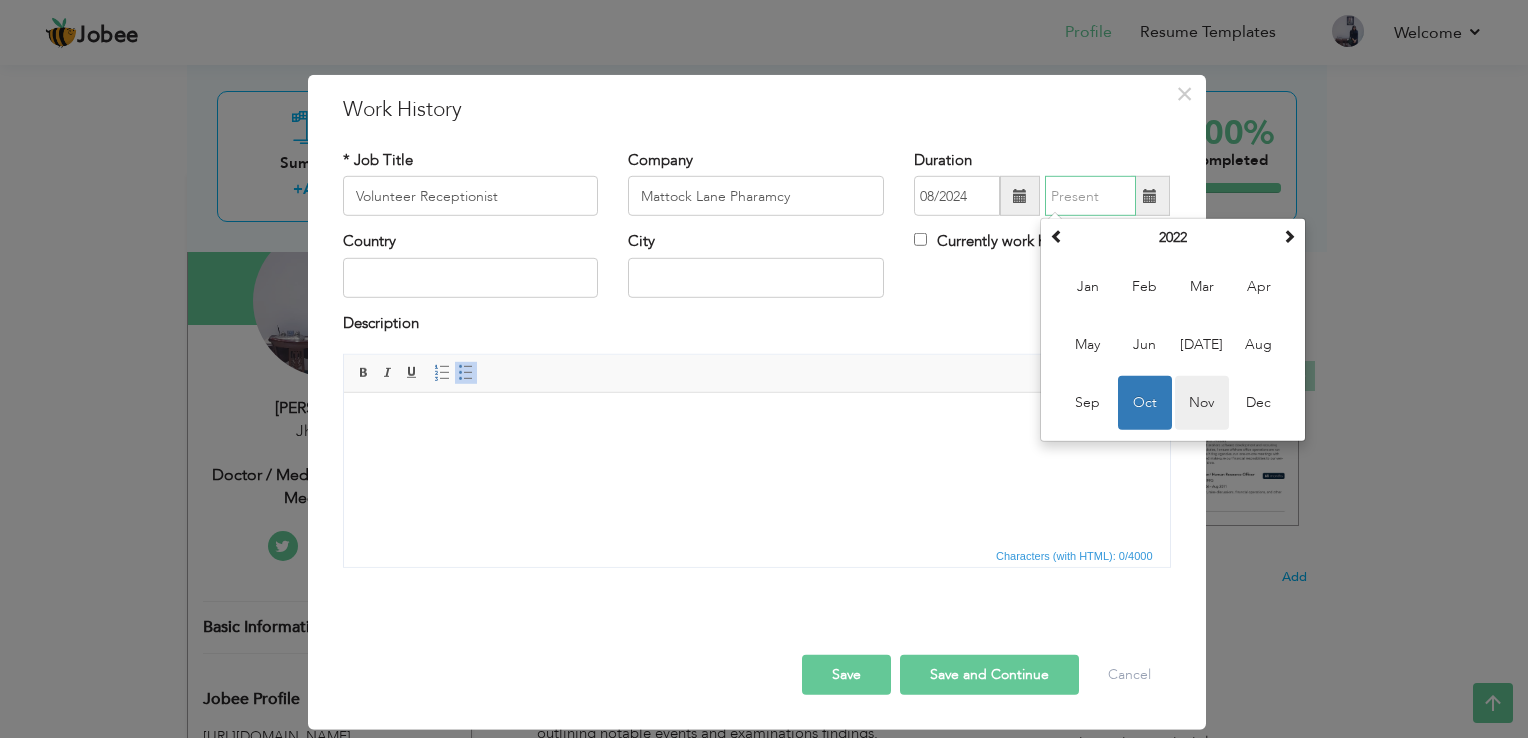 click on "Nov" at bounding box center [1202, 403] 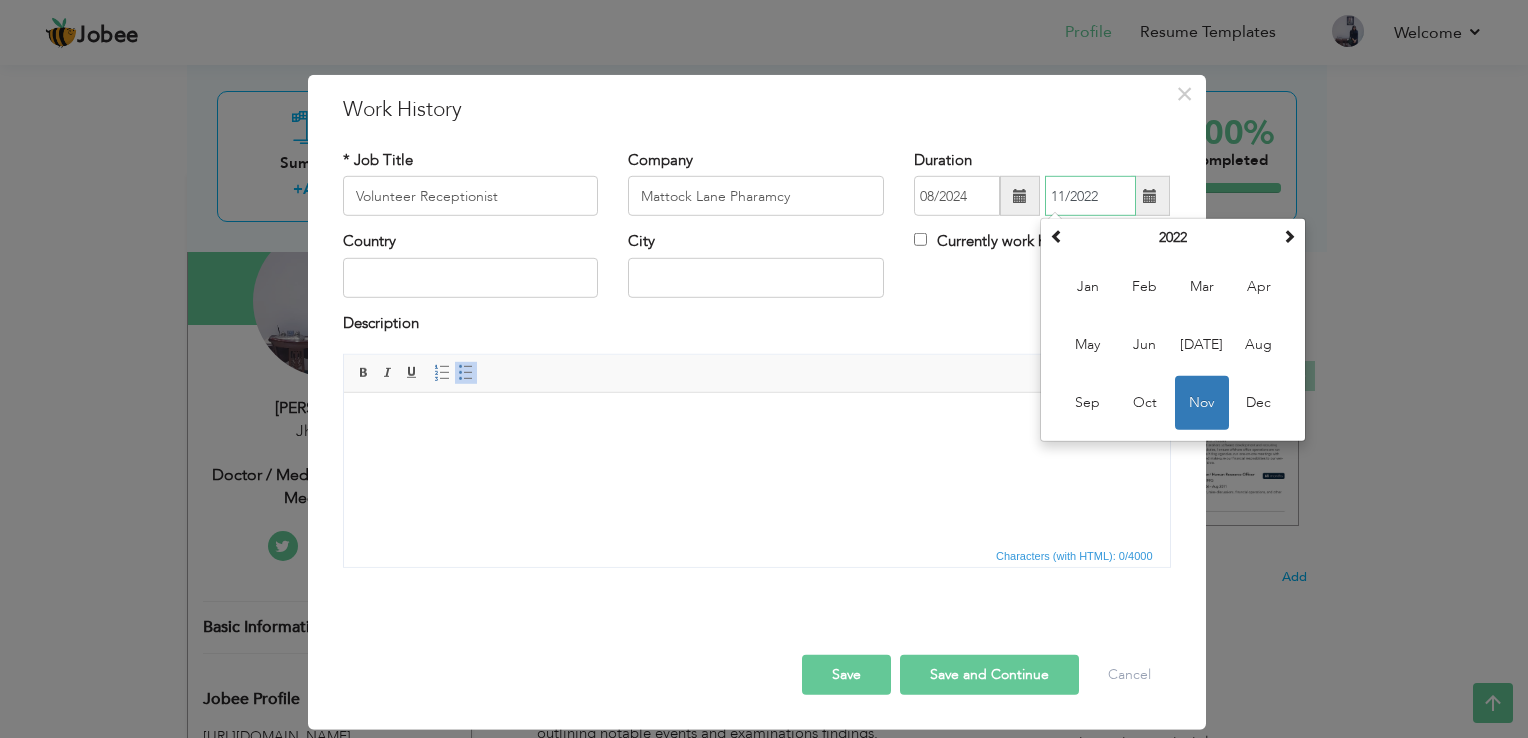 click on "11/2022" at bounding box center [1090, 196] 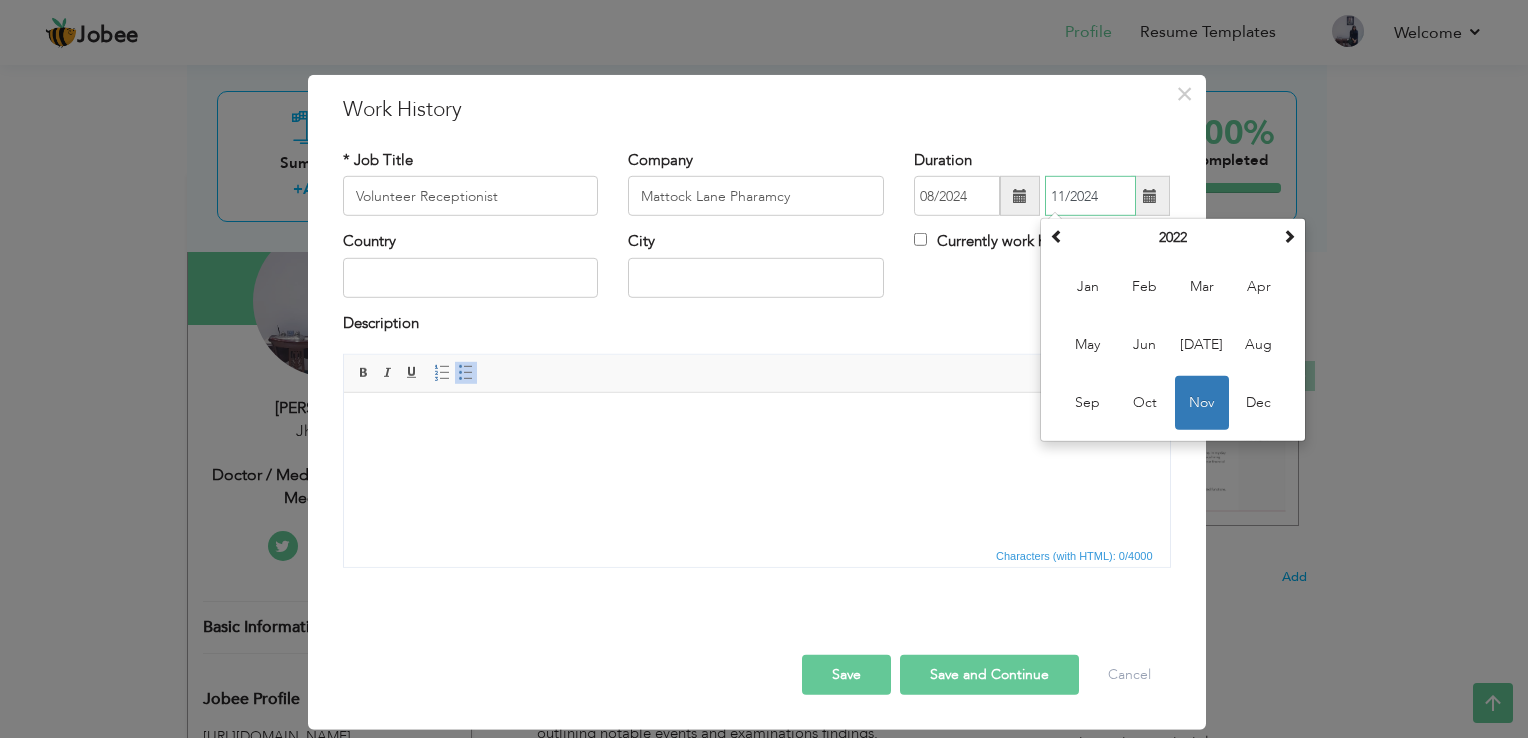 type on "11/2024" 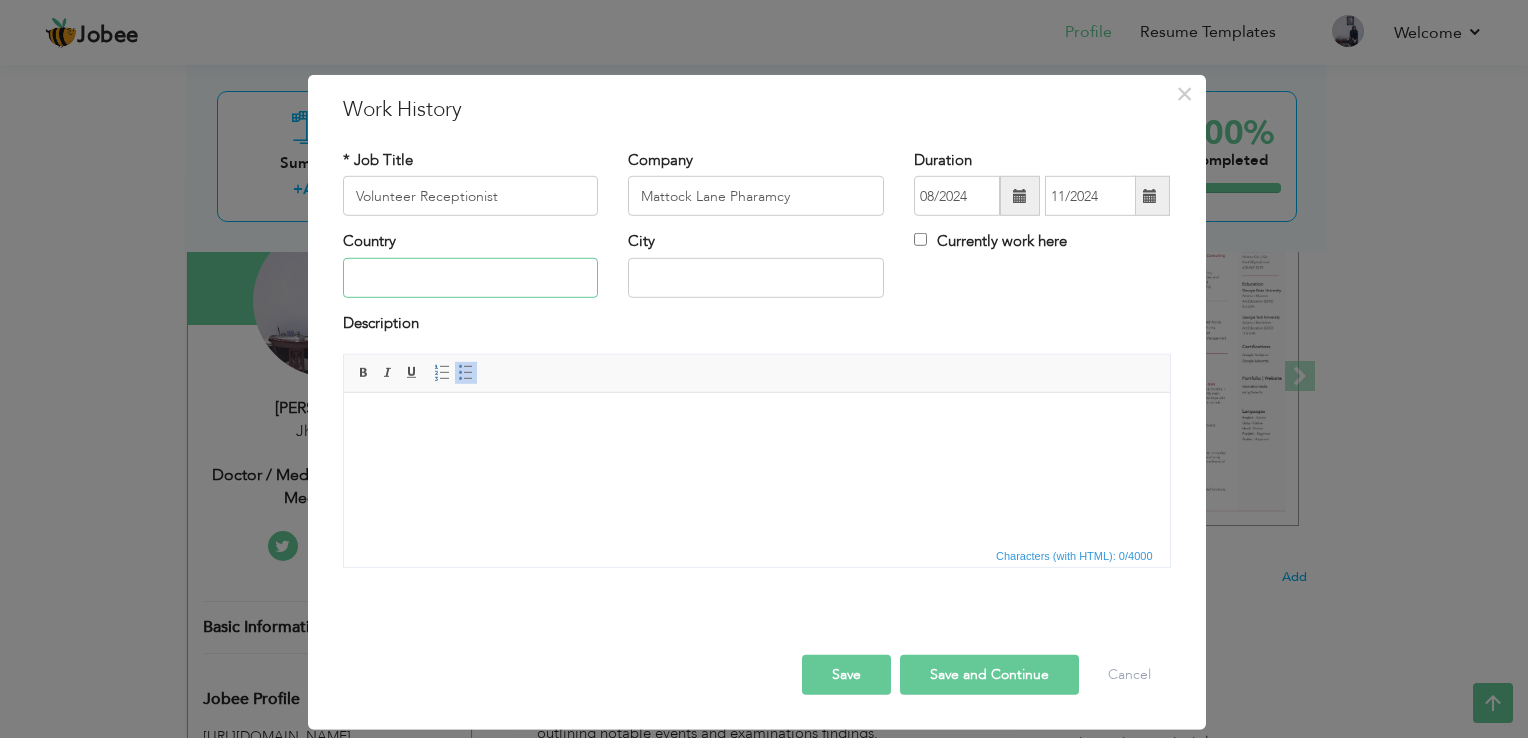 click at bounding box center [471, 278] 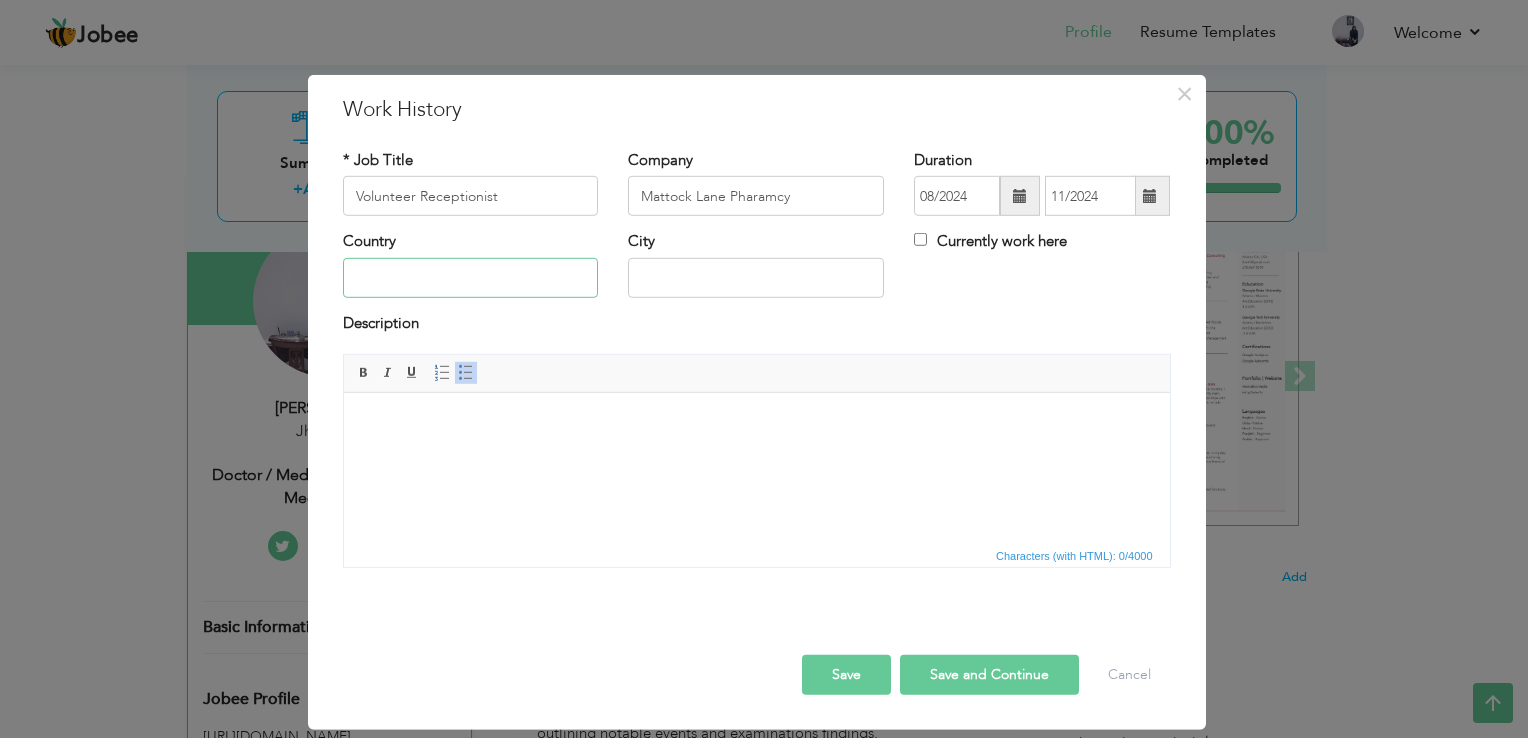type on "[GEOGRAPHIC_DATA]" 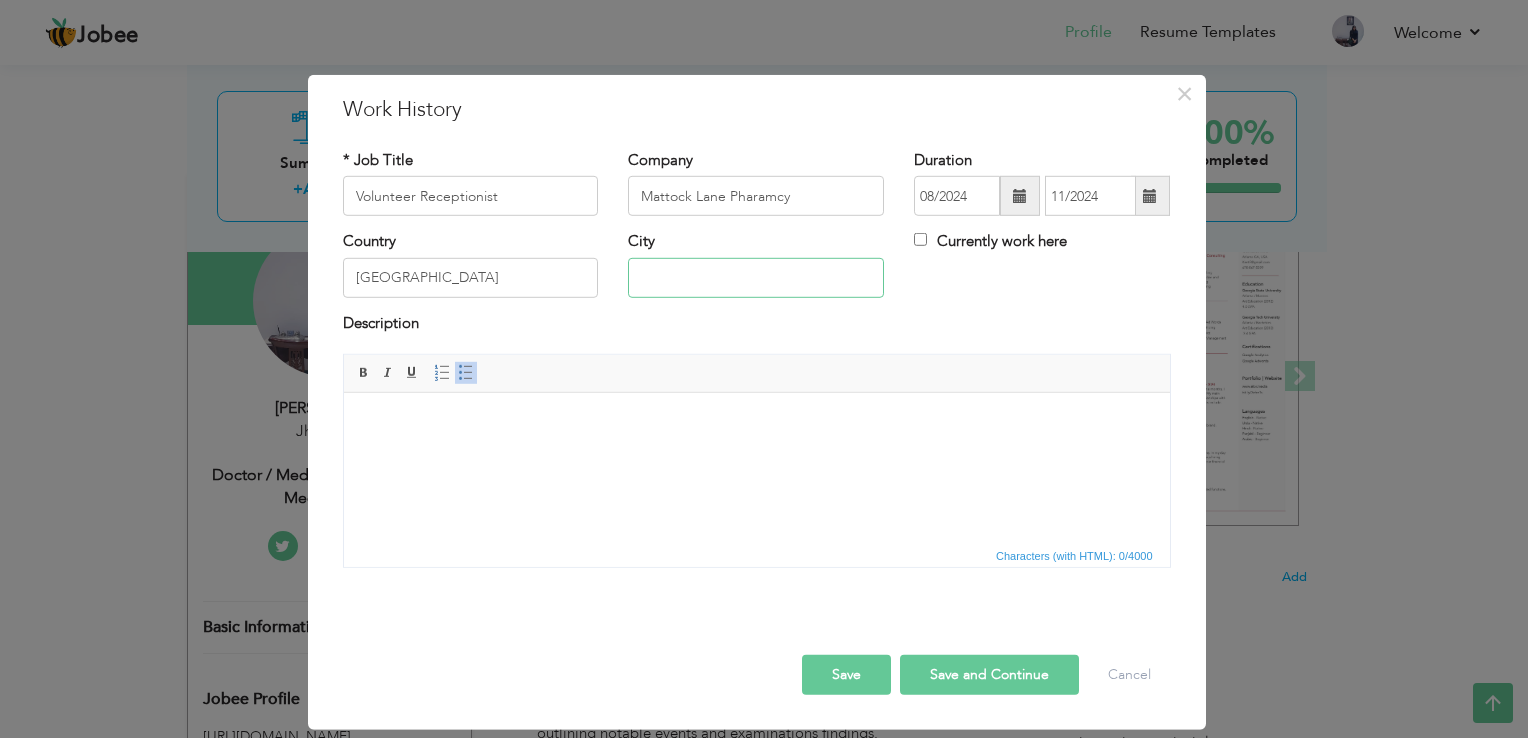 type on "[GEOGRAPHIC_DATA]" 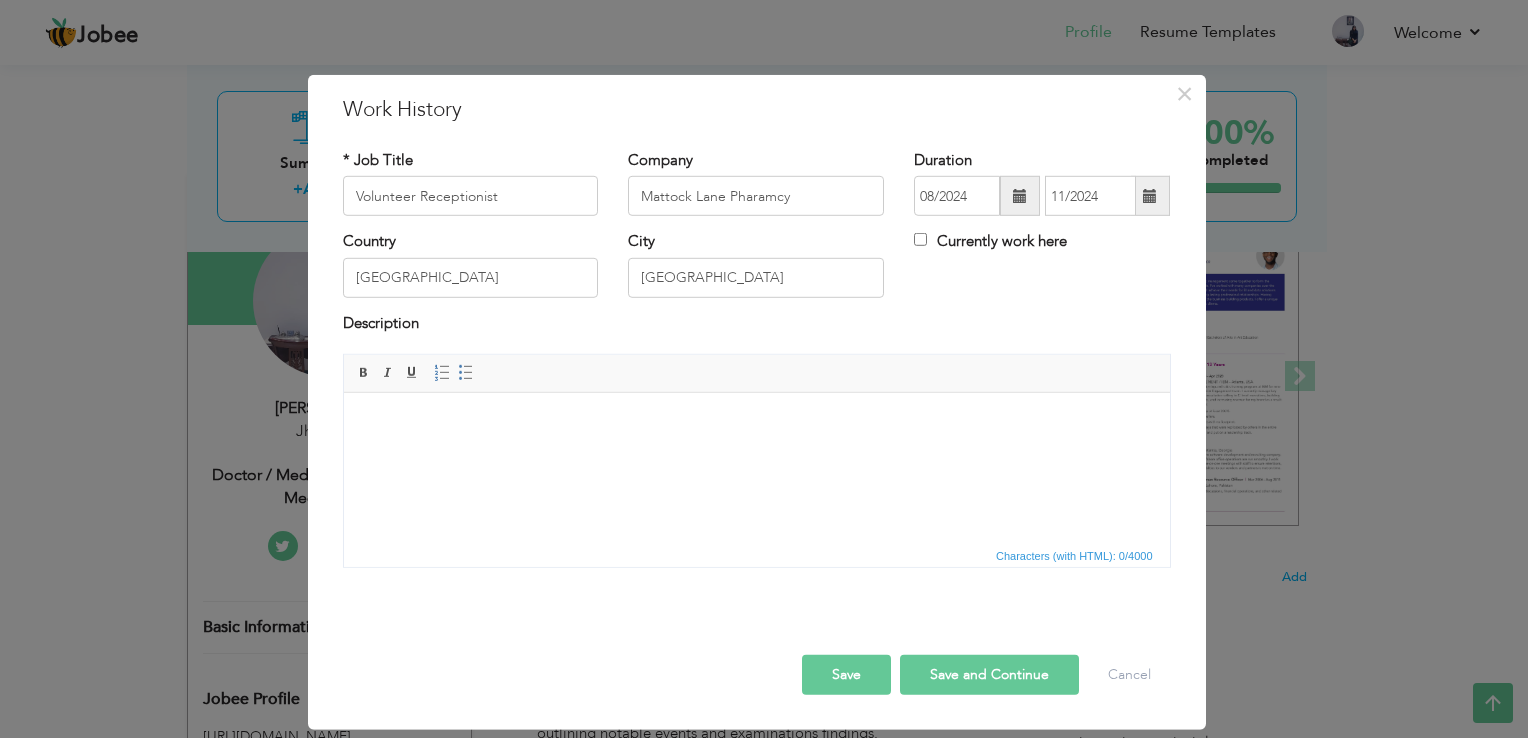 click at bounding box center (756, 423) 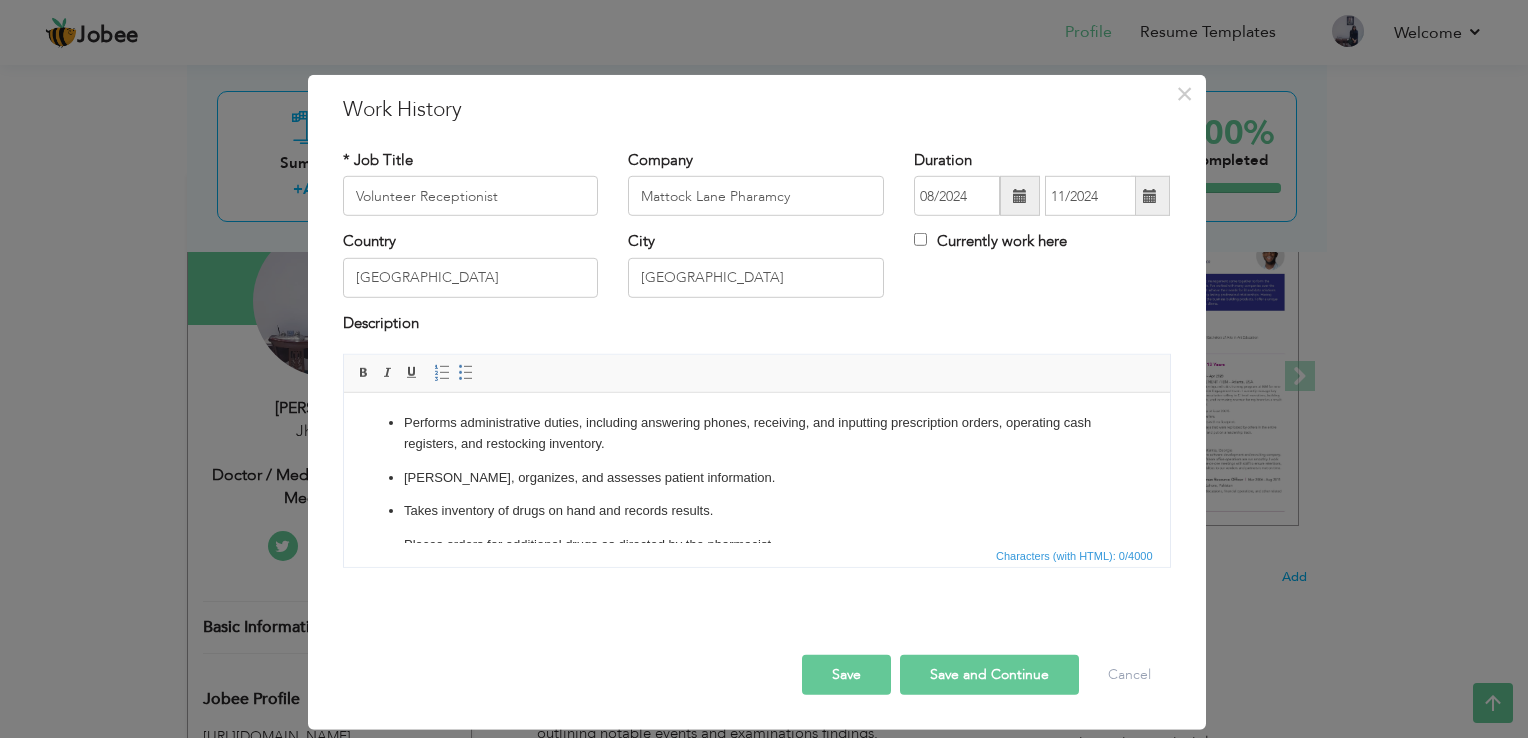 scroll, scrollTop: 199, scrollLeft: 0, axis: vertical 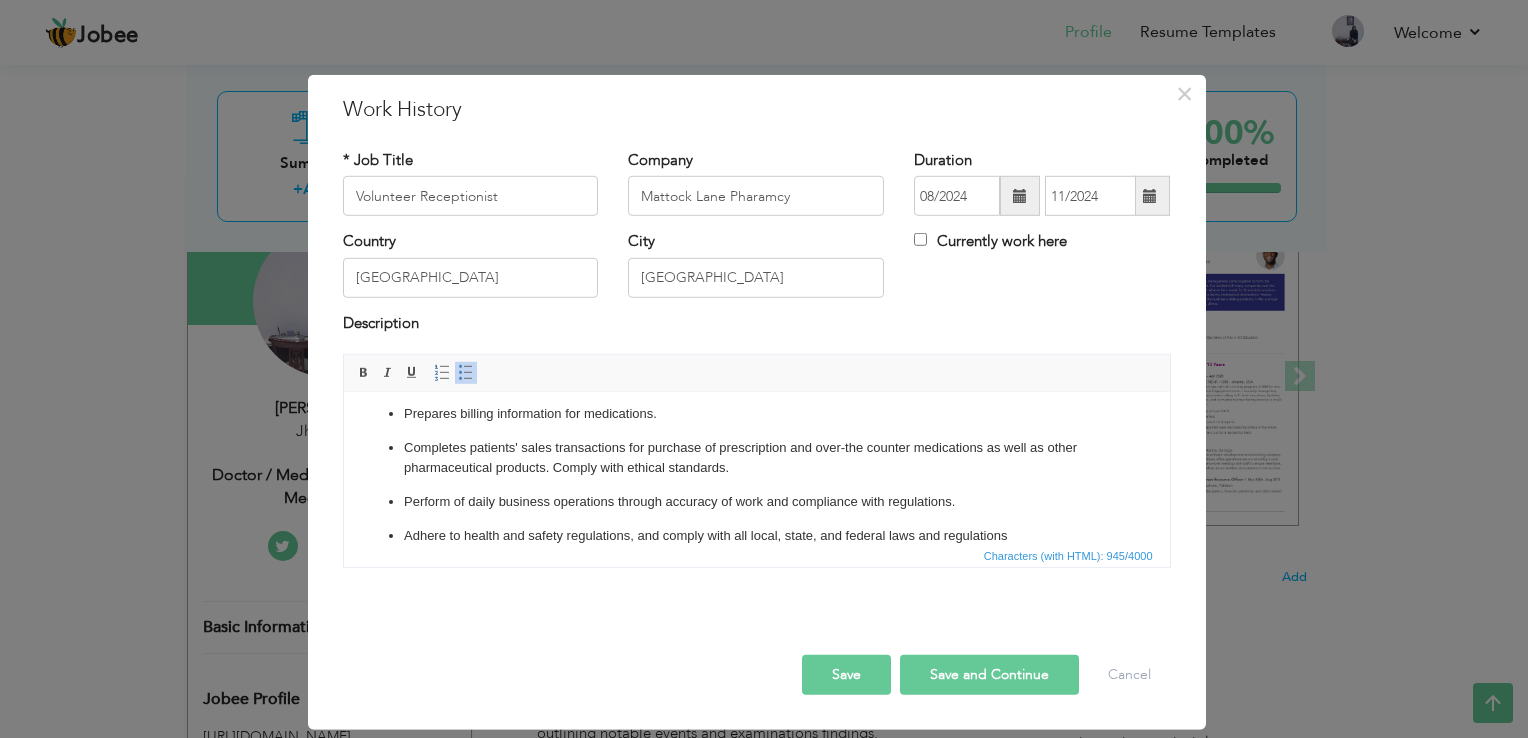 type 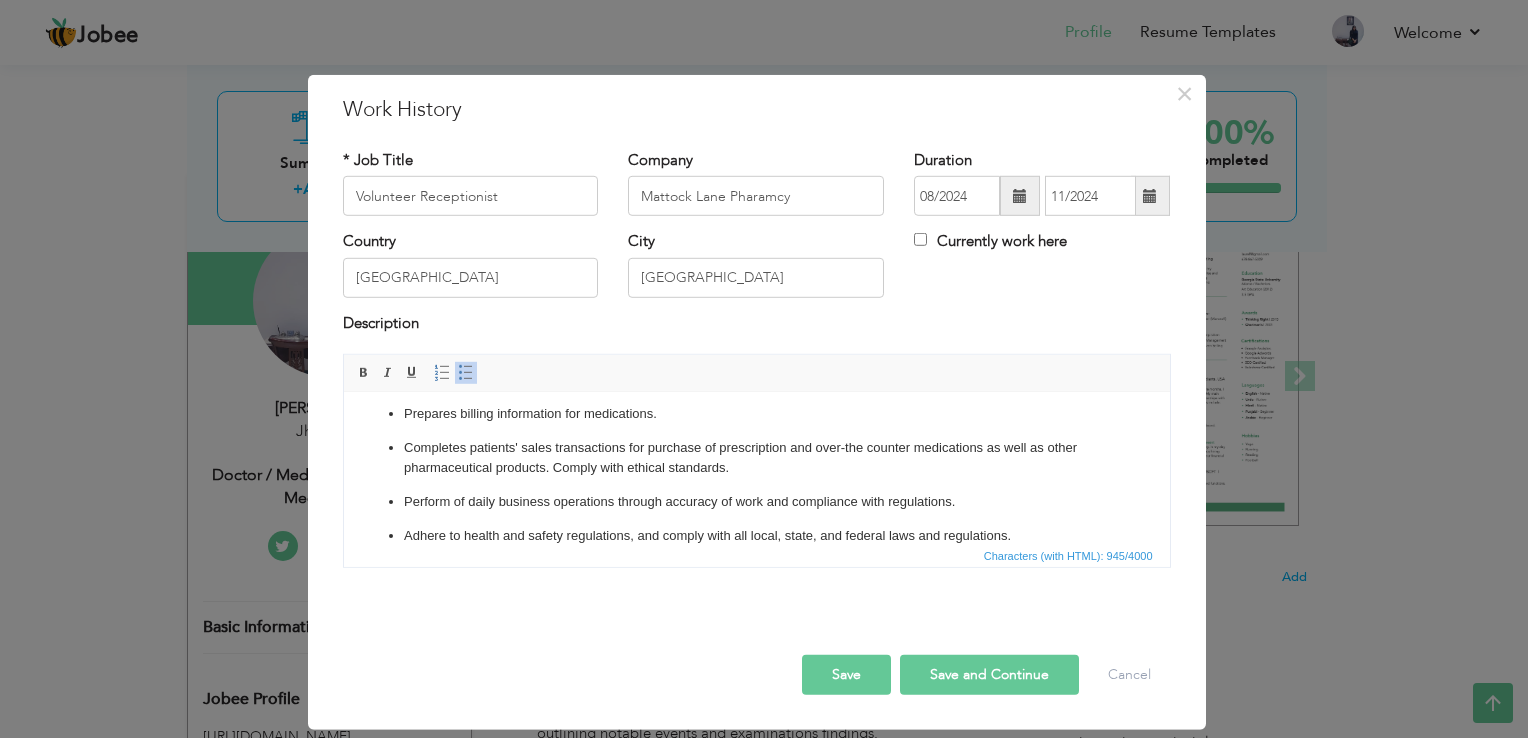 click on "Save and Continue" at bounding box center [989, 675] 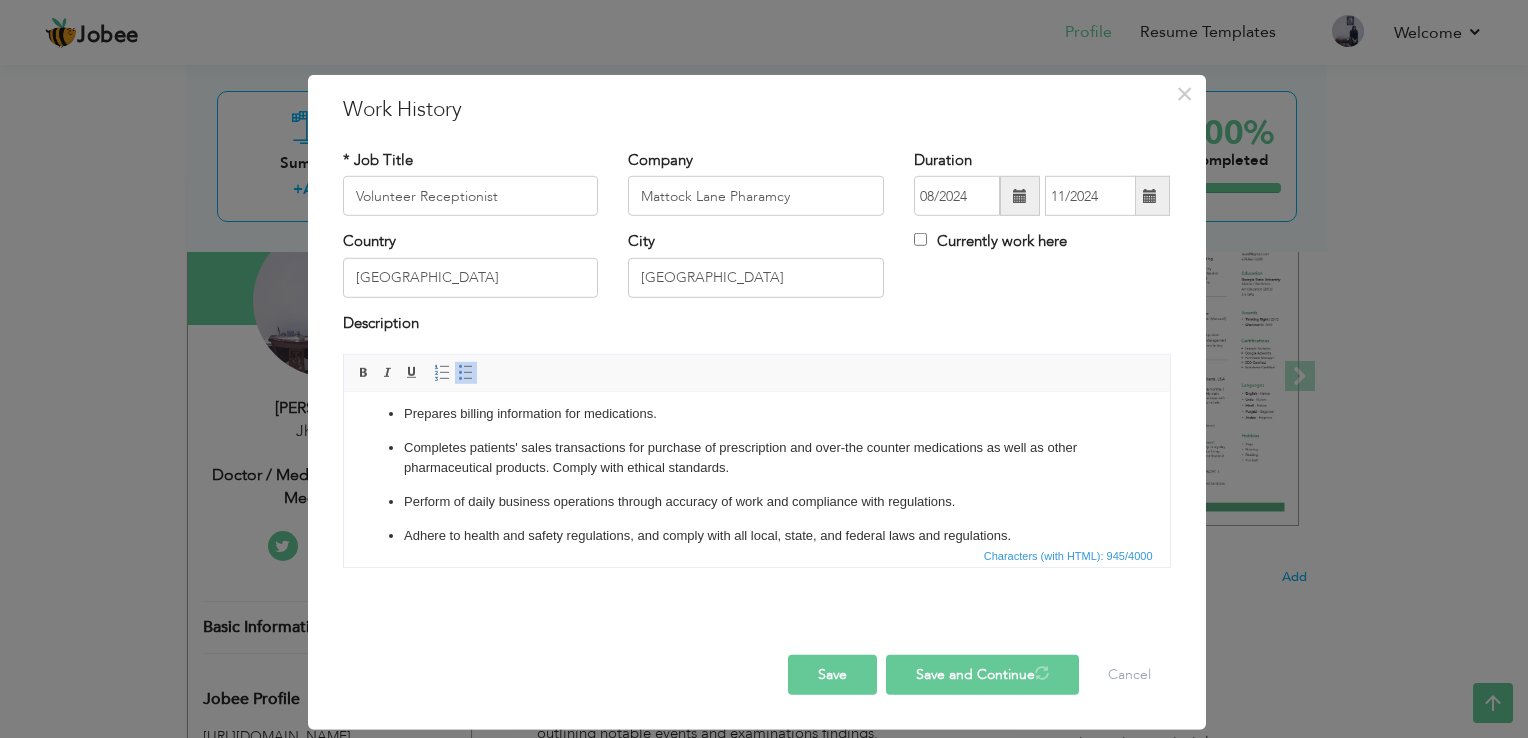 type 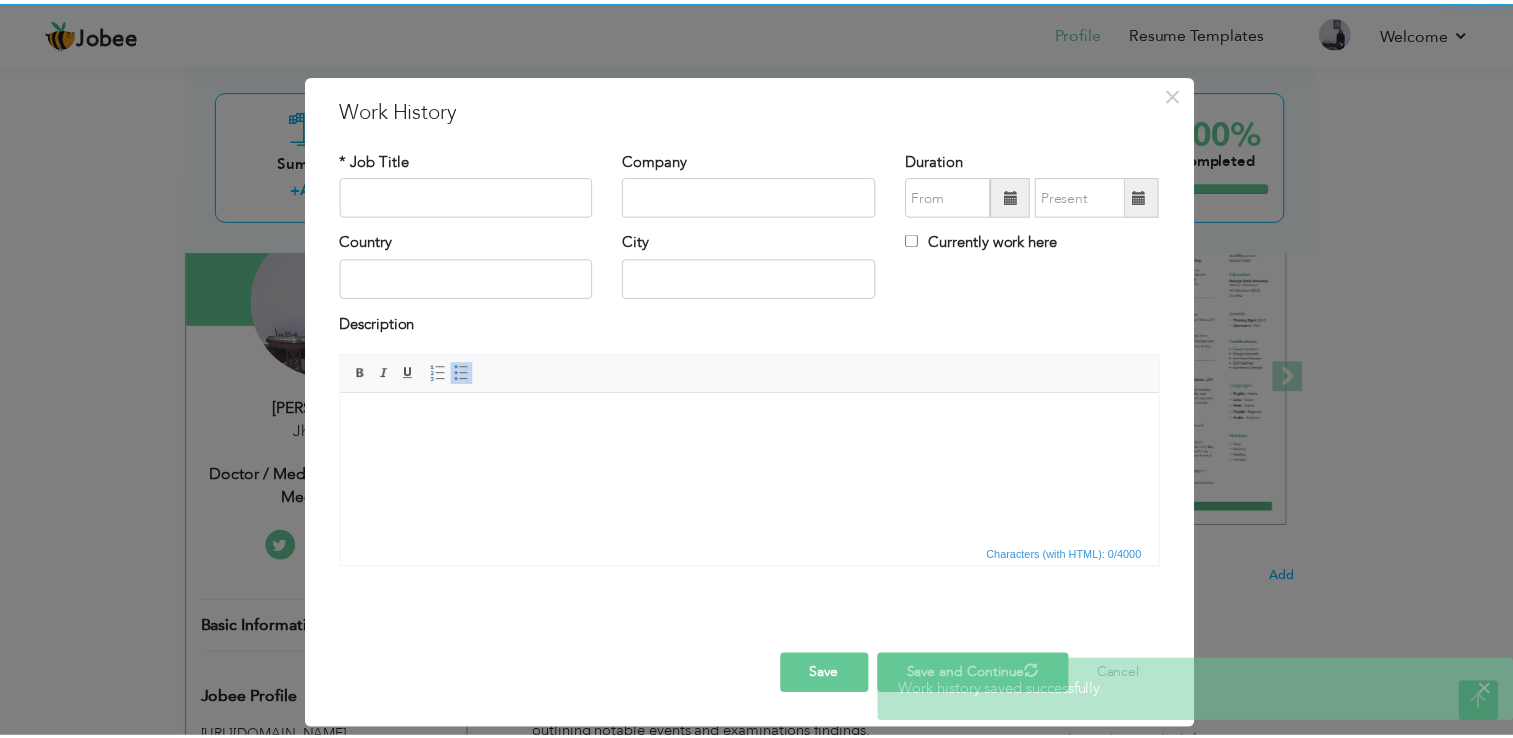 scroll, scrollTop: 0, scrollLeft: 0, axis: both 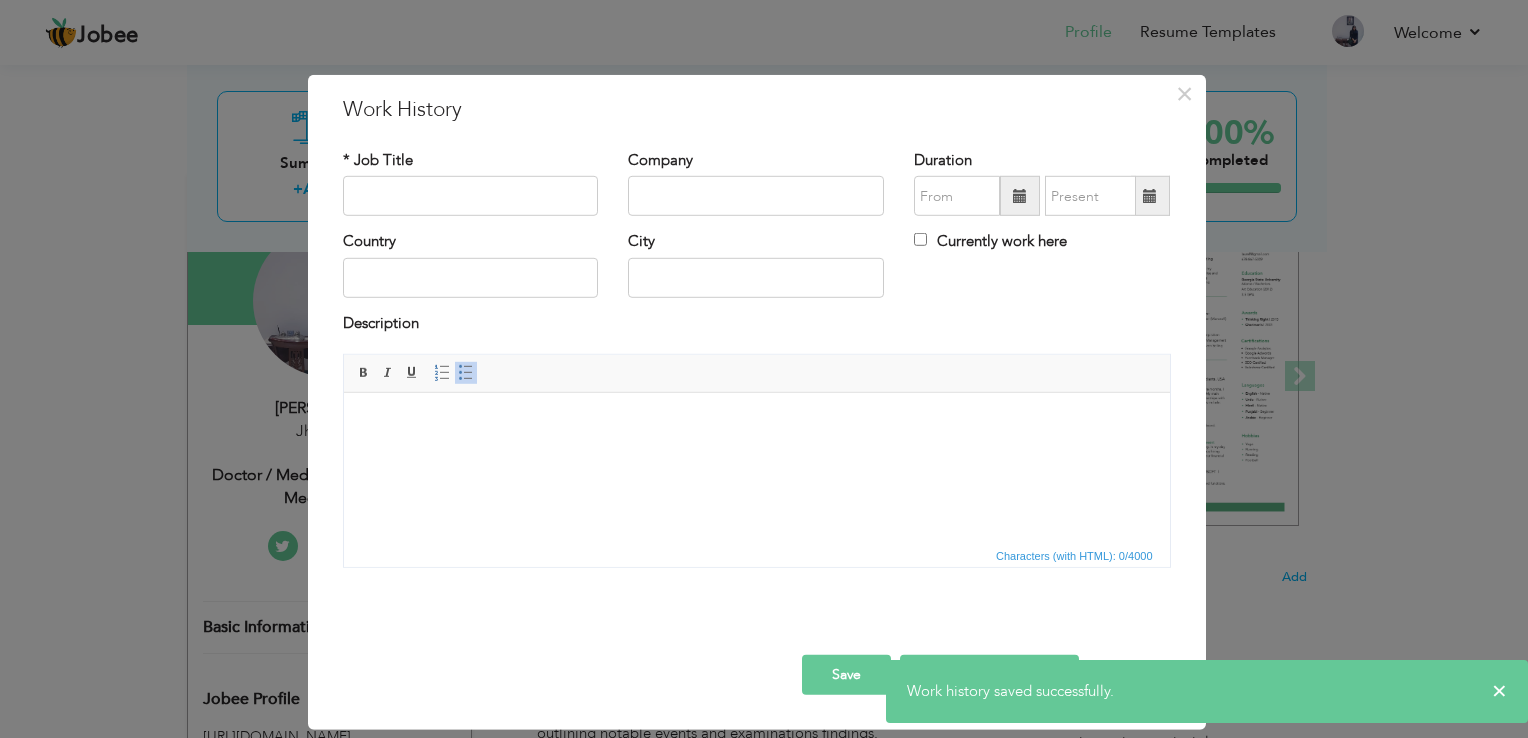 click on "Save" at bounding box center [846, 675] 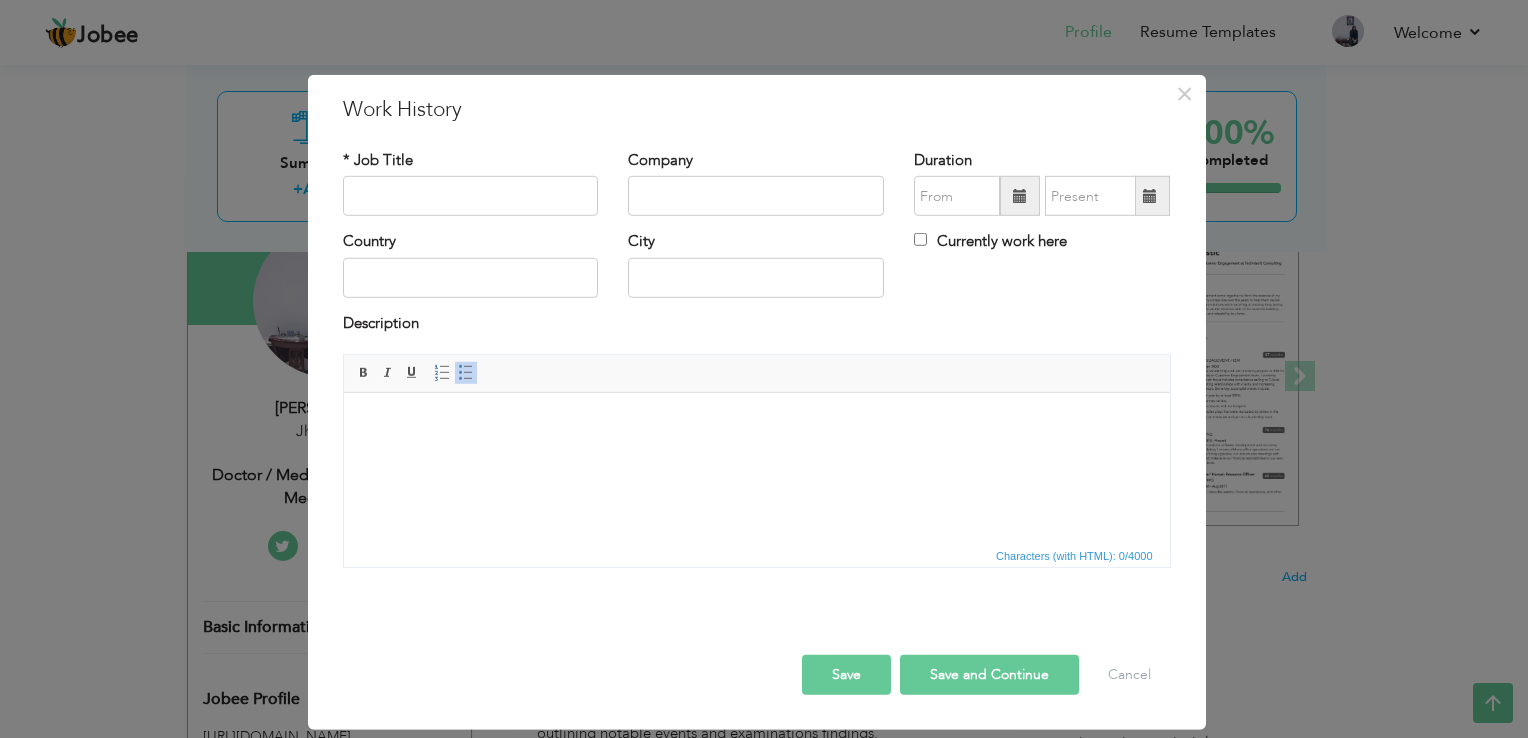 click on "Save" at bounding box center (846, 675) 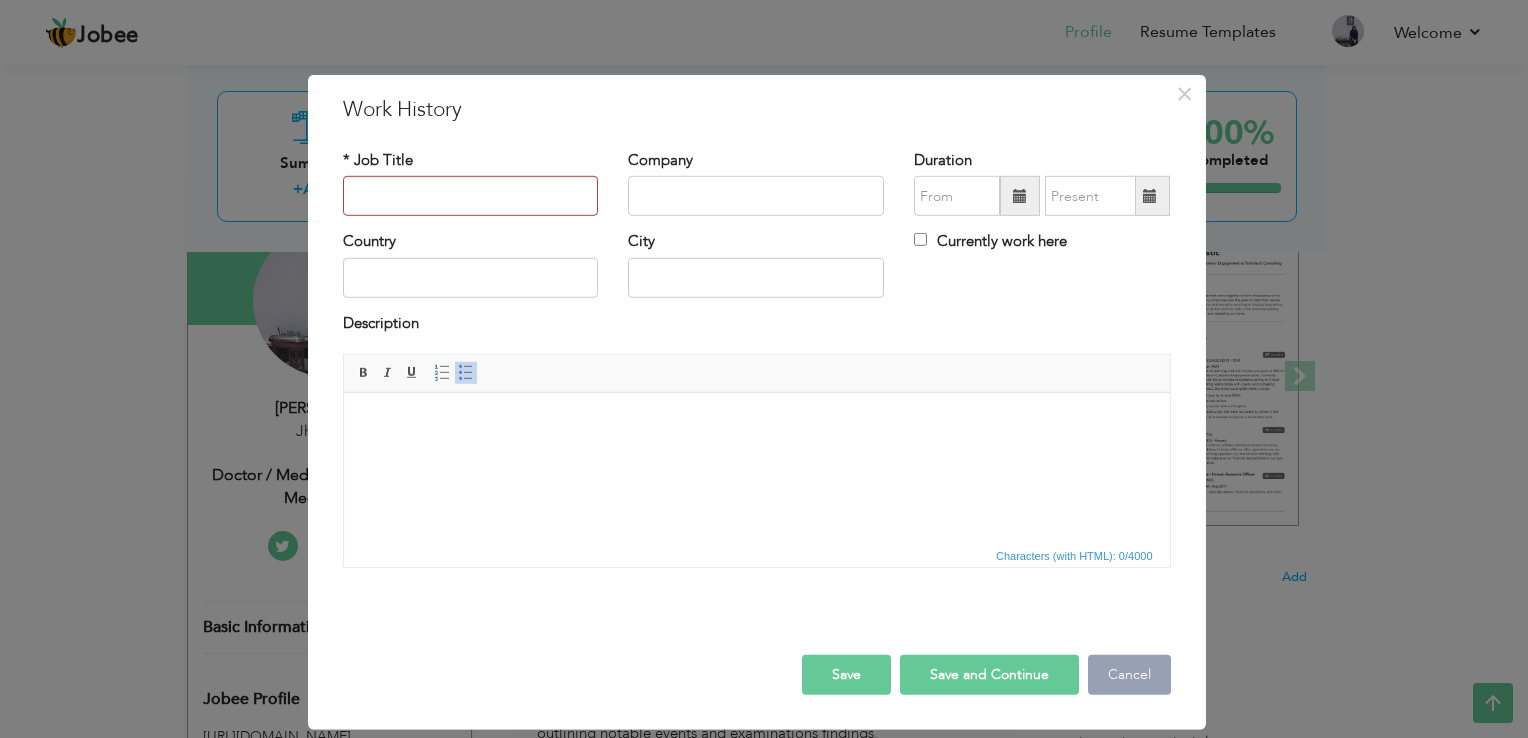 click on "Cancel" at bounding box center [1129, 675] 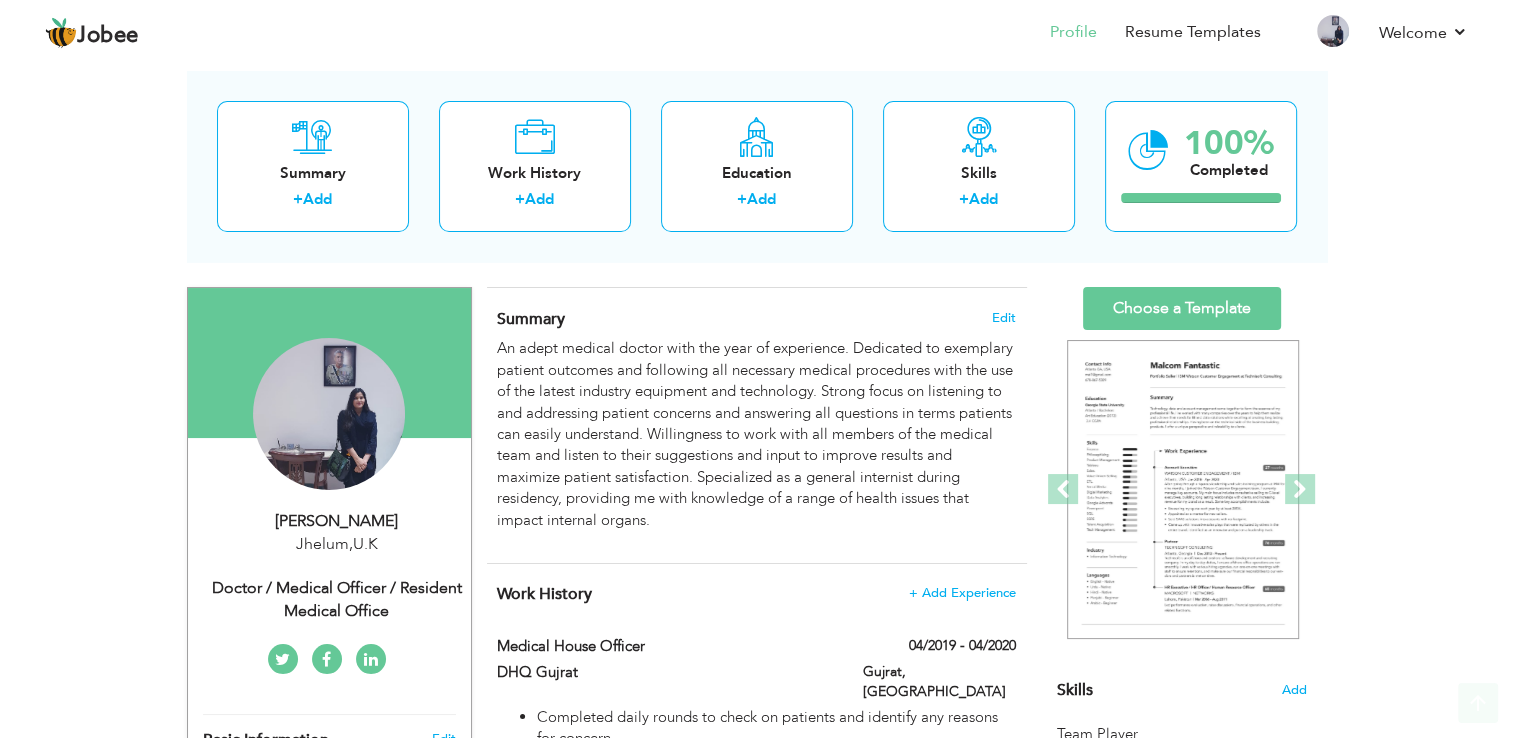 scroll, scrollTop: 123, scrollLeft: 0, axis: vertical 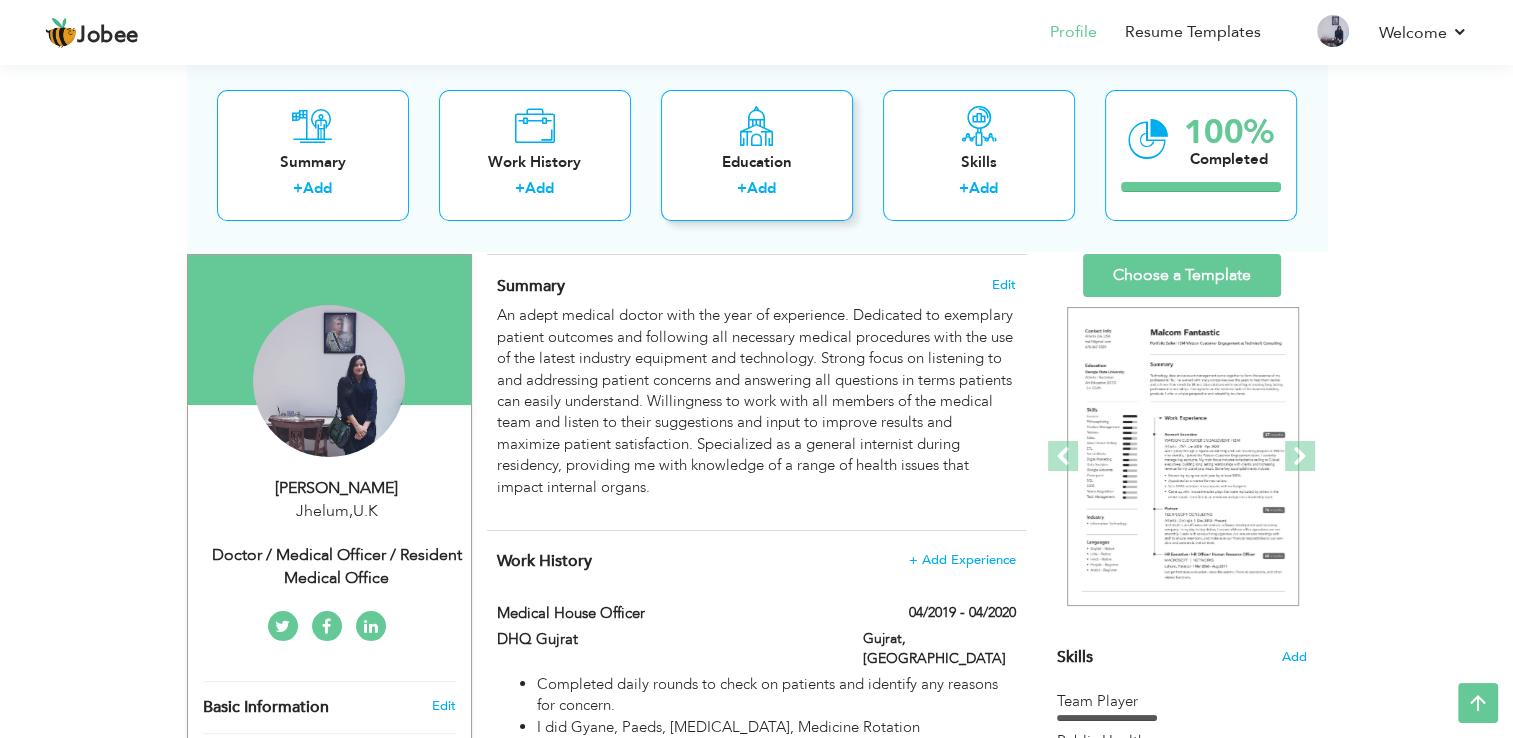 click on "Education
+  Add" at bounding box center (757, 155) 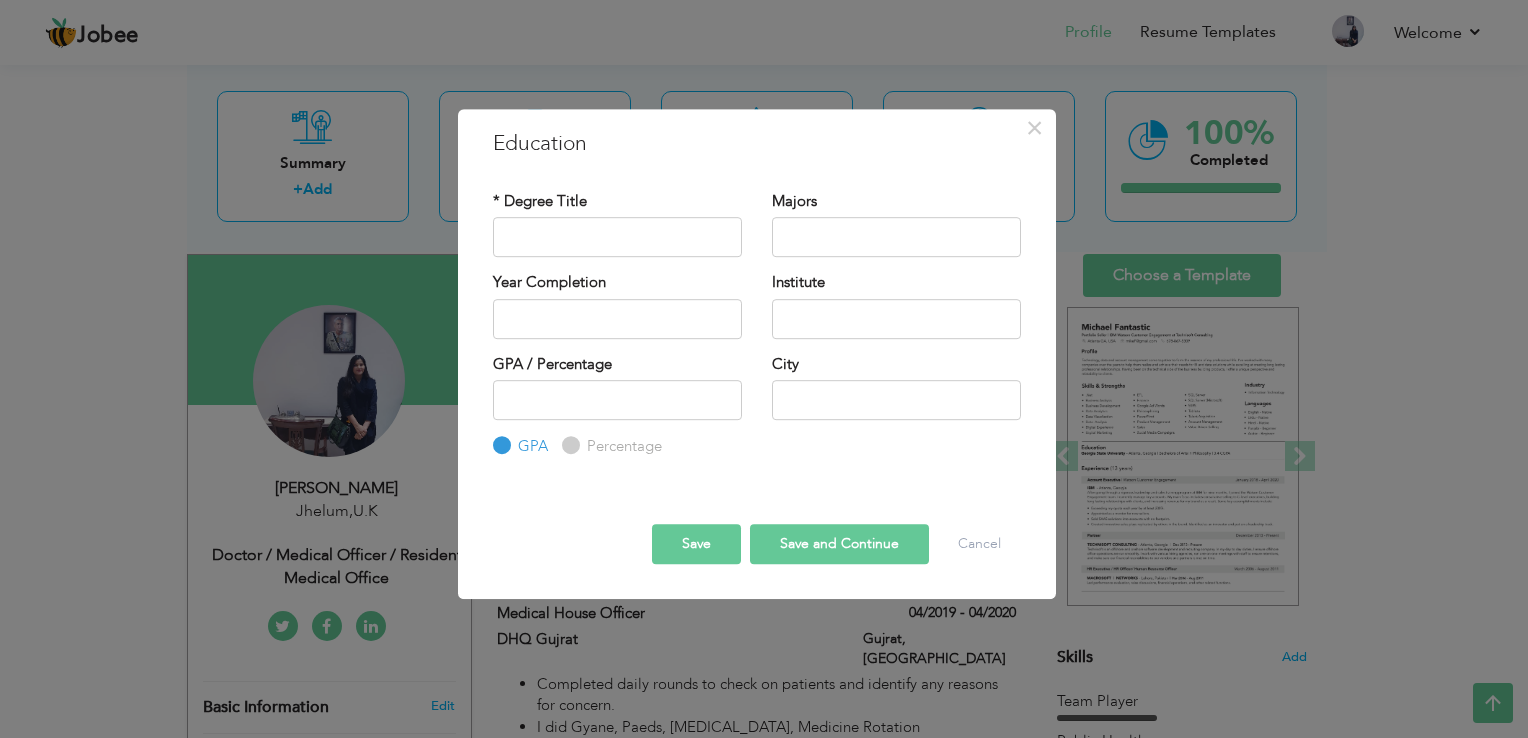 click on "×
Education
* Degree Title
Majors
Year Completion Institute GPA" at bounding box center [764, 369] 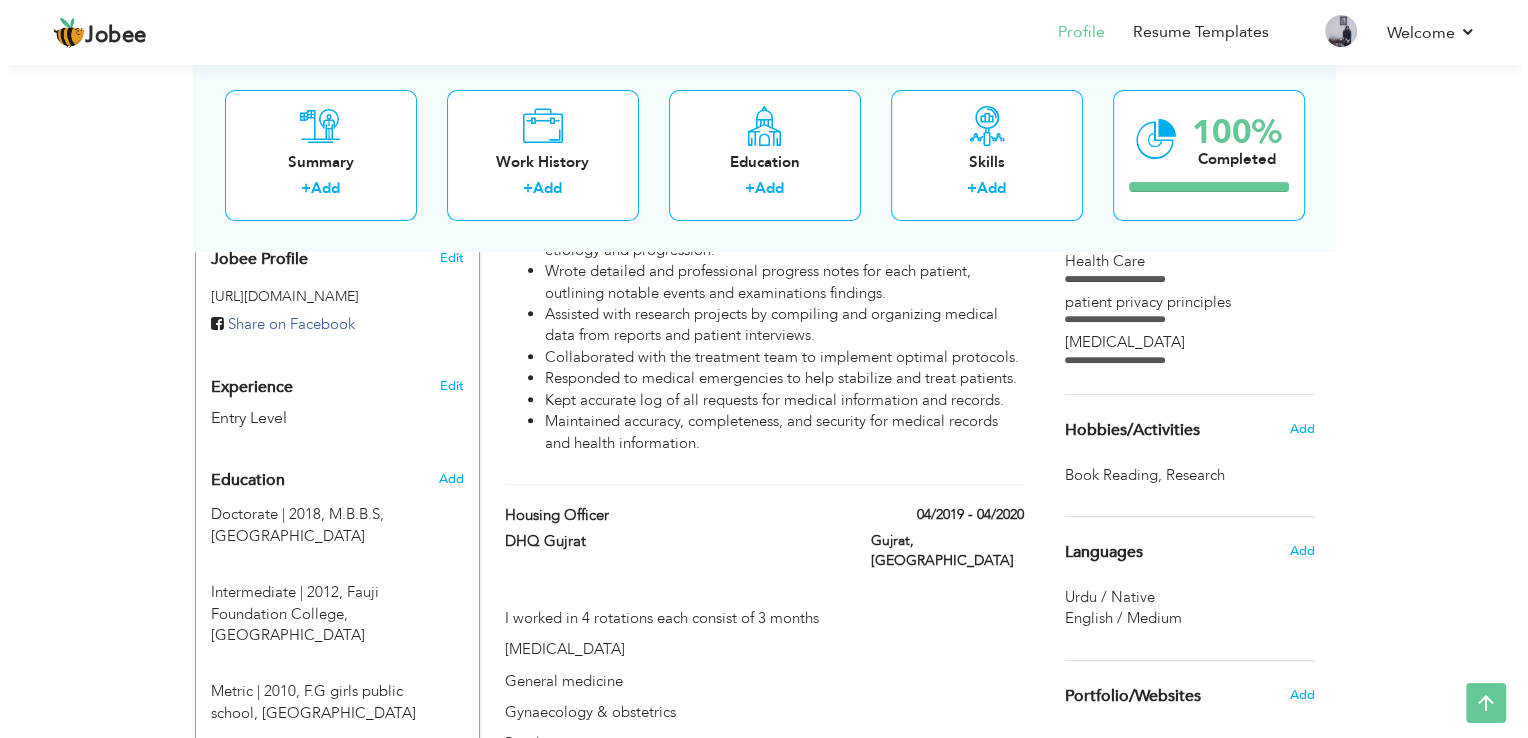 scroll, scrollTop: 644, scrollLeft: 0, axis: vertical 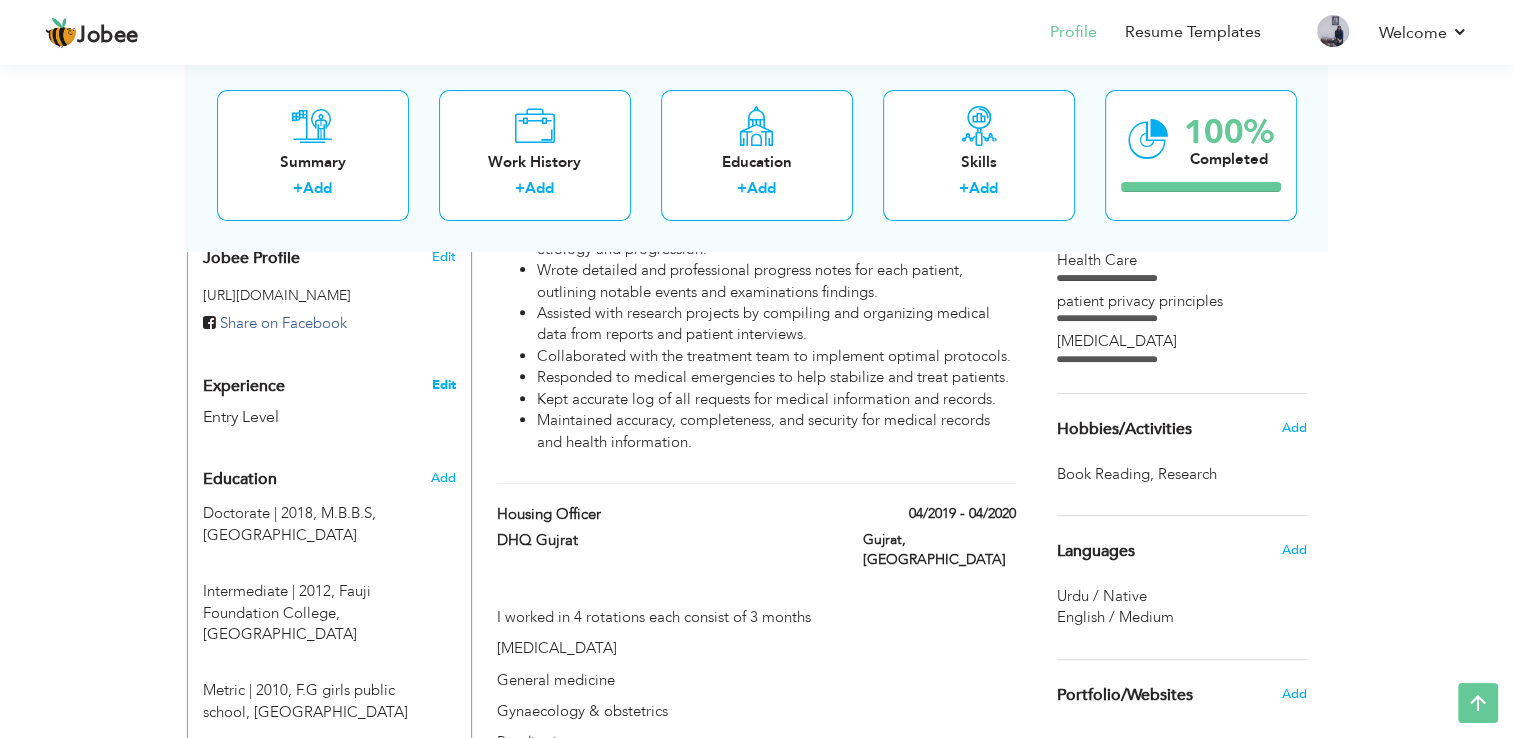 click on "Edit" at bounding box center [443, 385] 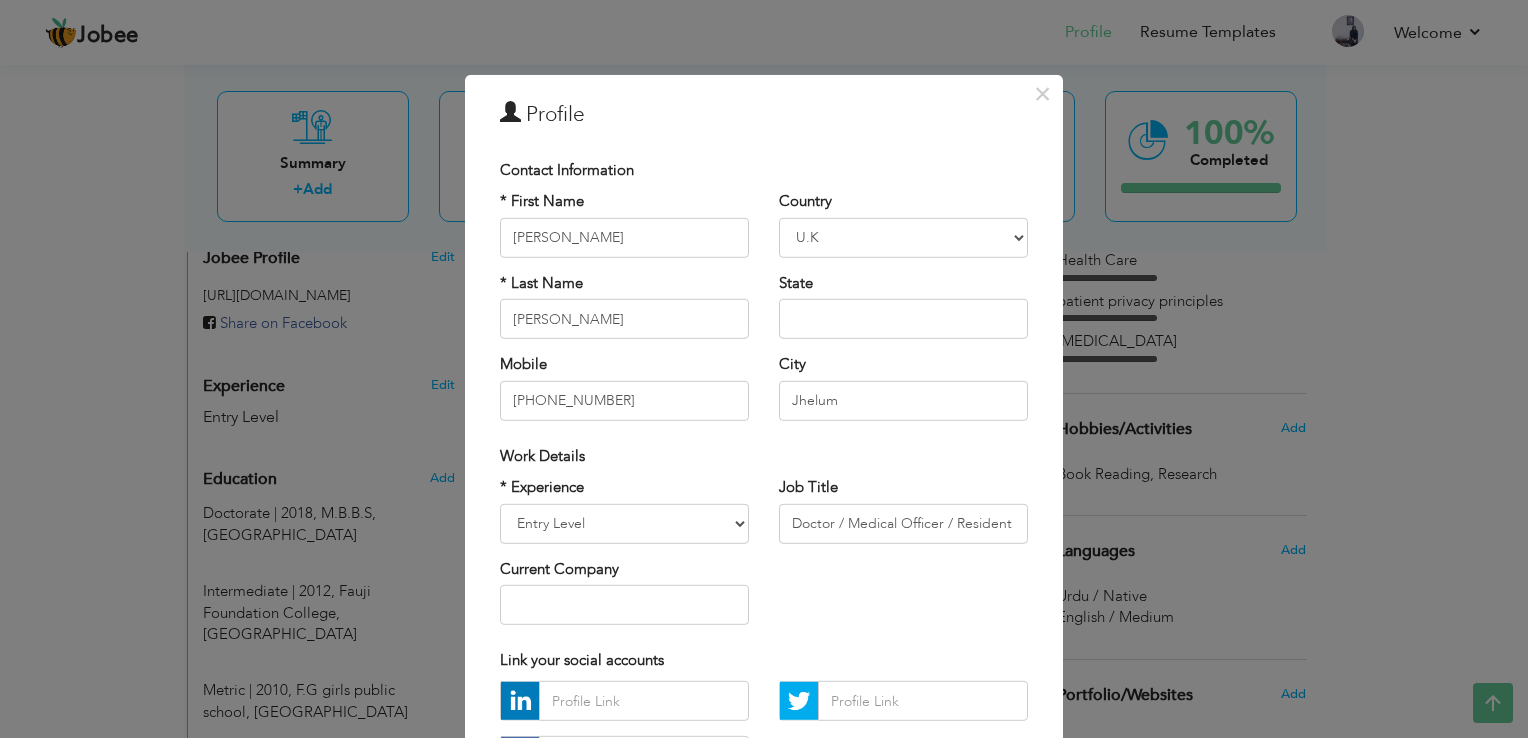 click on "Work Details" at bounding box center [764, 455] 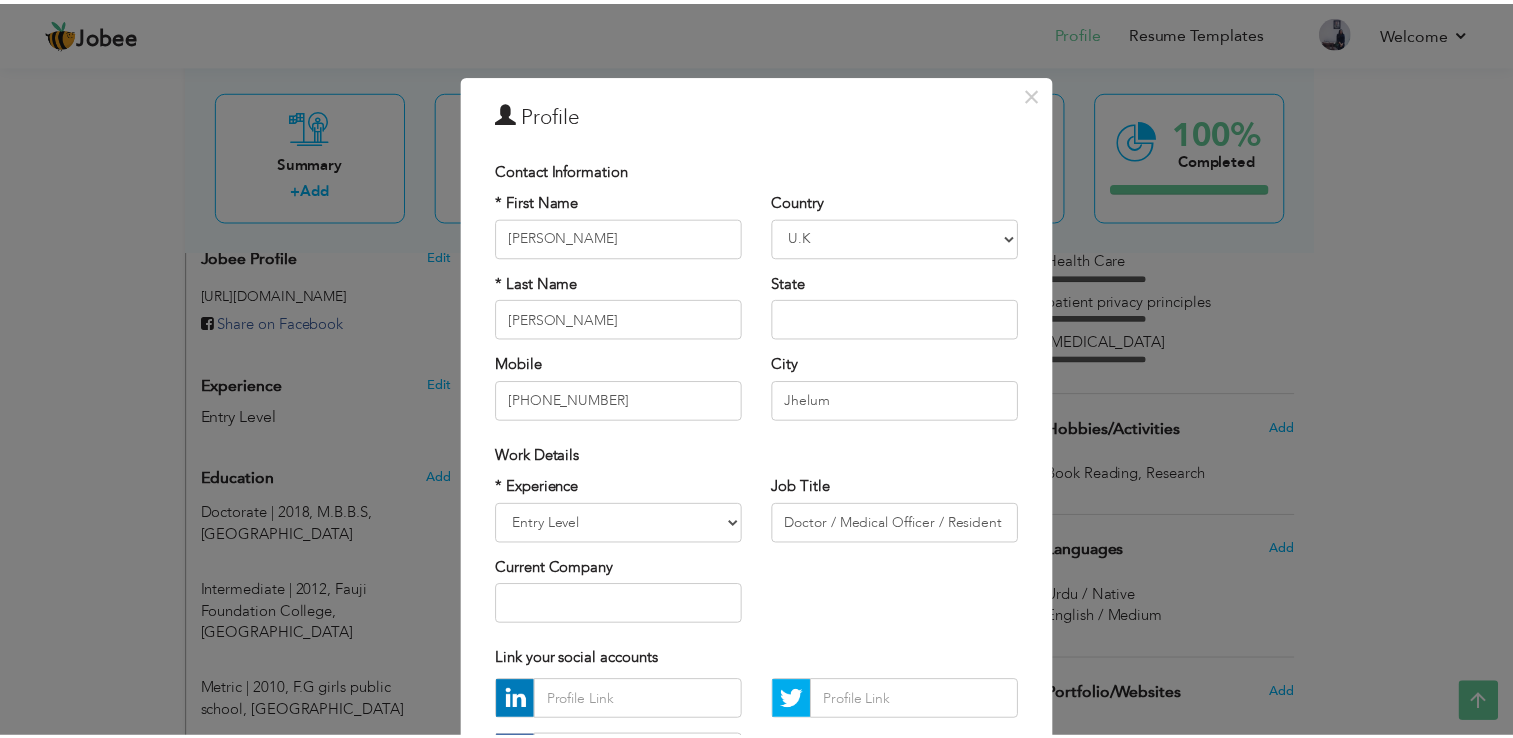 scroll, scrollTop: 173, scrollLeft: 0, axis: vertical 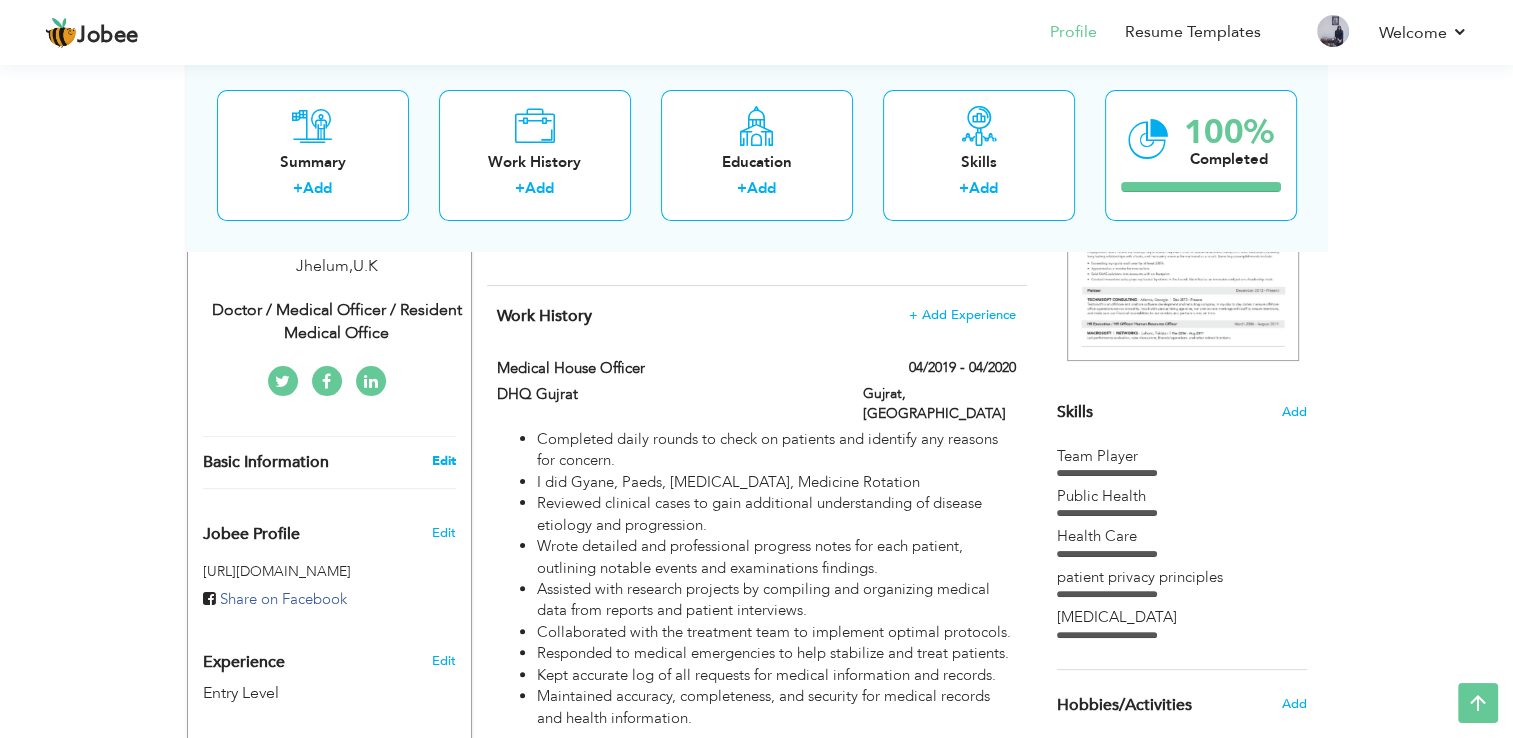 click on "Edit" at bounding box center (443, 461) 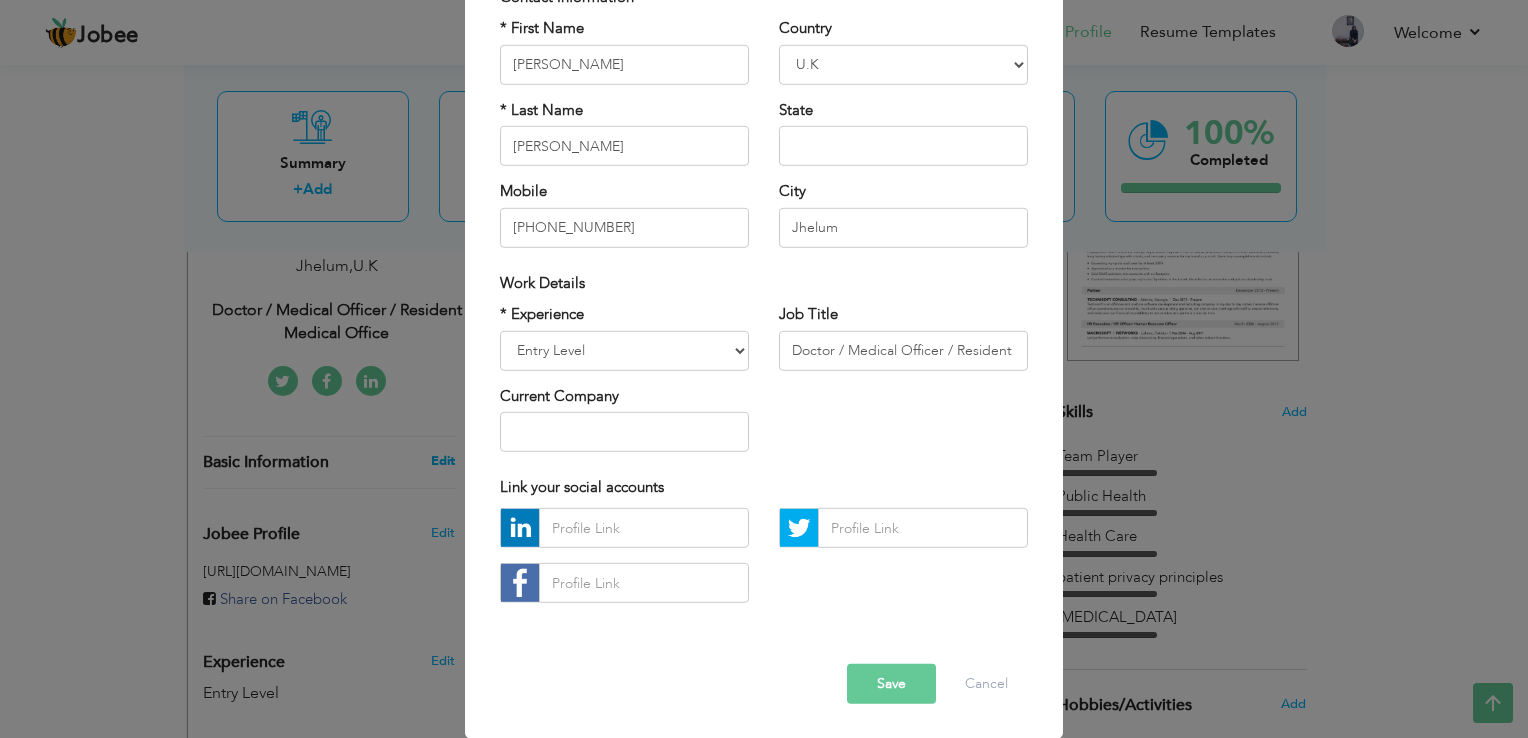 scroll, scrollTop: 0, scrollLeft: 0, axis: both 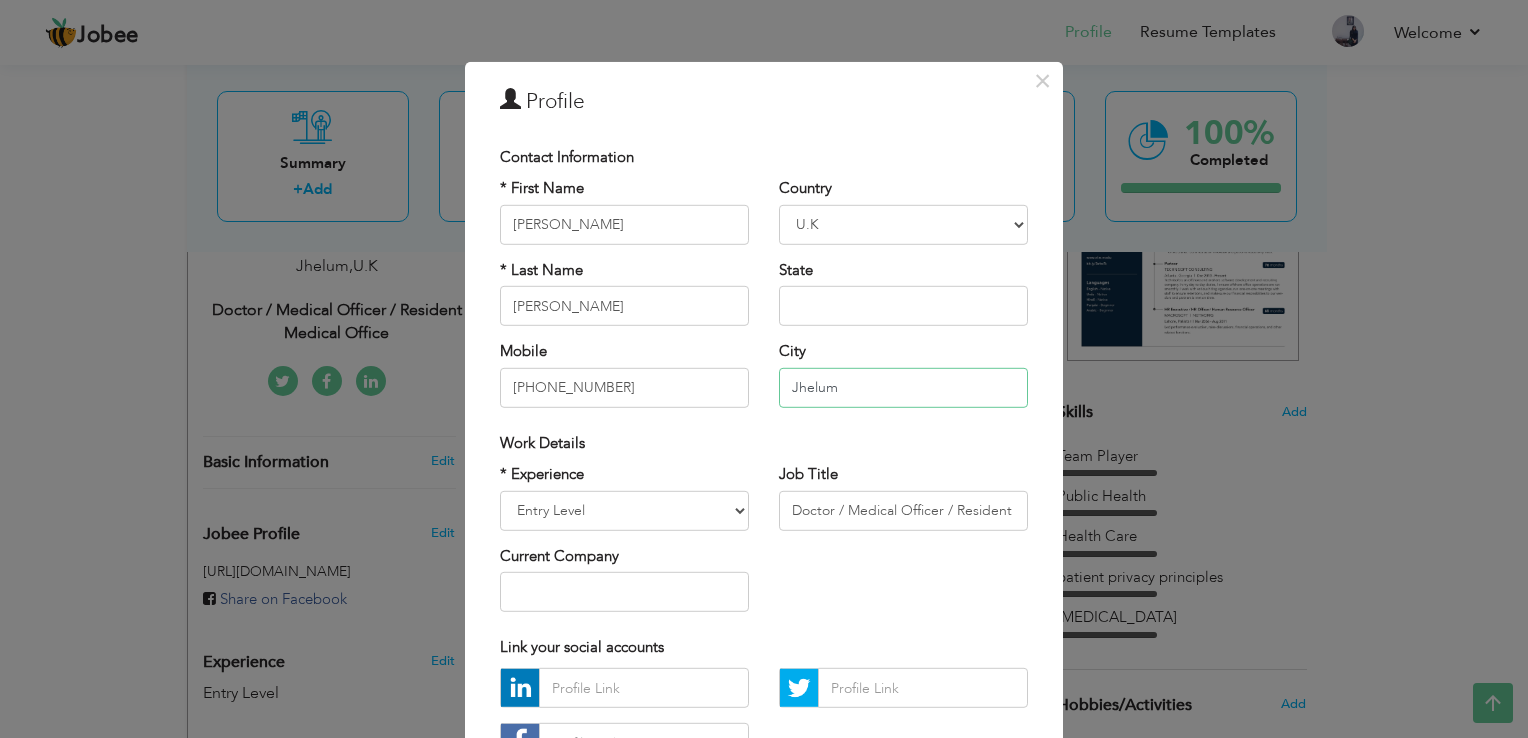 click on "Jhelum" at bounding box center [903, 387] 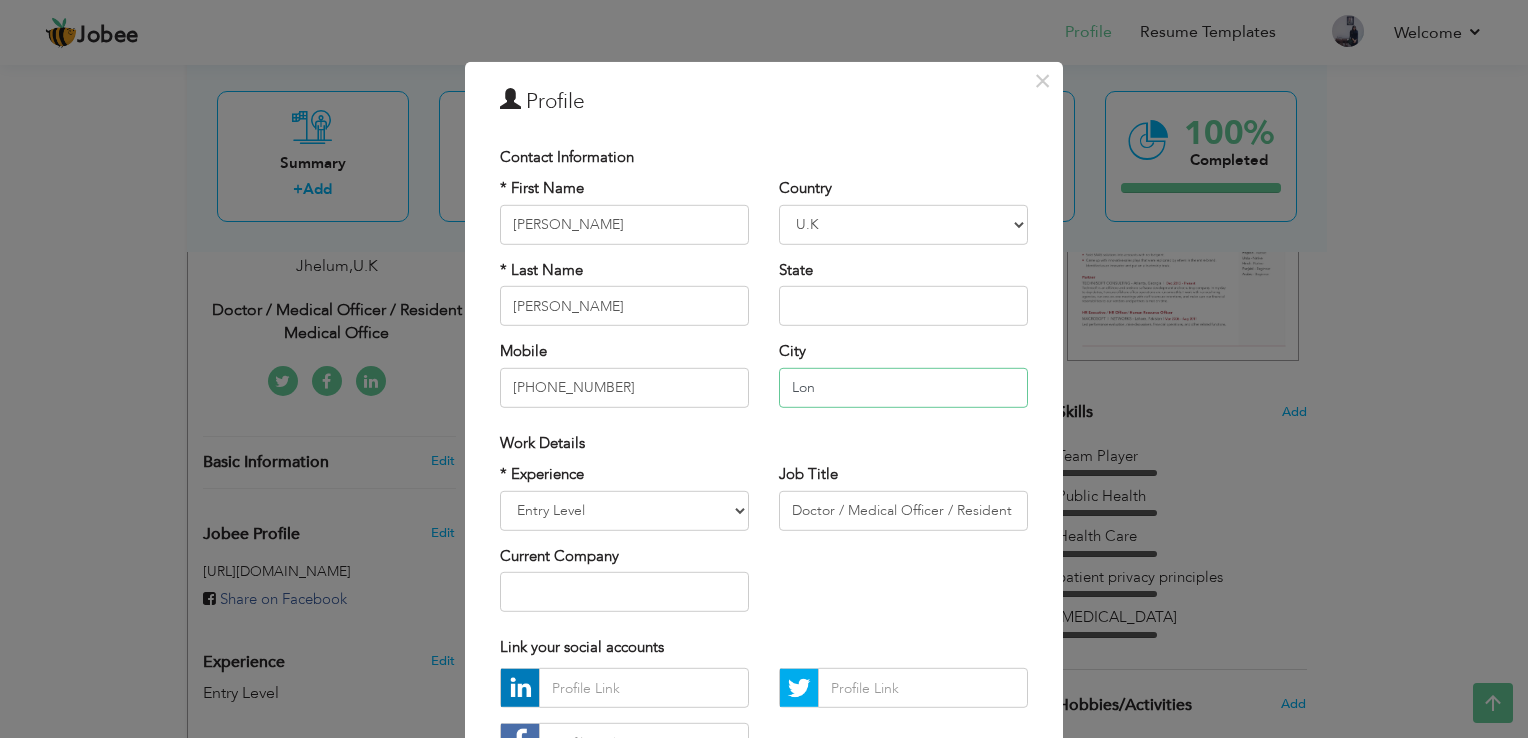 type on "[GEOGRAPHIC_DATA]" 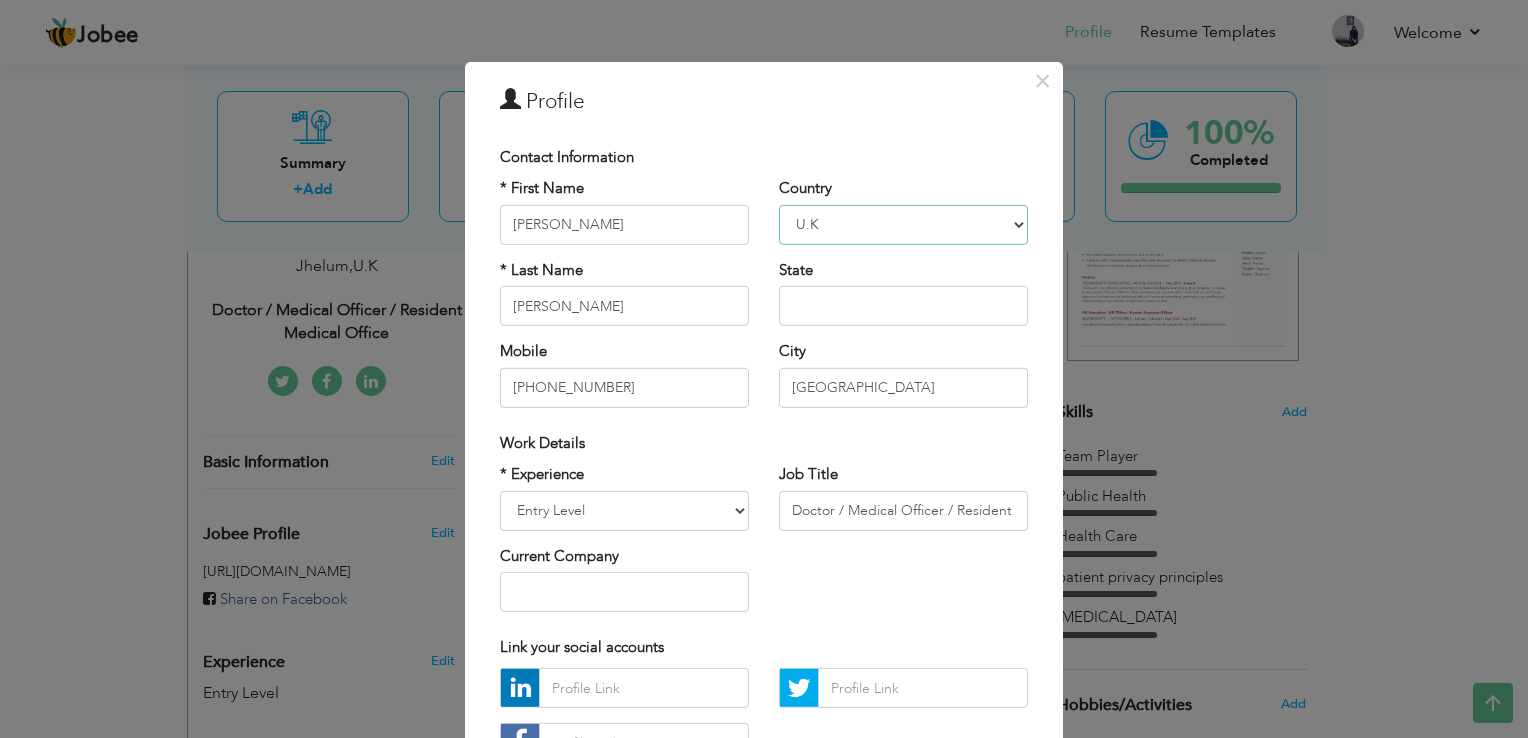 select on "number:82" 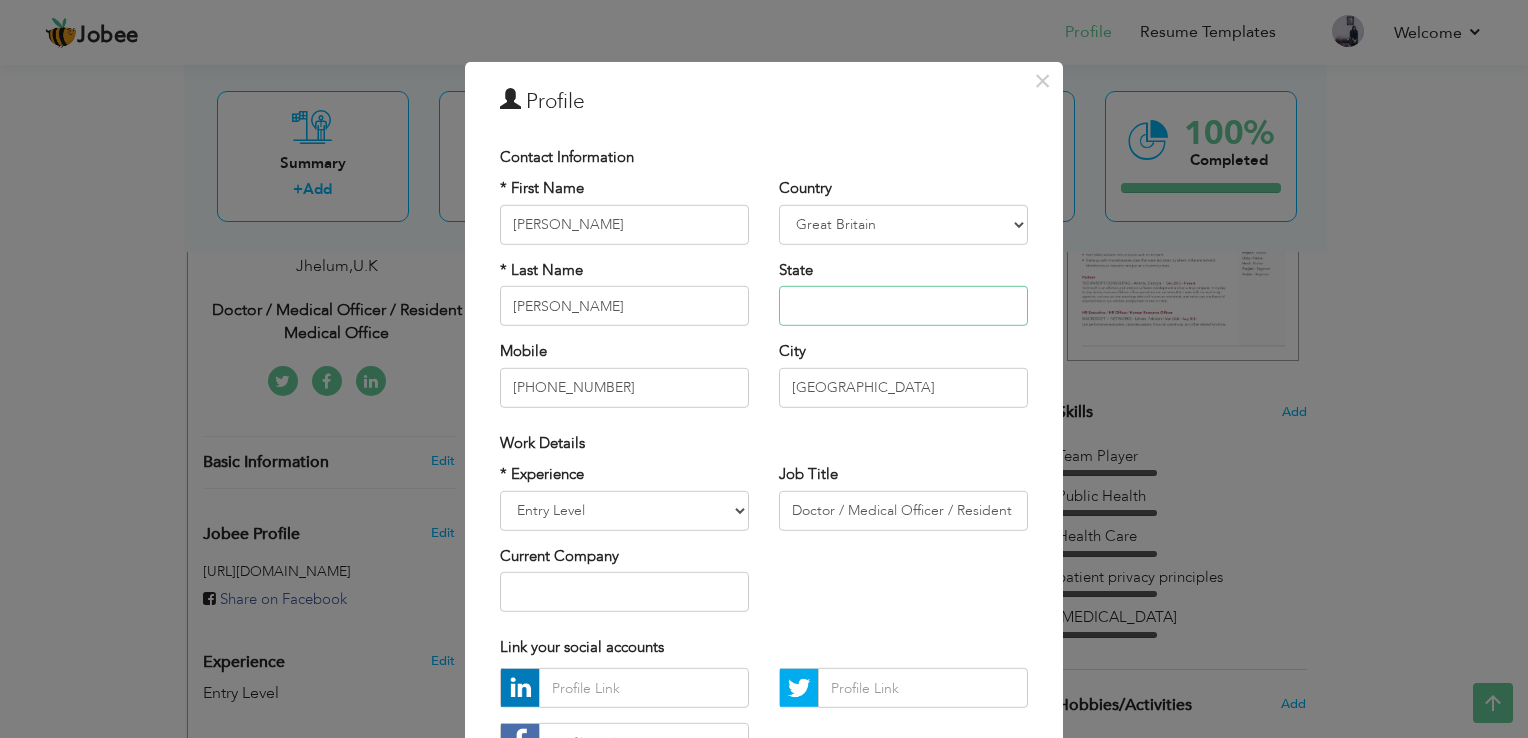 type on "[PERSON_NAME]" 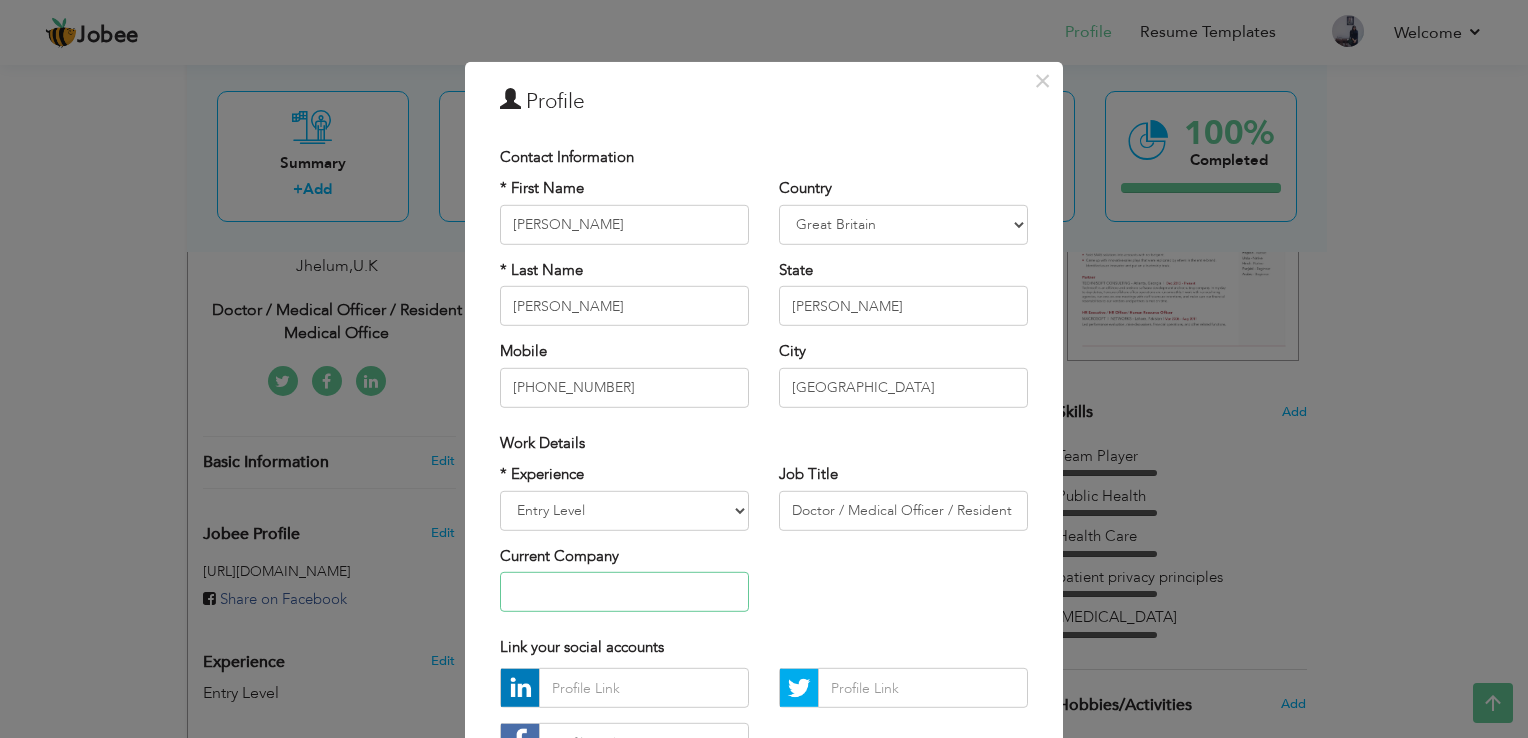 type on "MultiMixMart" 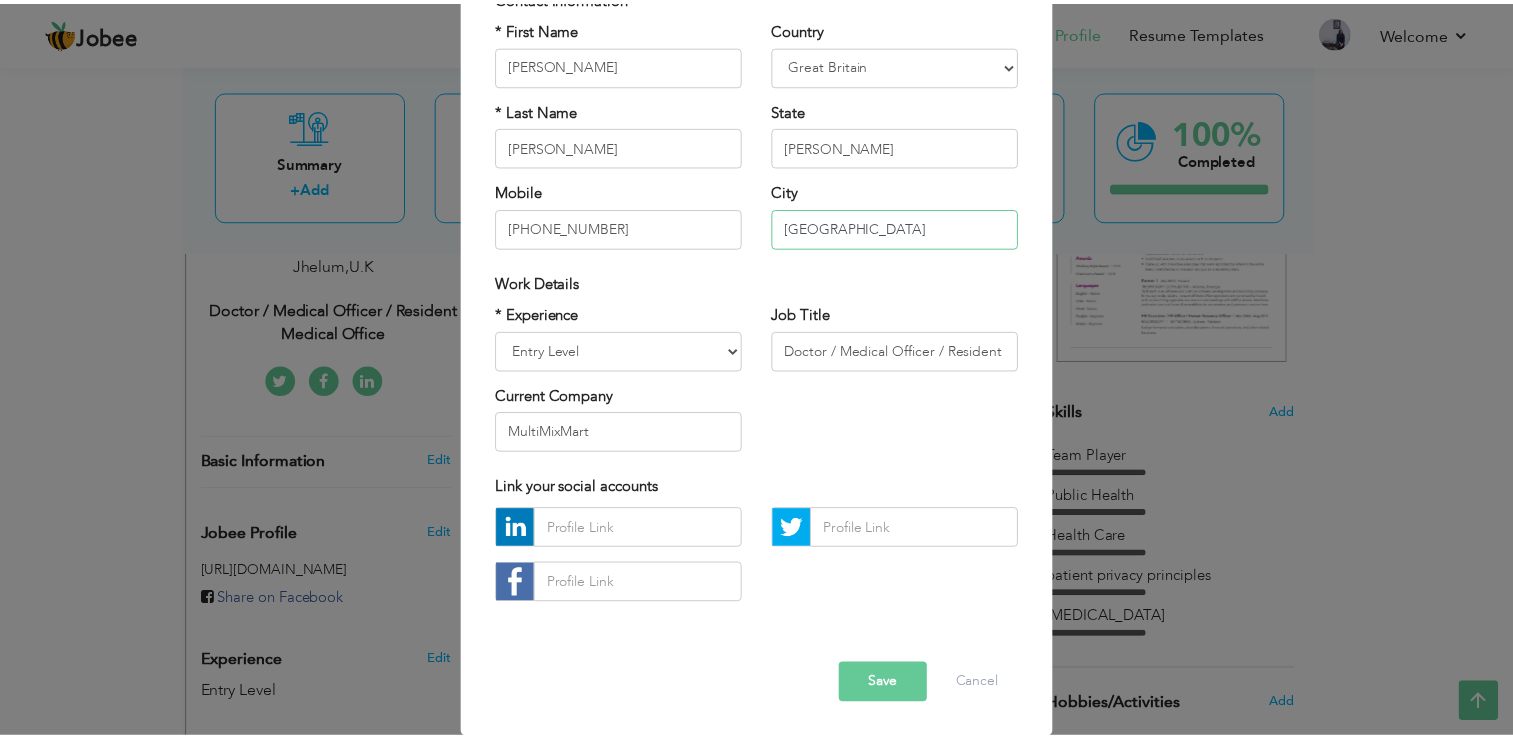 scroll, scrollTop: 172, scrollLeft: 0, axis: vertical 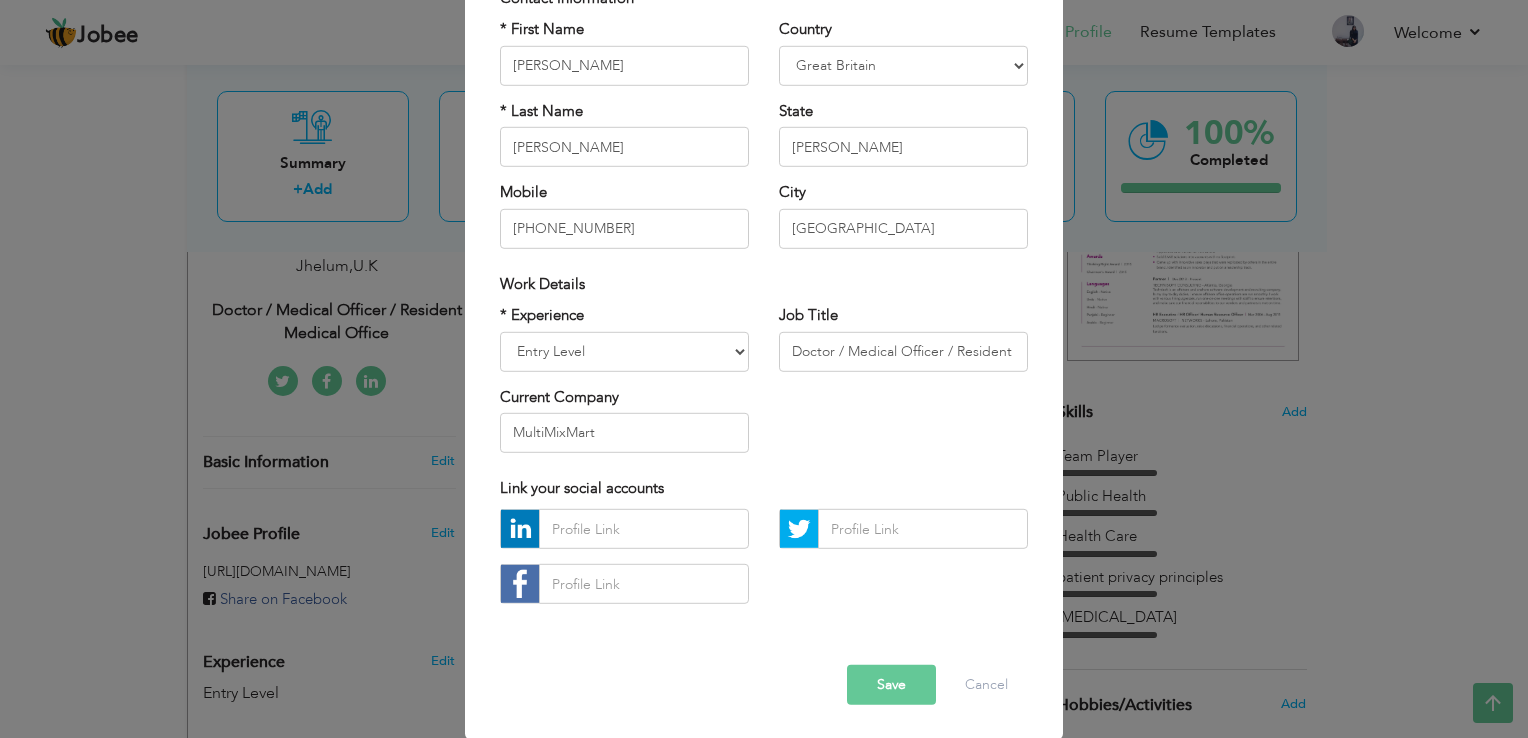 click on "Save" at bounding box center [891, 685] 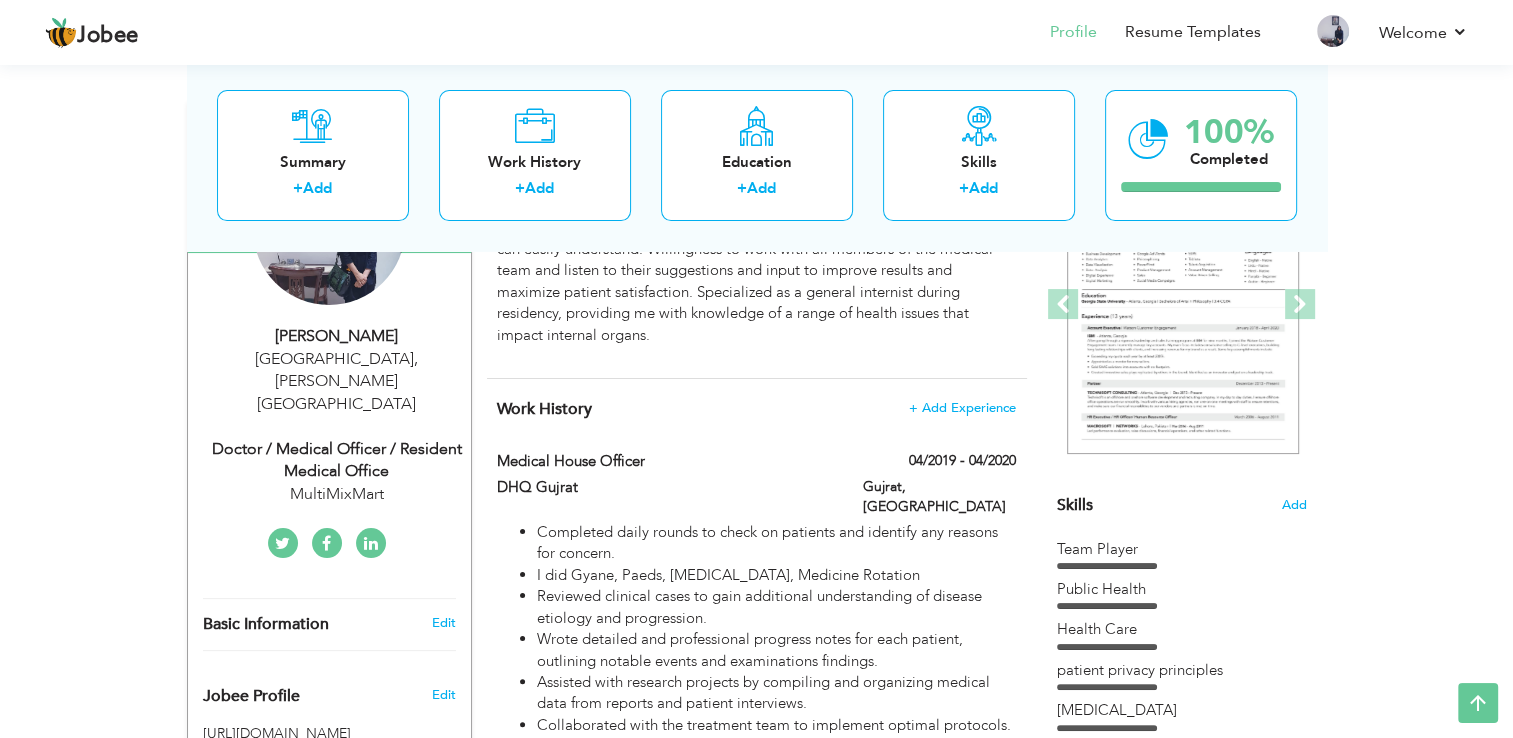 scroll, scrollTop: 56, scrollLeft: 0, axis: vertical 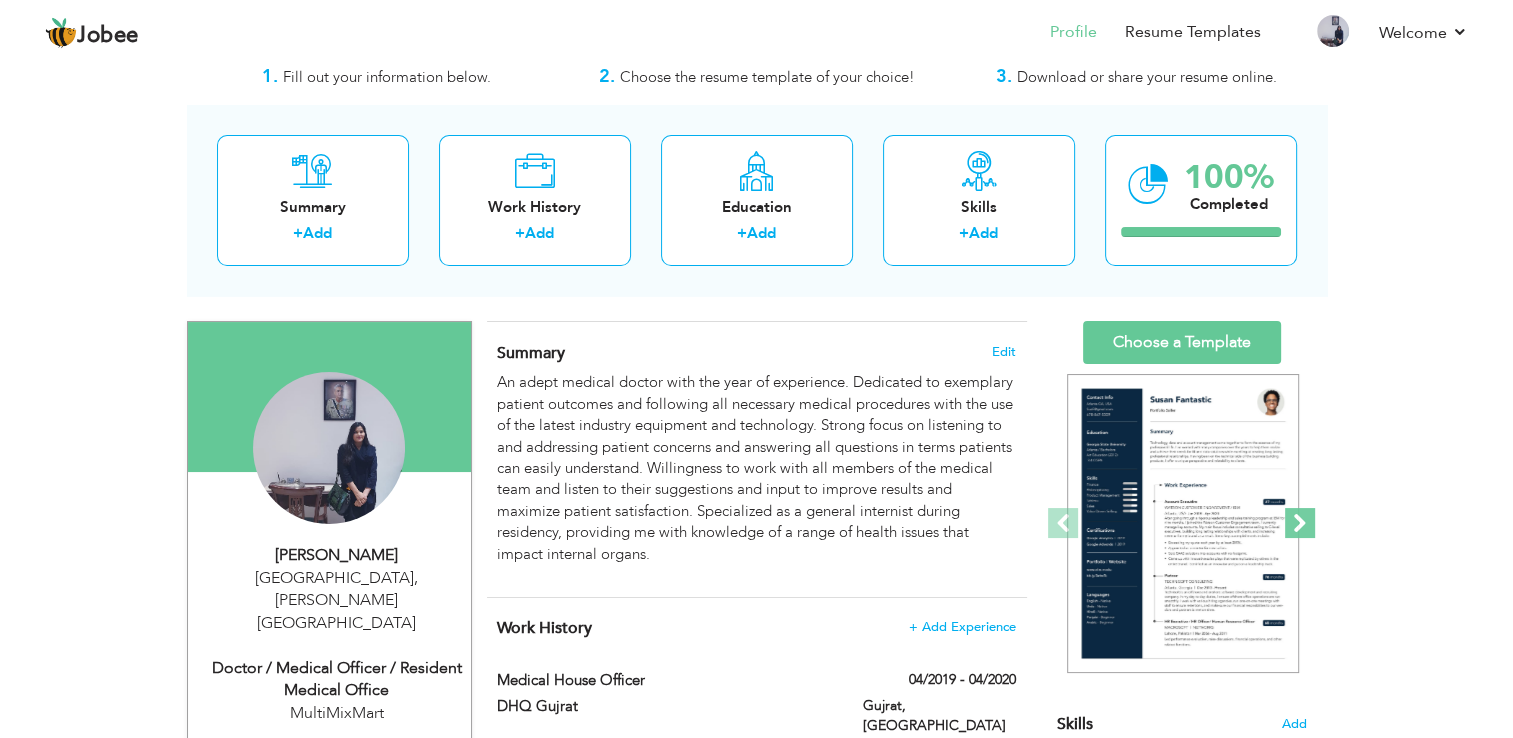 click at bounding box center (1300, 523) 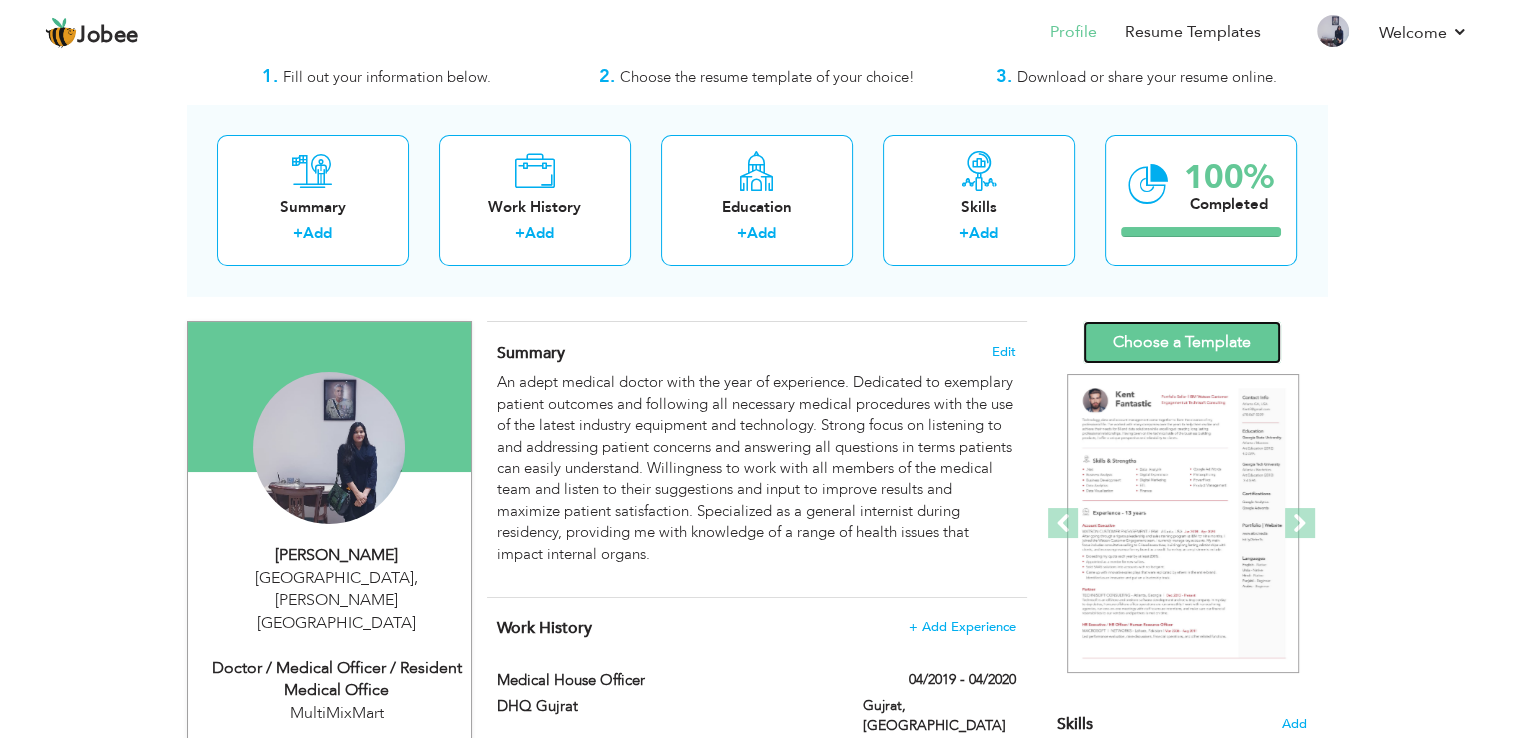 click on "Choose a Template" at bounding box center (1182, 342) 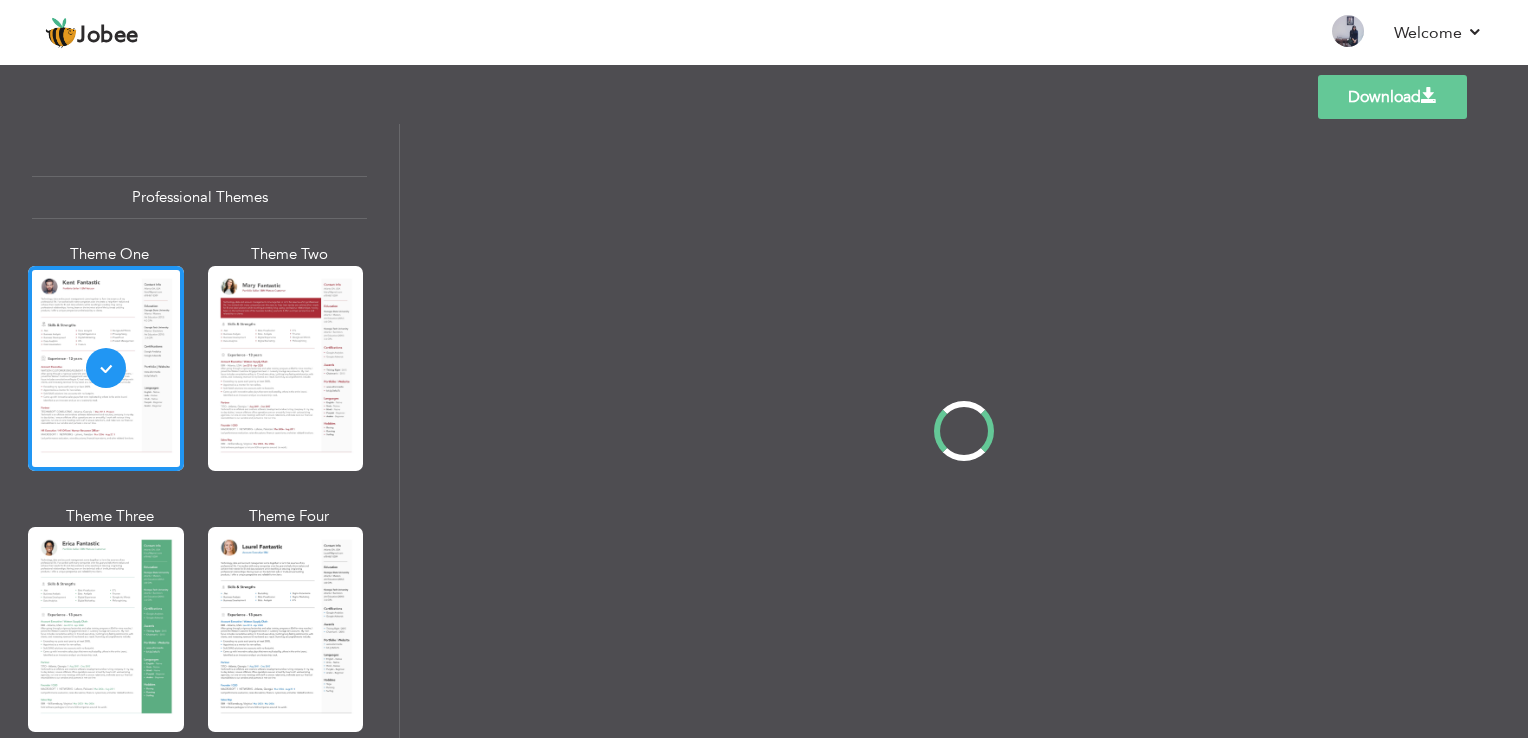 scroll, scrollTop: 0, scrollLeft: 0, axis: both 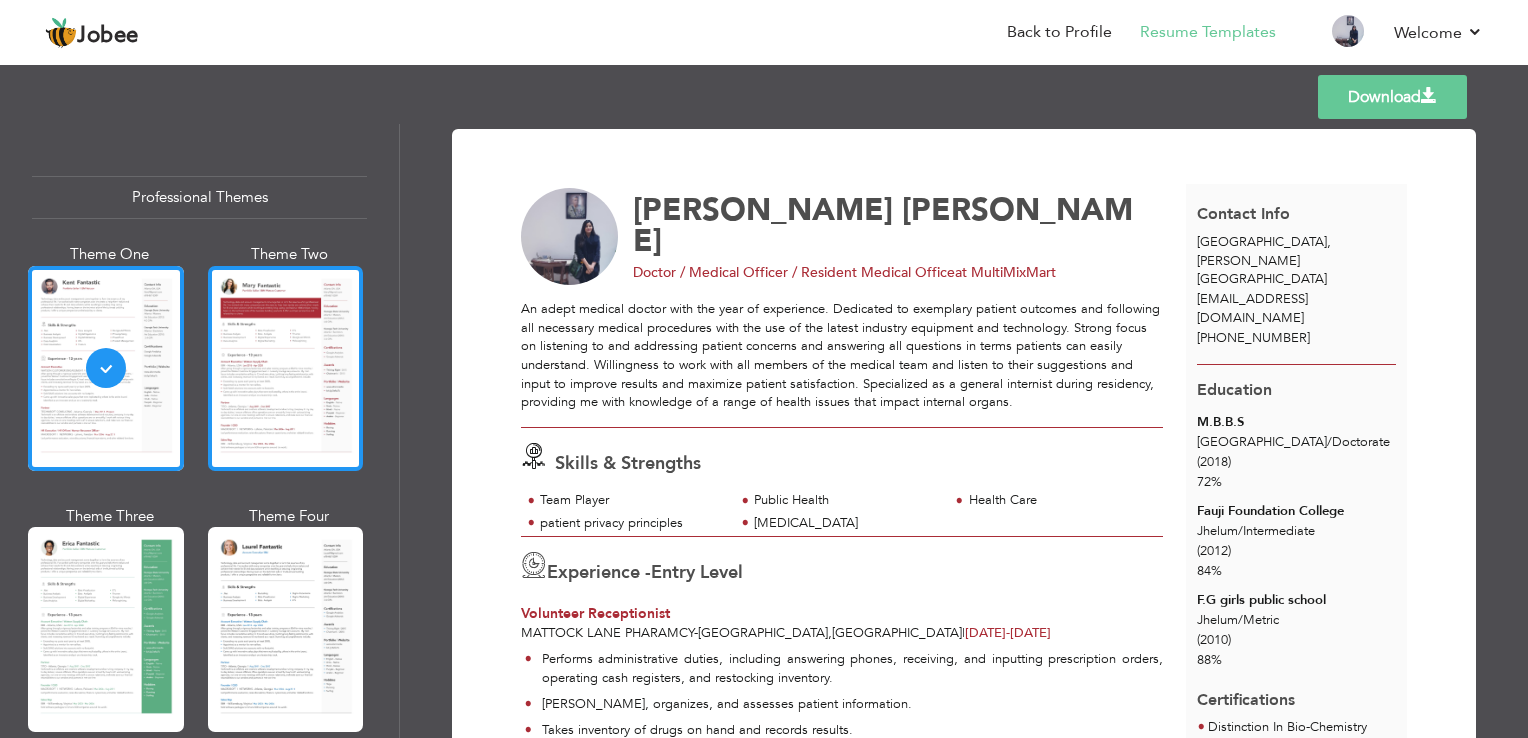 click at bounding box center (286, 368) 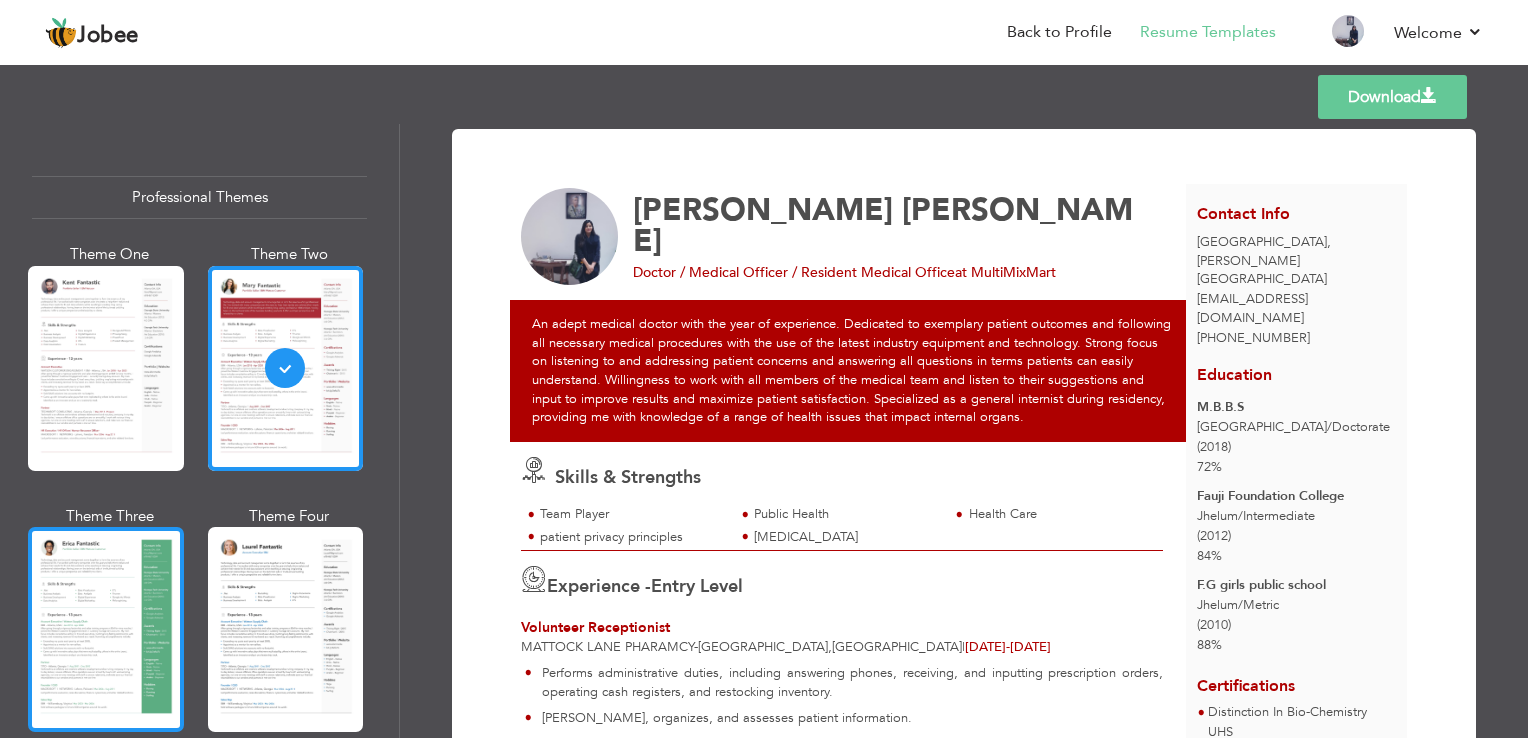click at bounding box center [106, 629] 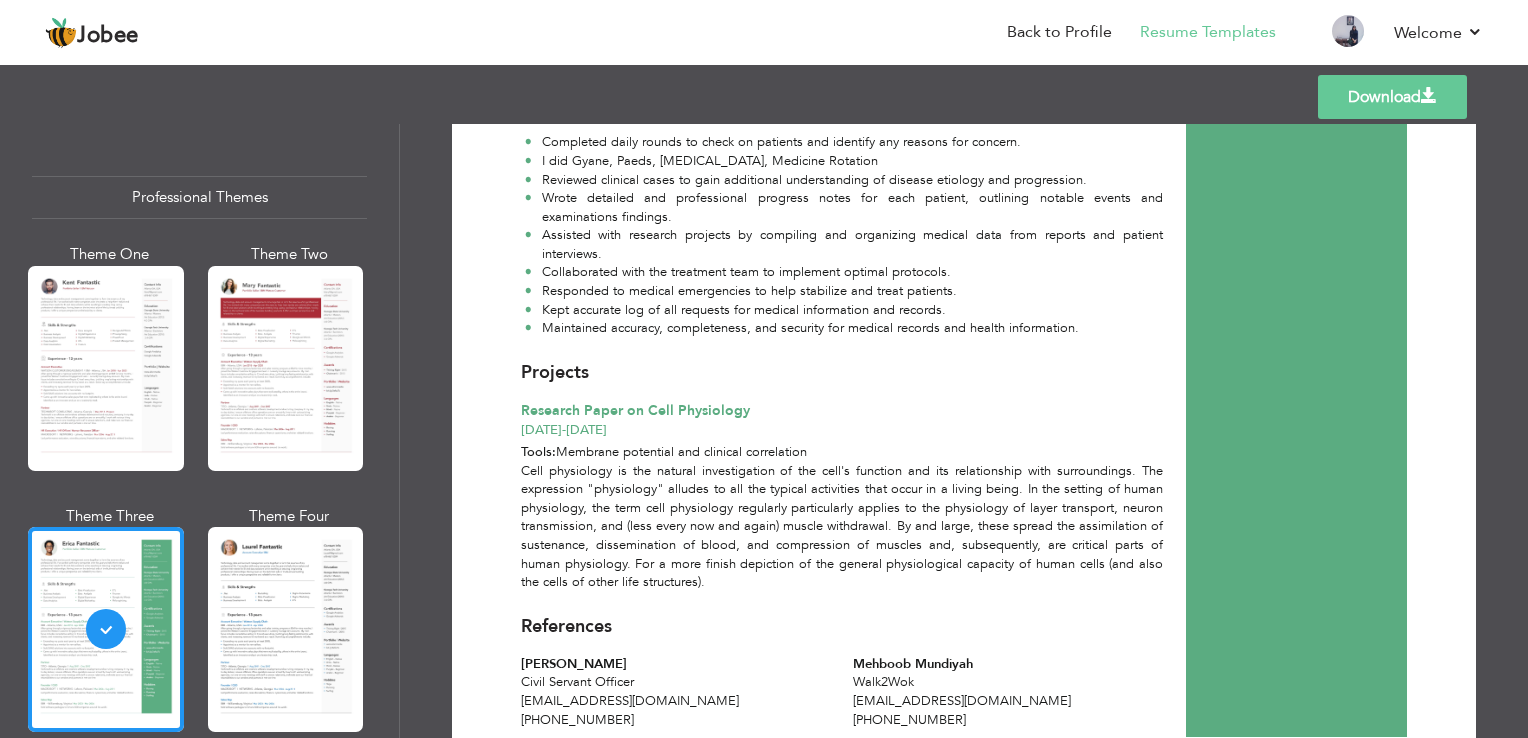scroll, scrollTop: 2059, scrollLeft: 0, axis: vertical 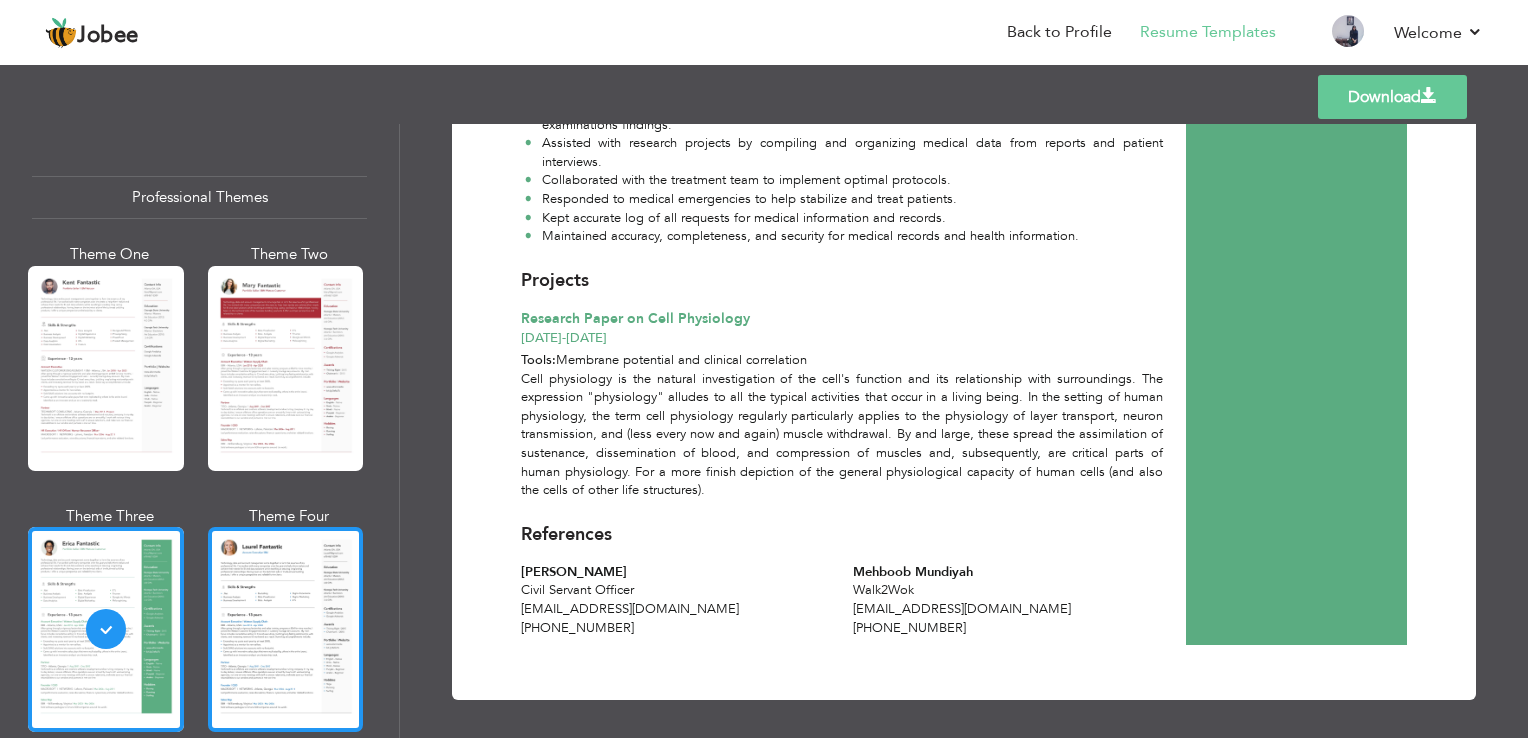 click at bounding box center (286, 629) 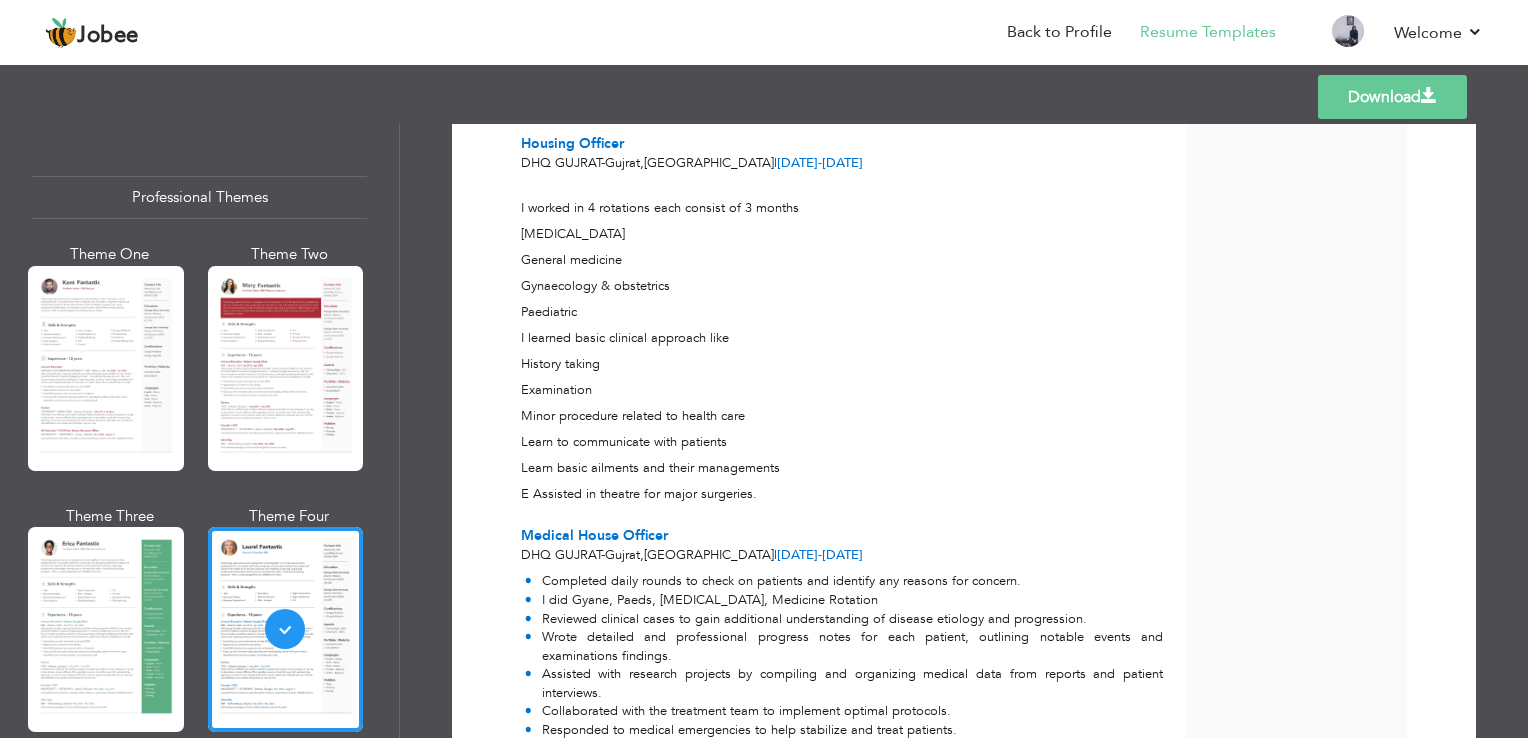 scroll, scrollTop: 2059, scrollLeft: 0, axis: vertical 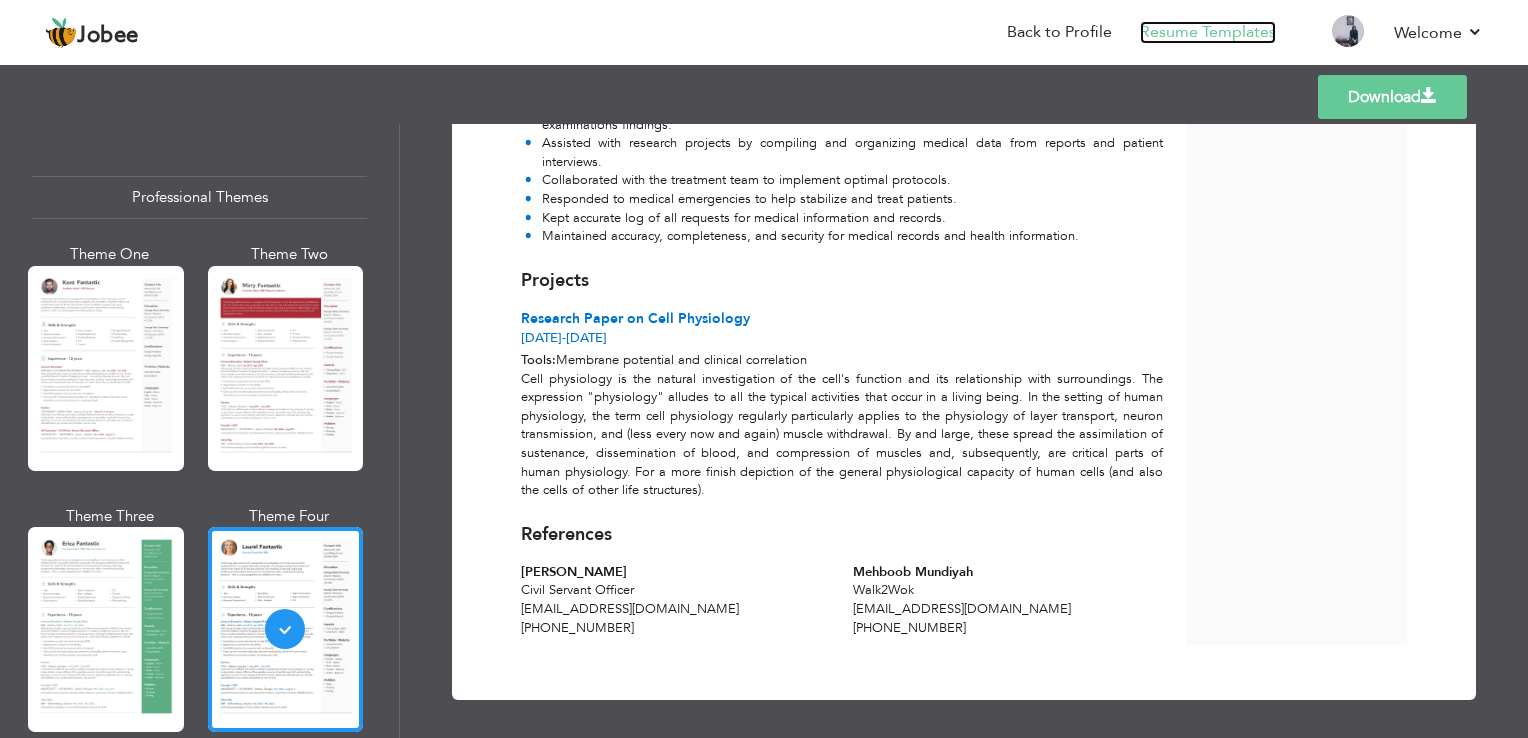 click on "Resume Templates" at bounding box center (1208, 32) 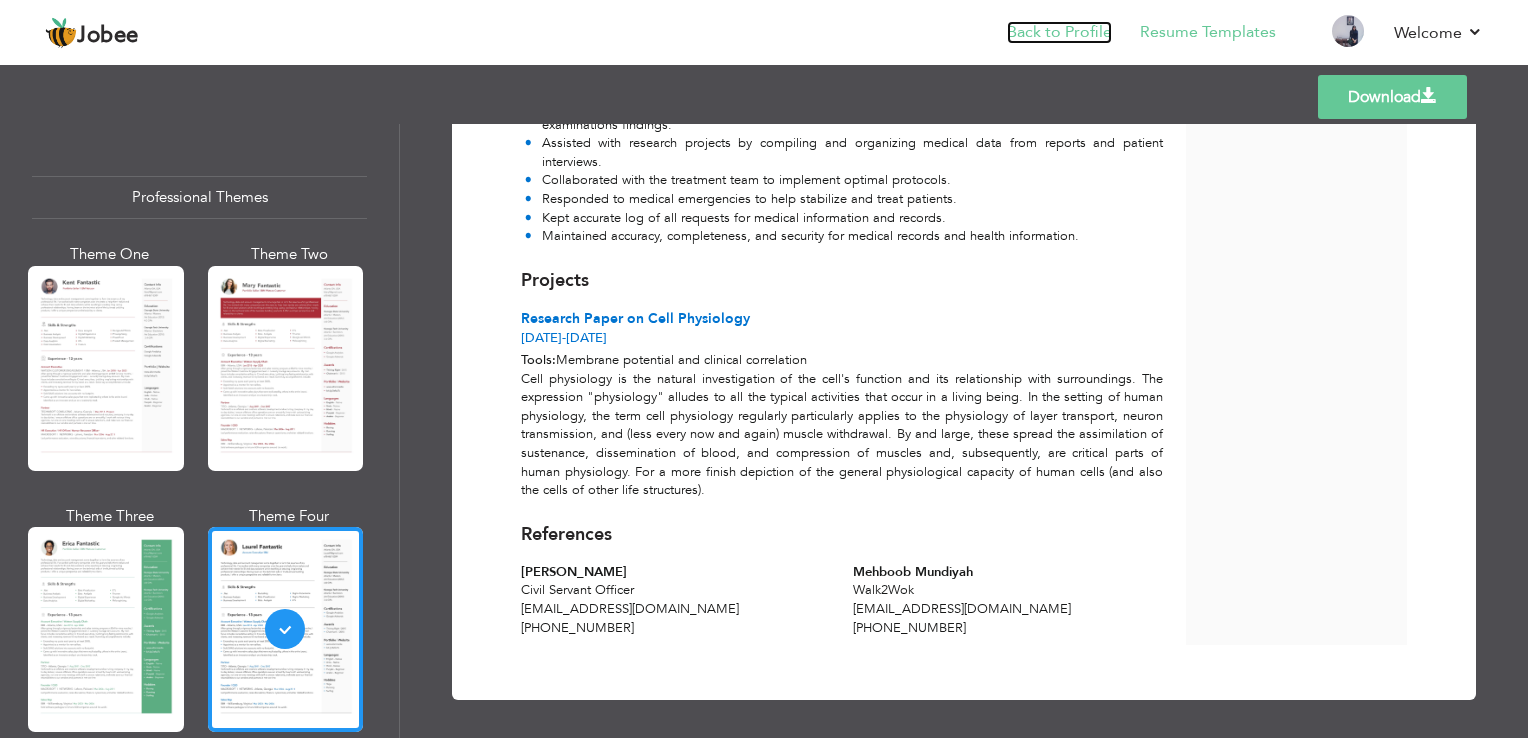 click on "Back to Profile" at bounding box center (1059, 32) 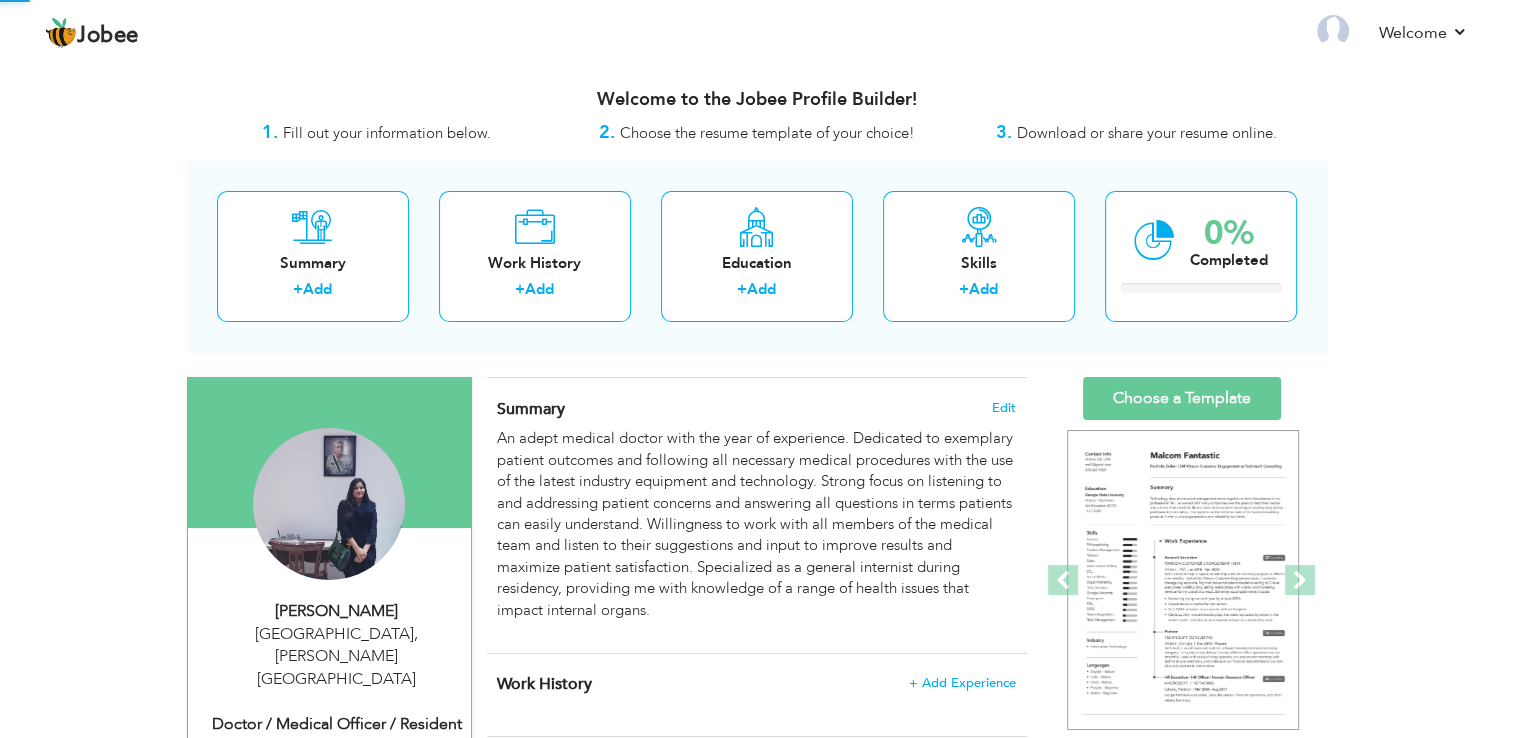 scroll, scrollTop: 0, scrollLeft: 0, axis: both 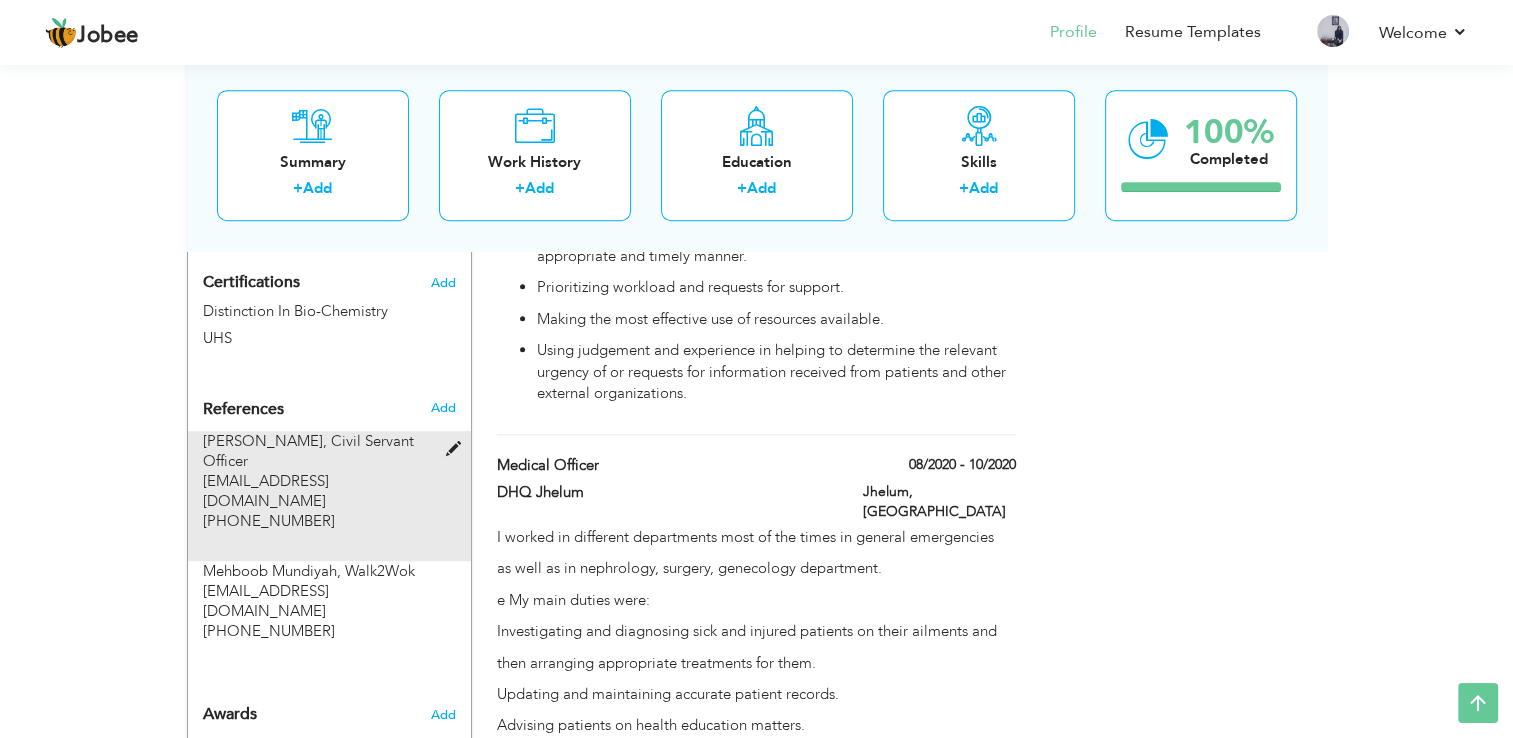 click at bounding box center (457, 449) 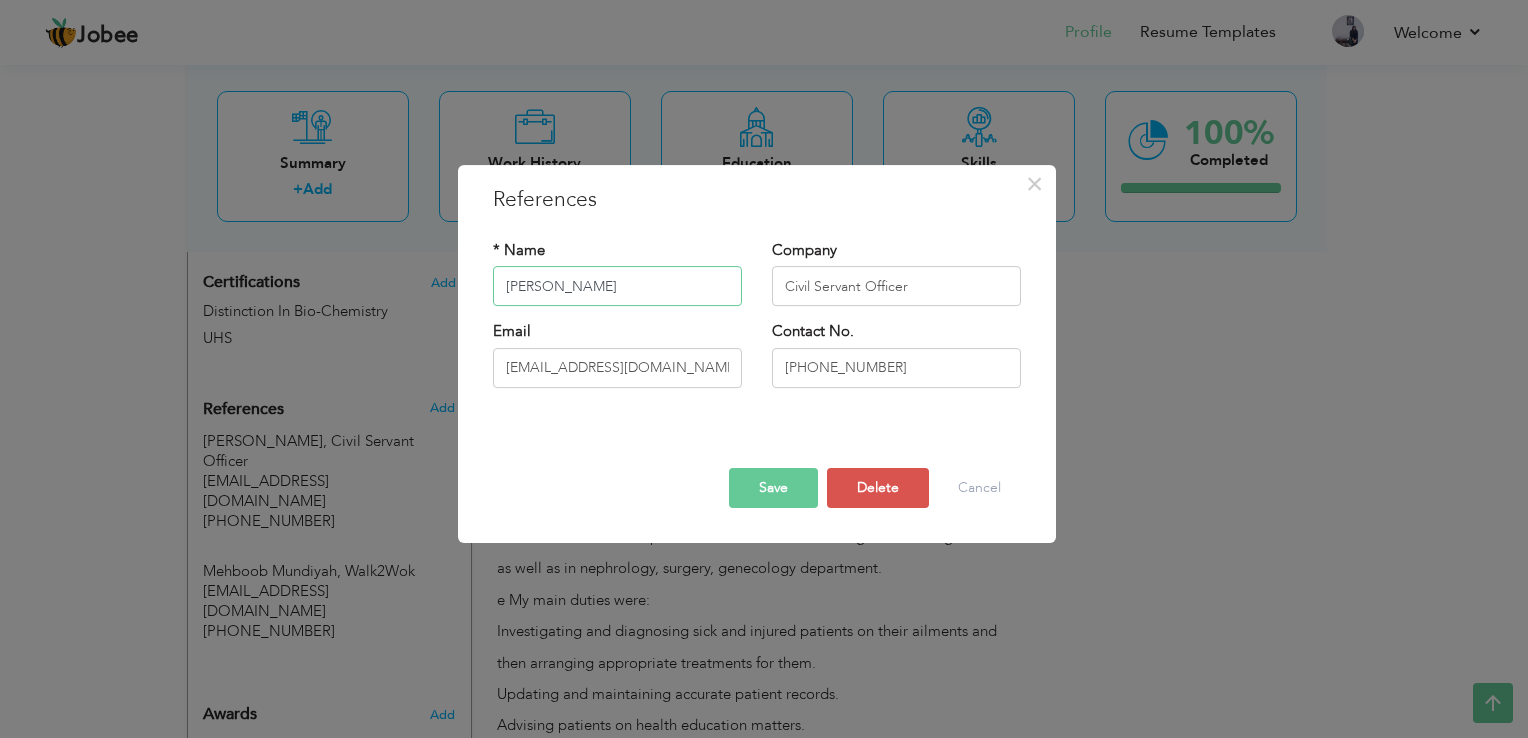 click on "Sadia Haq Nawaz" at bounding box center (617, 287) 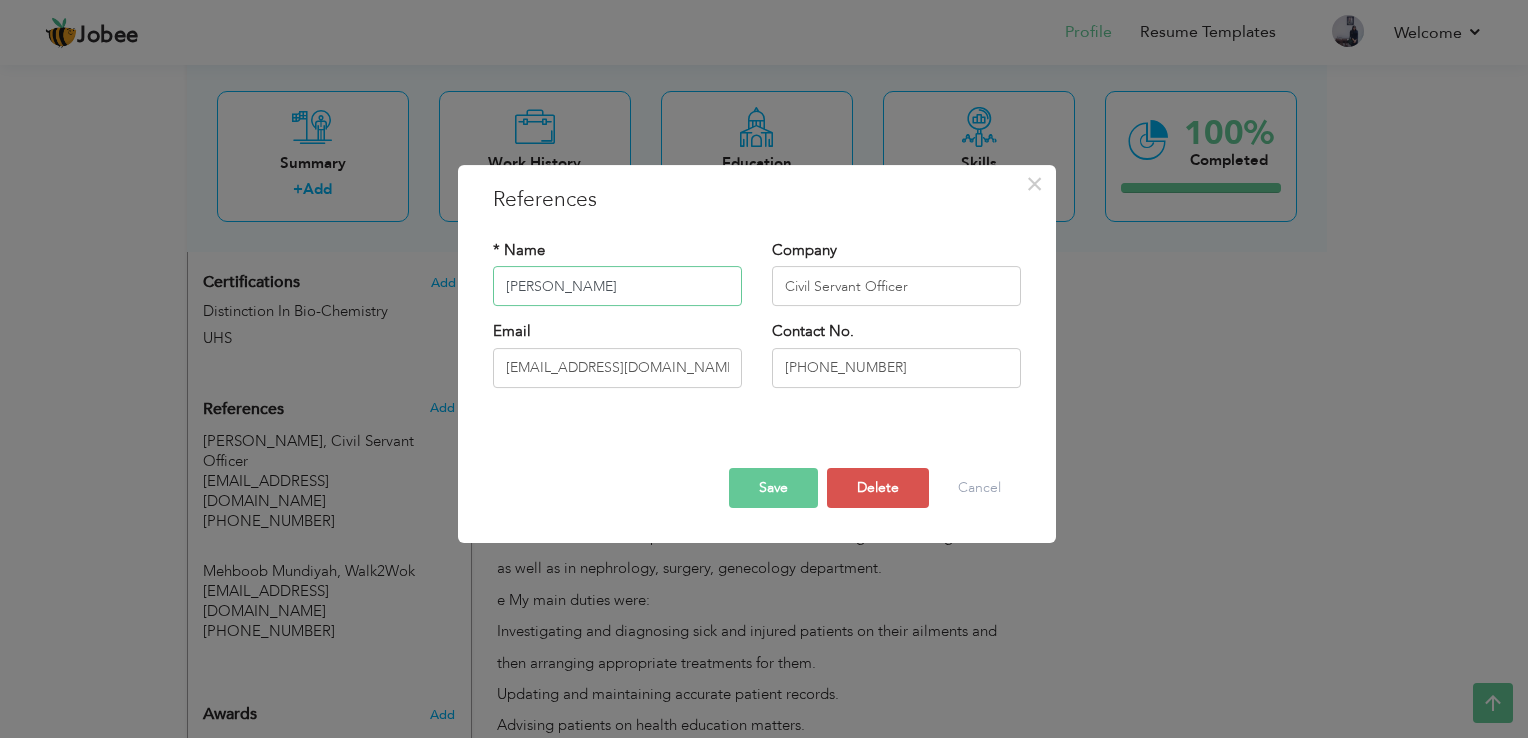 type on "Rajan Shah" 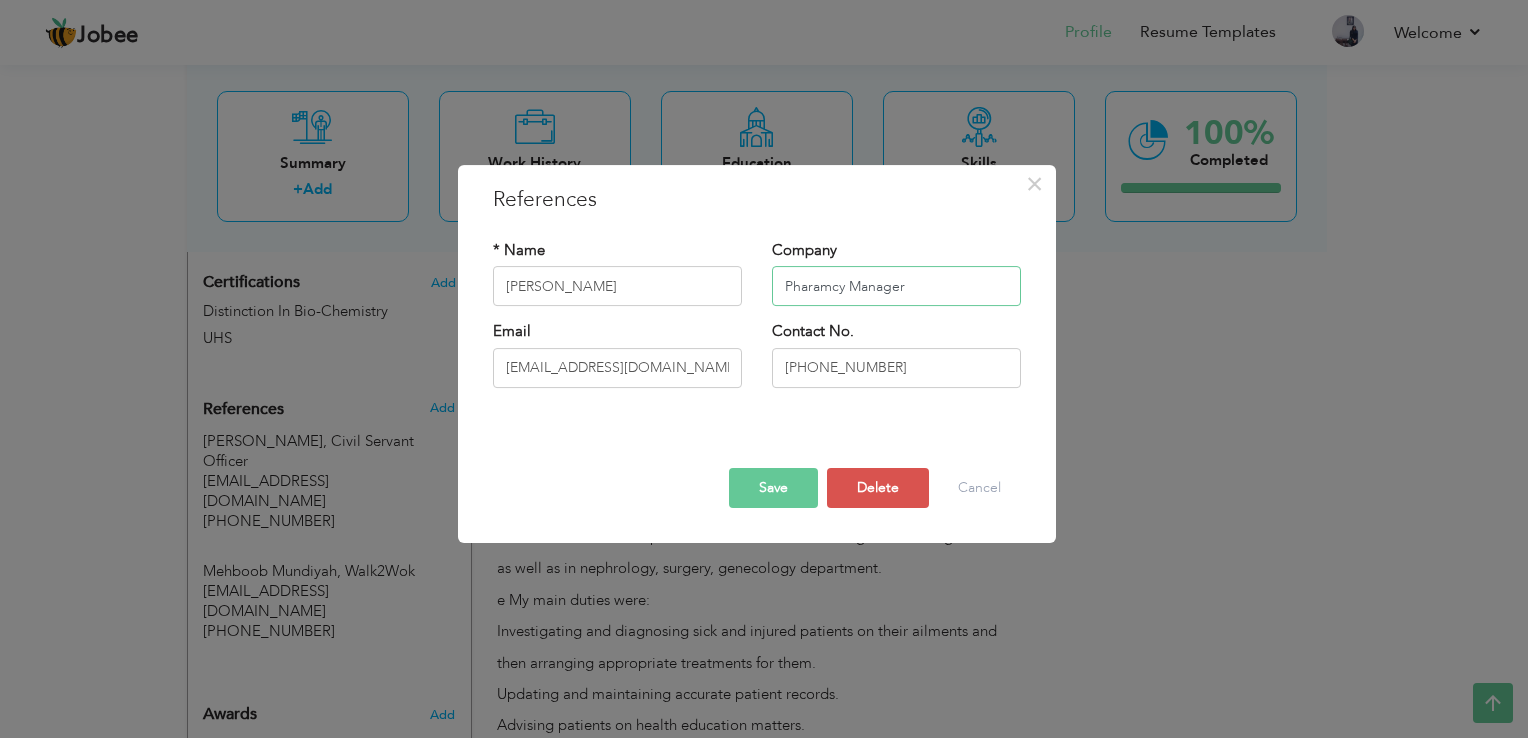 type on "Pharamcy Manager" 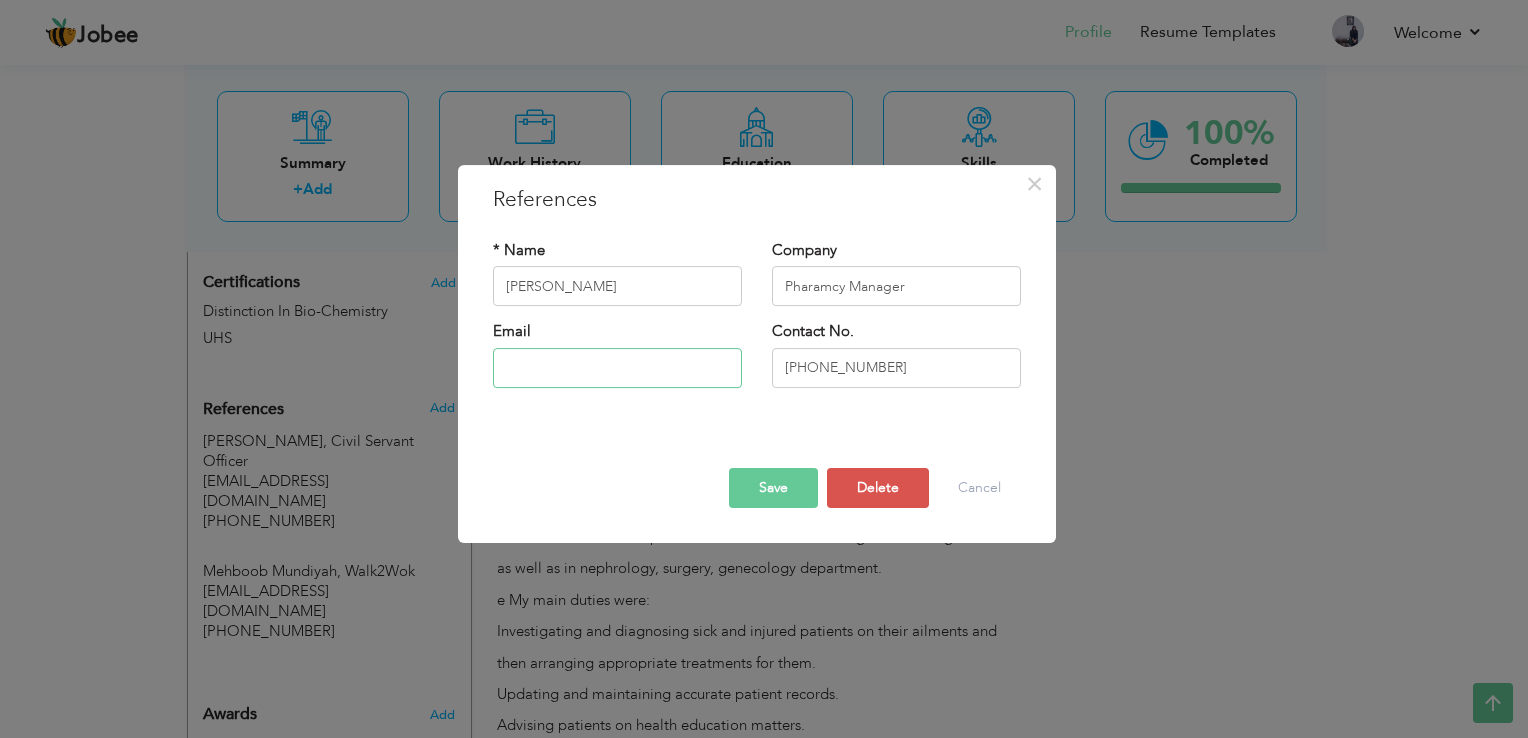 type 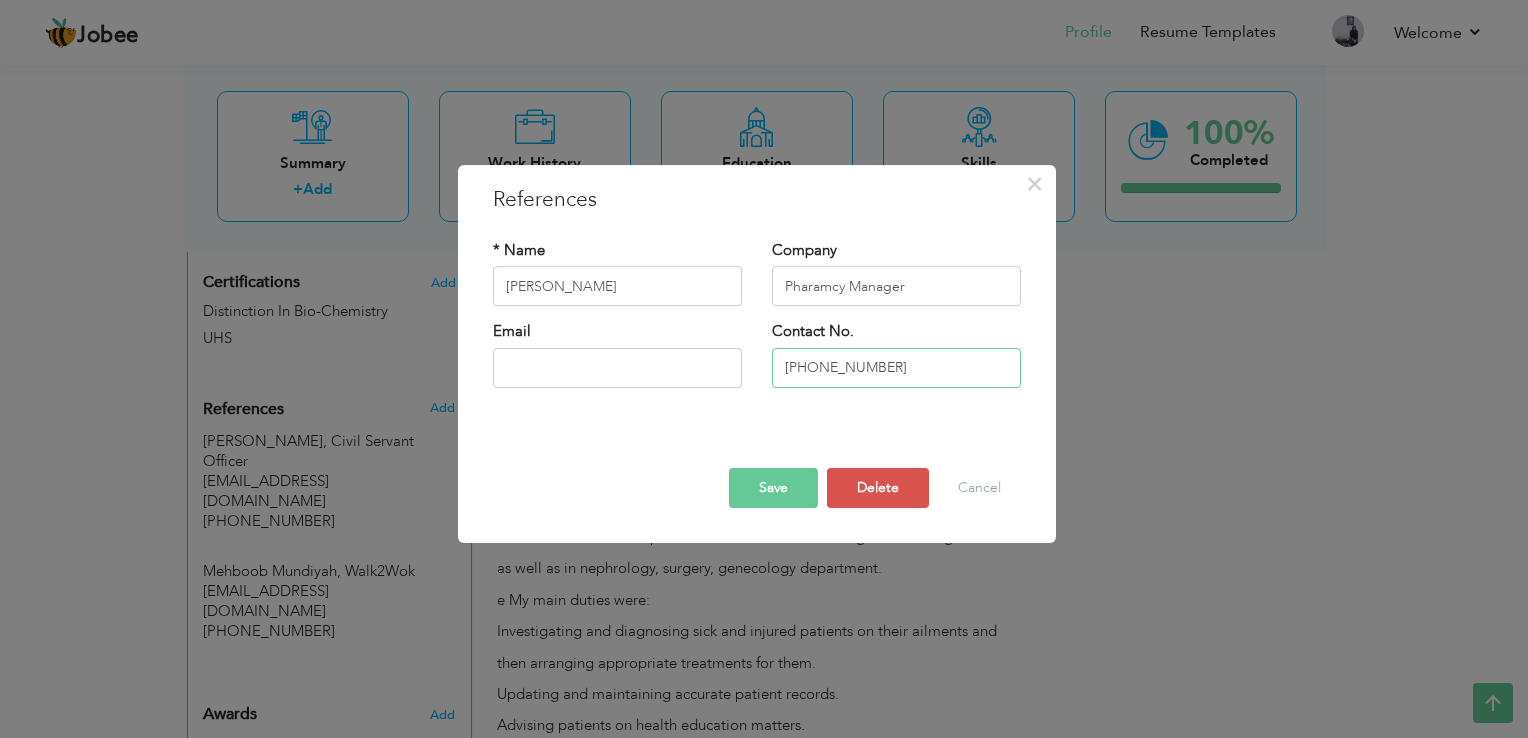 click on "+923315932456" at bounding box center [896, 368] 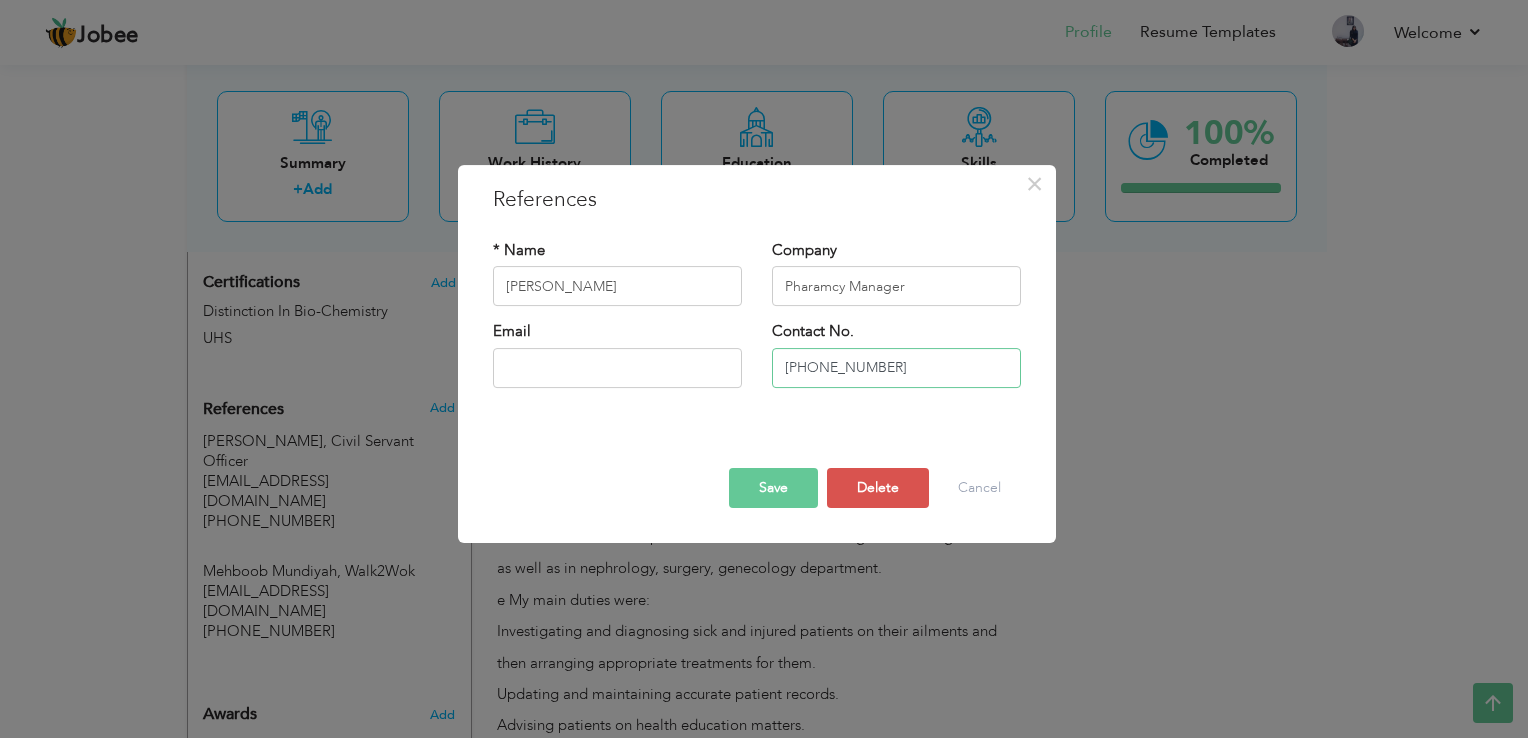 type on "[PHONE_NUMBER]" 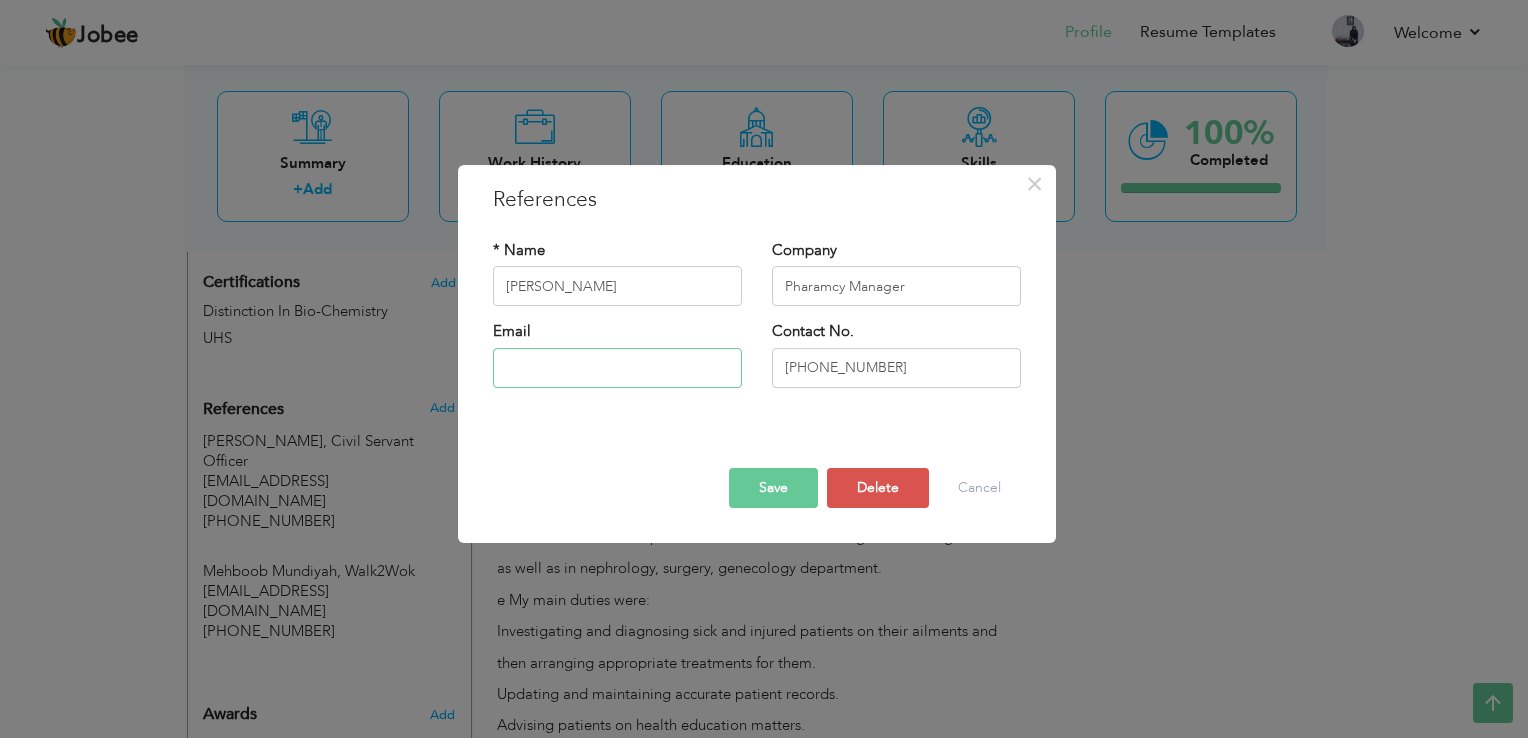 click at bounding box center [617, 368] 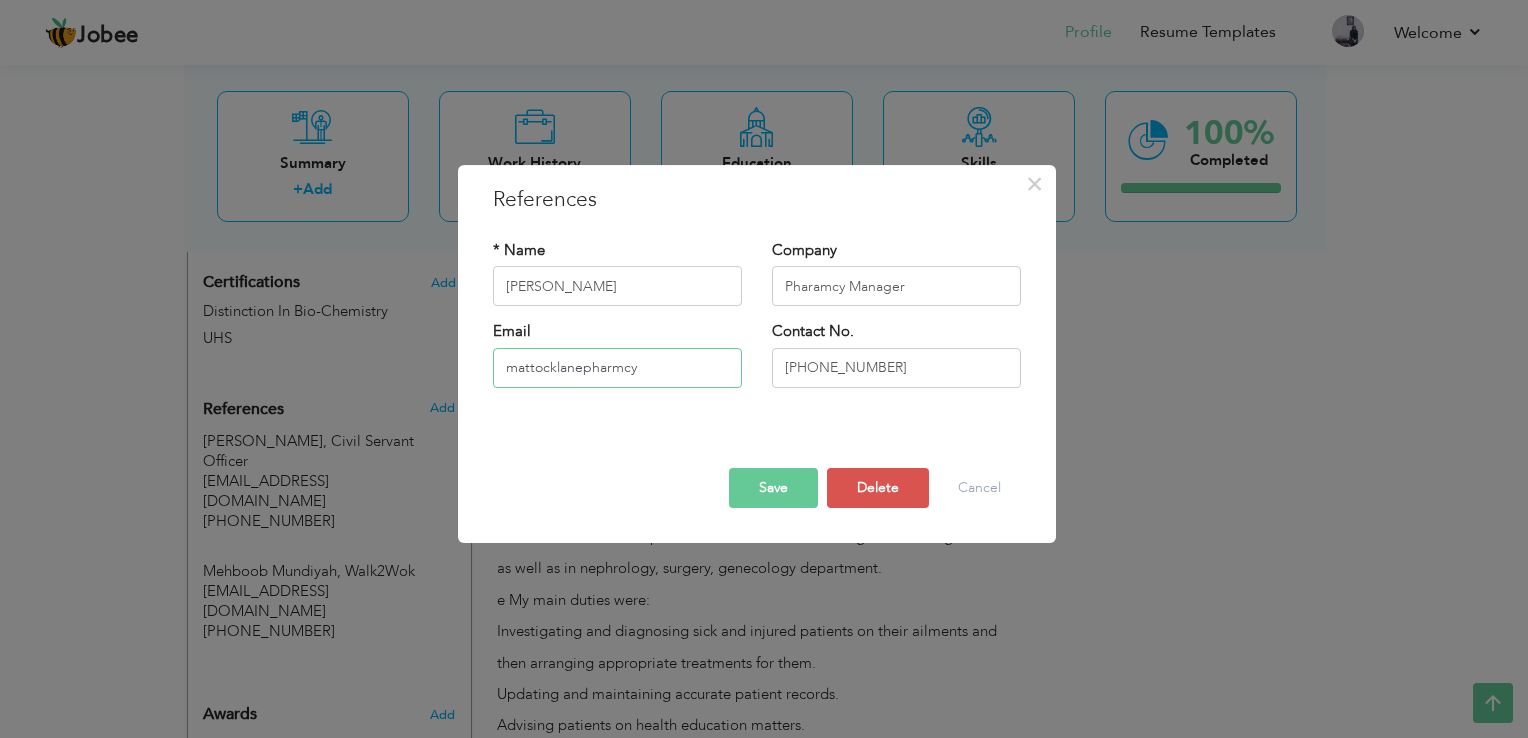 type on "mattocklanepharmc" 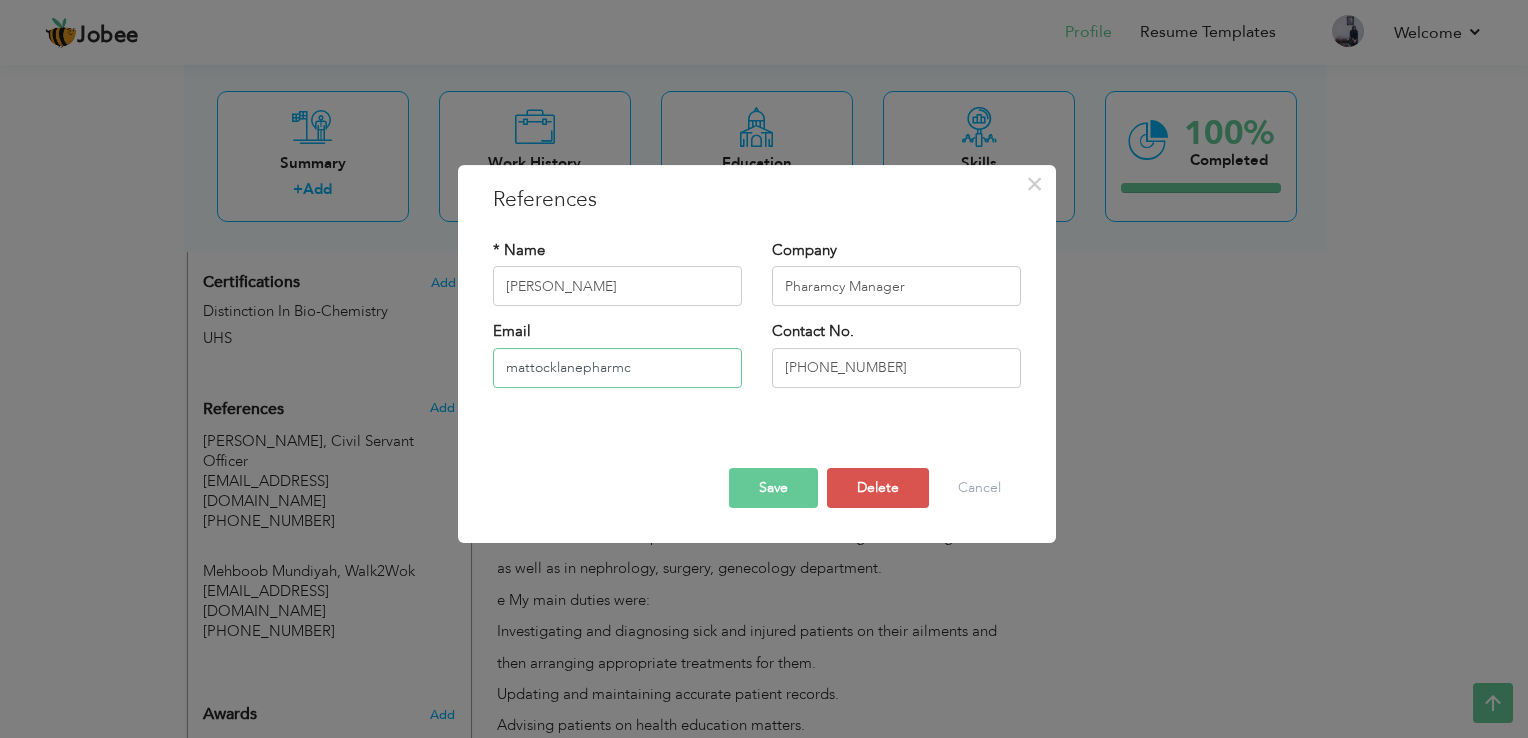 type 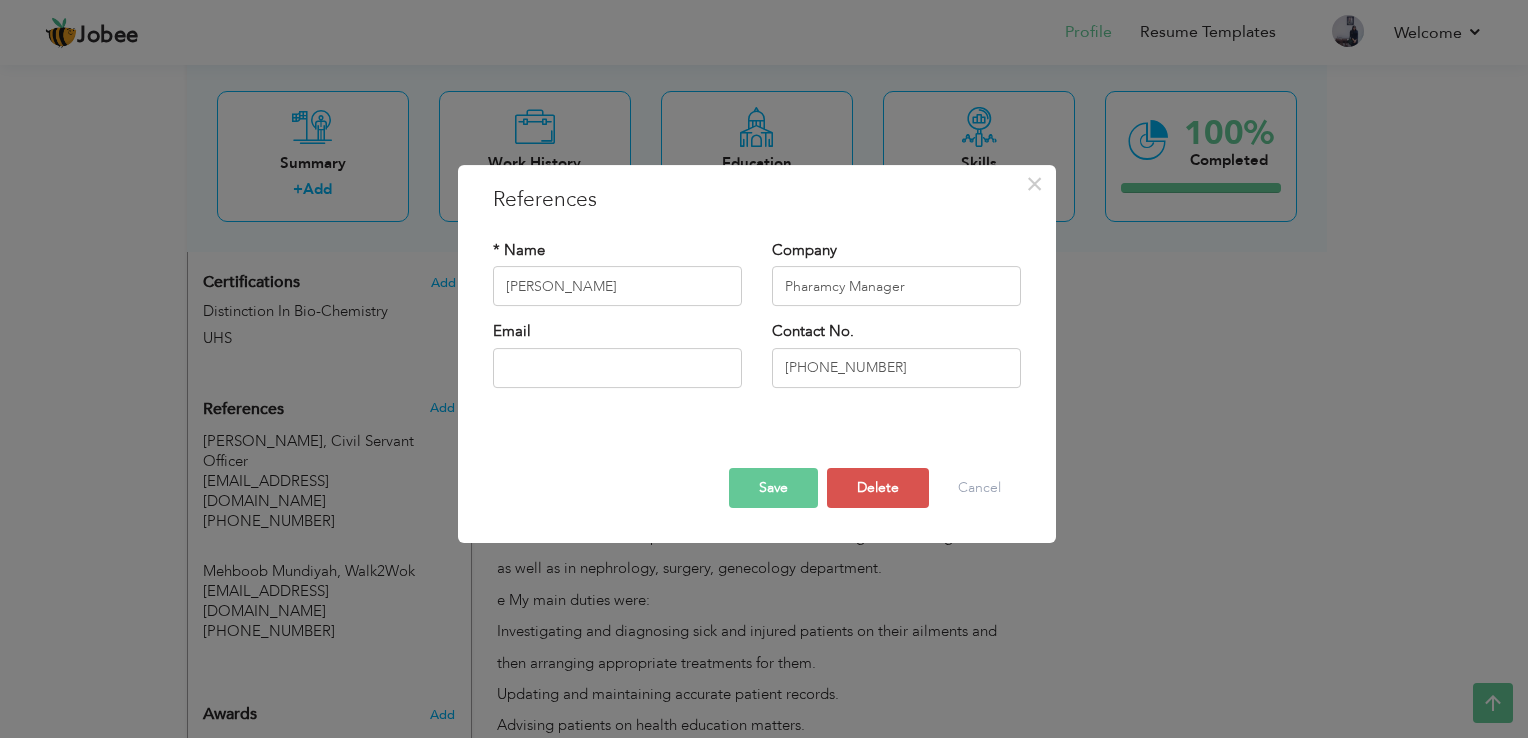 click on "Save" at bounding box center (773, 488) 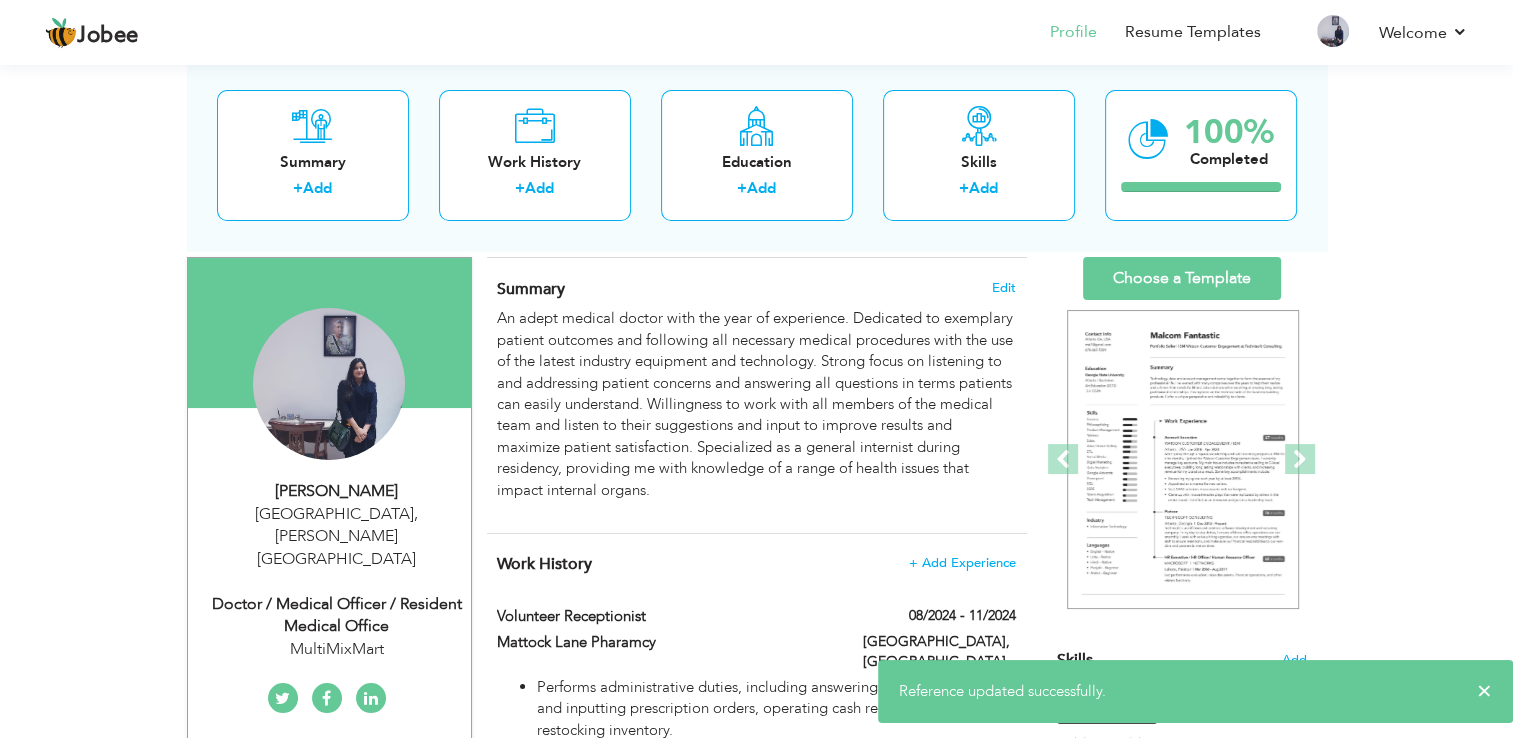 scroll, scrollTop: 0, scrollLeft: 0, axis: both 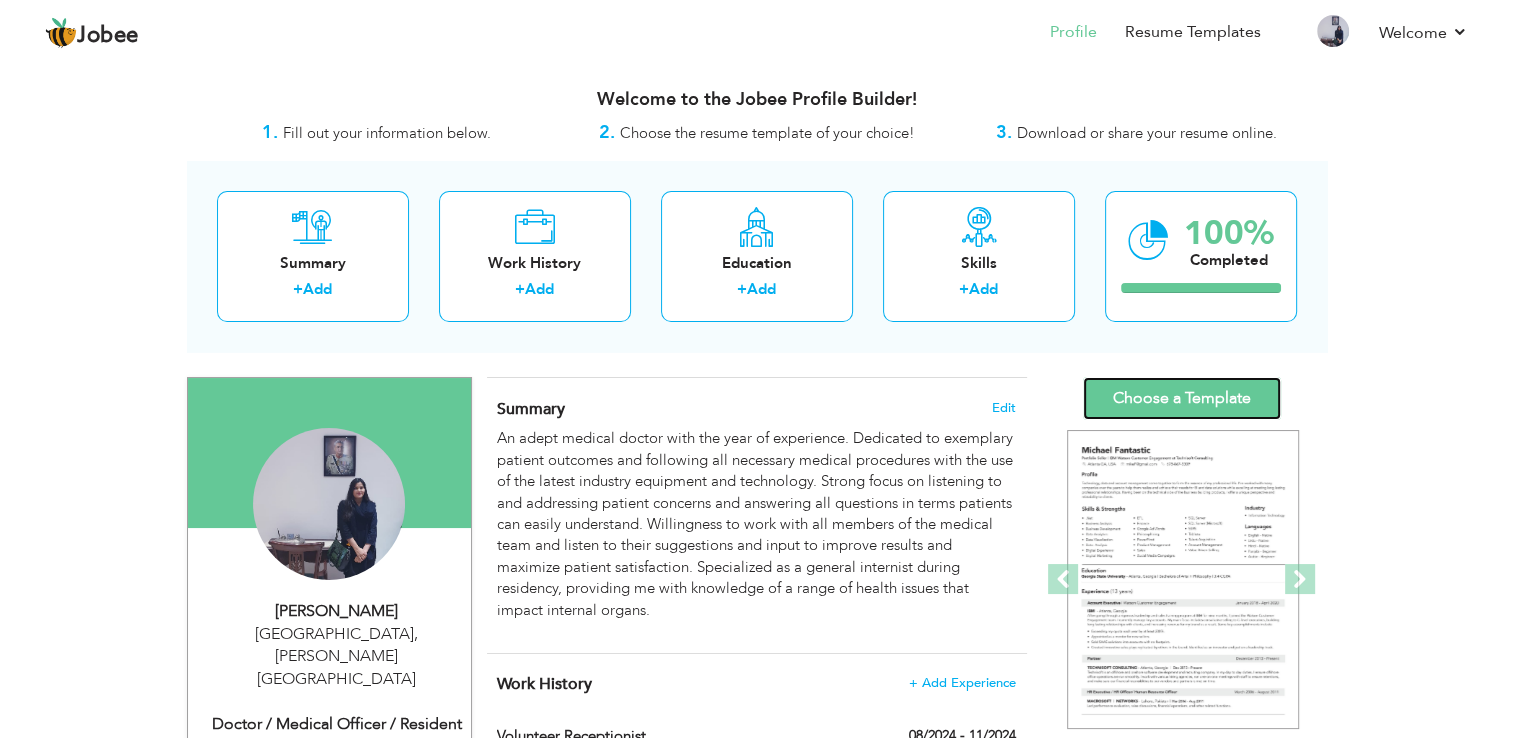 click on "Choose a Template" at bounding box center (1182, 398) 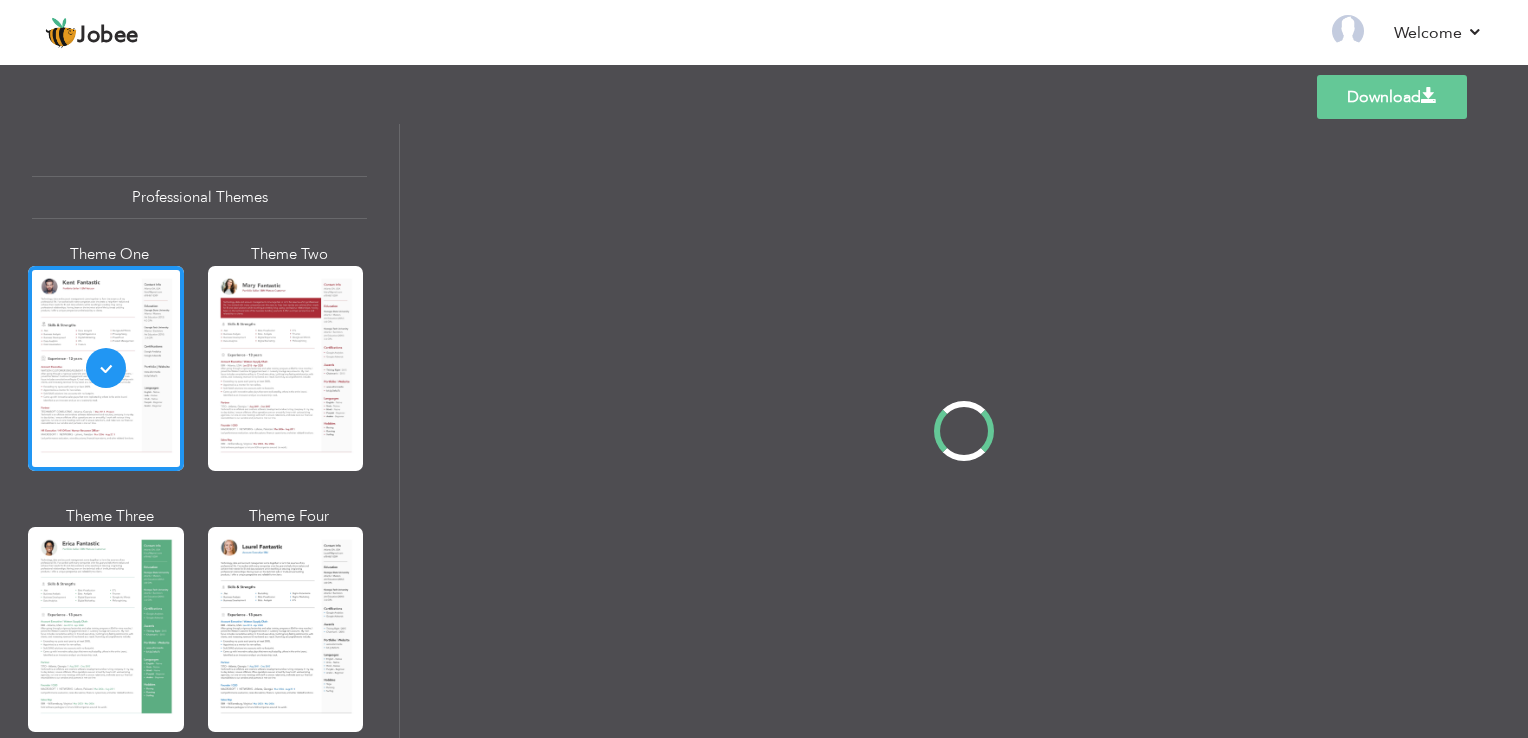 scroll, scrollTop: 0, scrollLeft: 0, axis: both 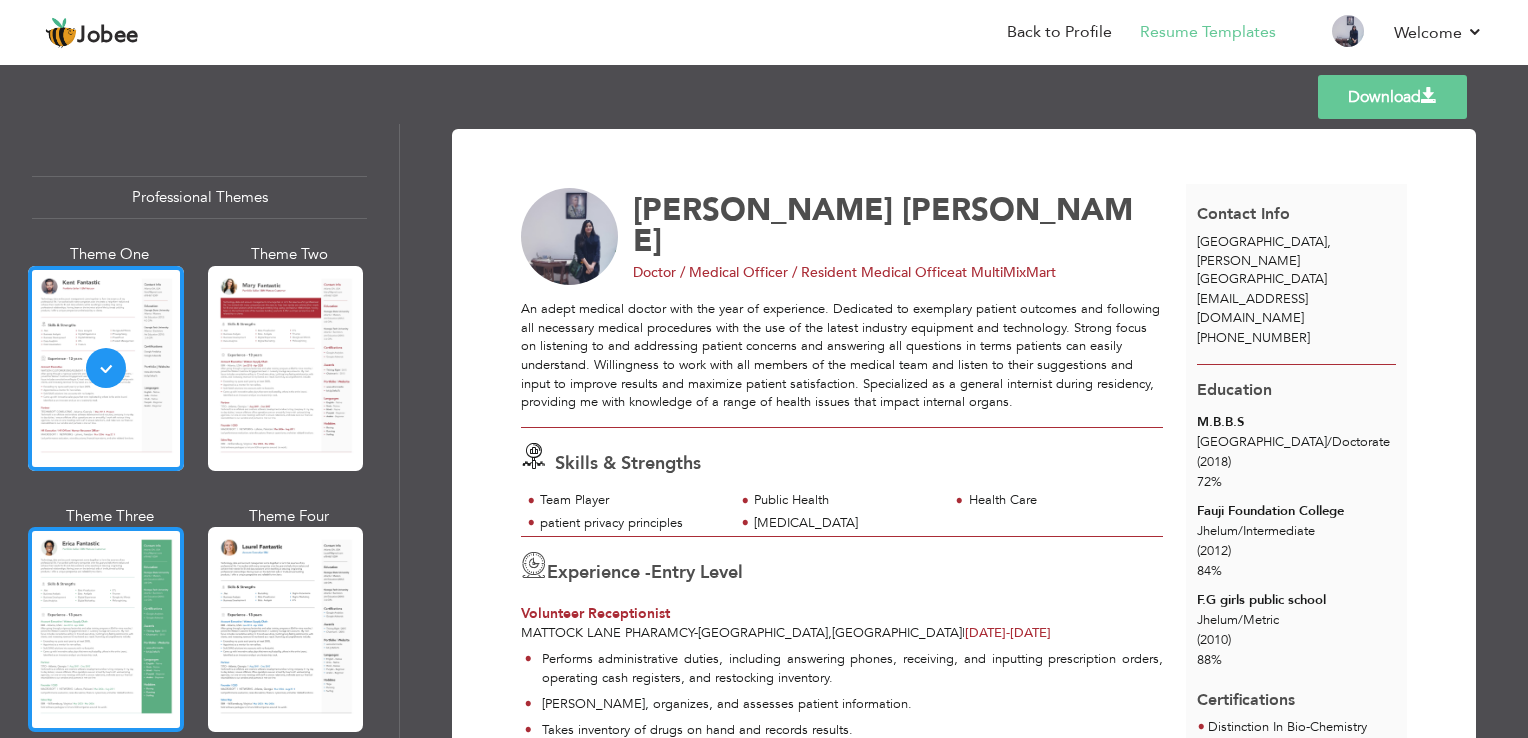 click at bounding box center [106, 629] 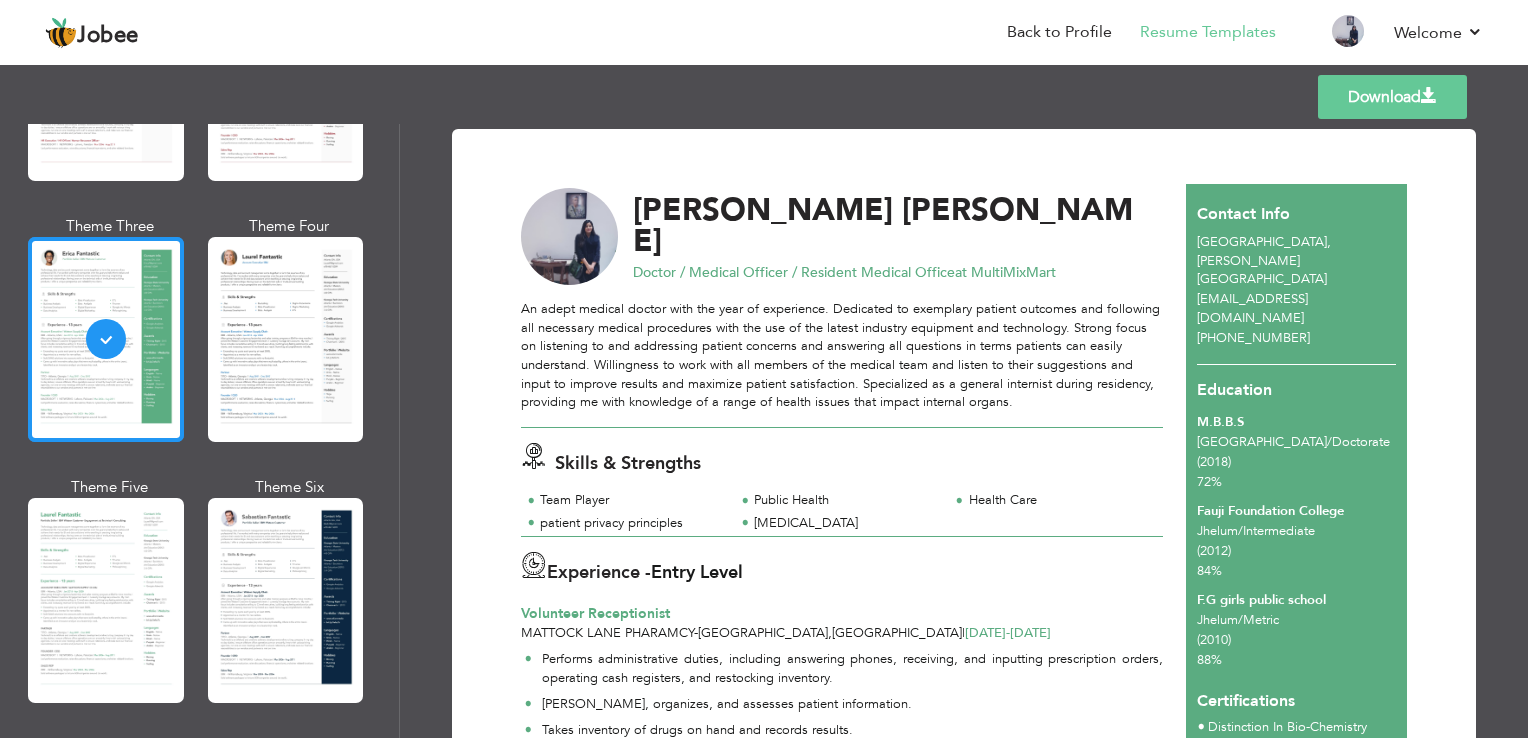 scroll, scrollTop: 288, scrollLeft: 0, axis: vertical 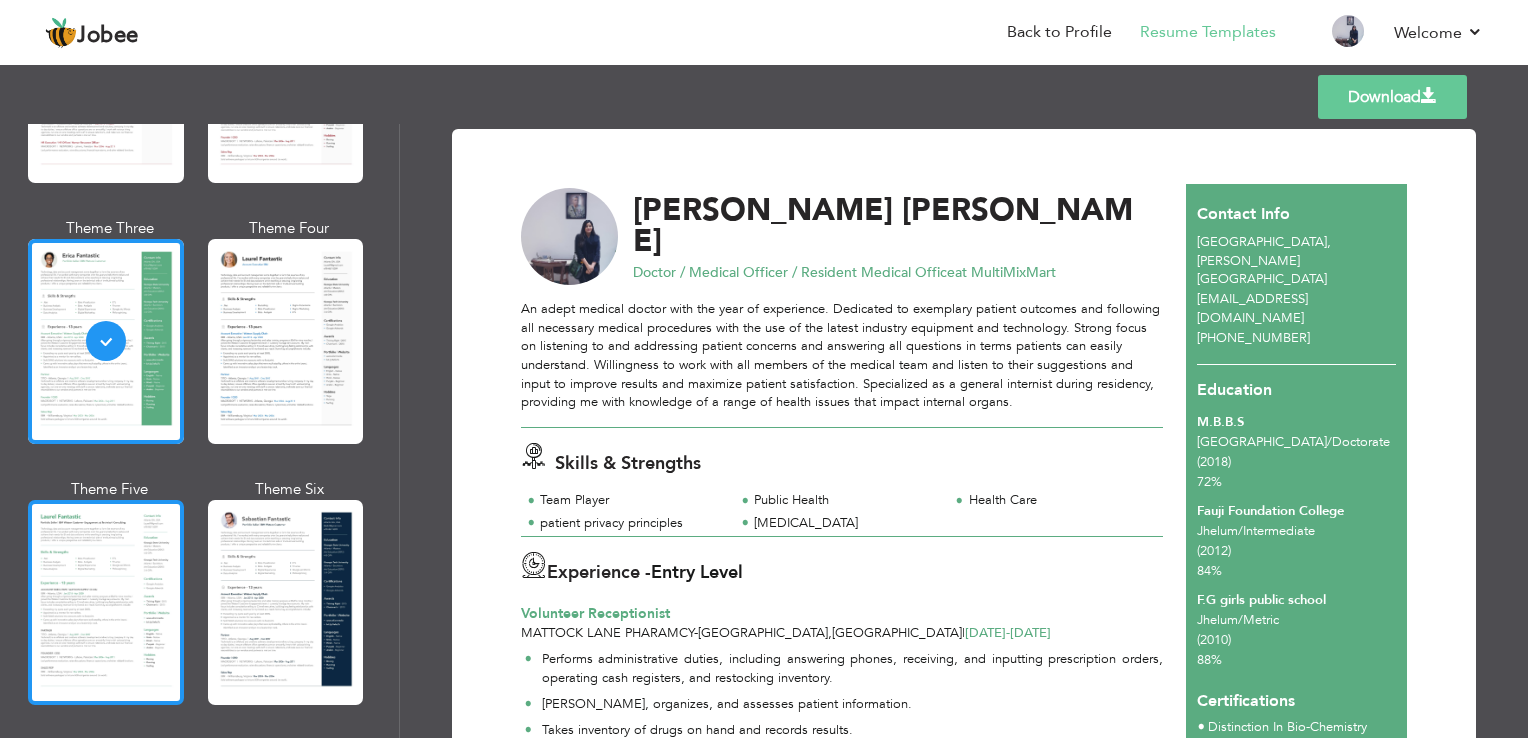 click at bounding box center (106, 602) 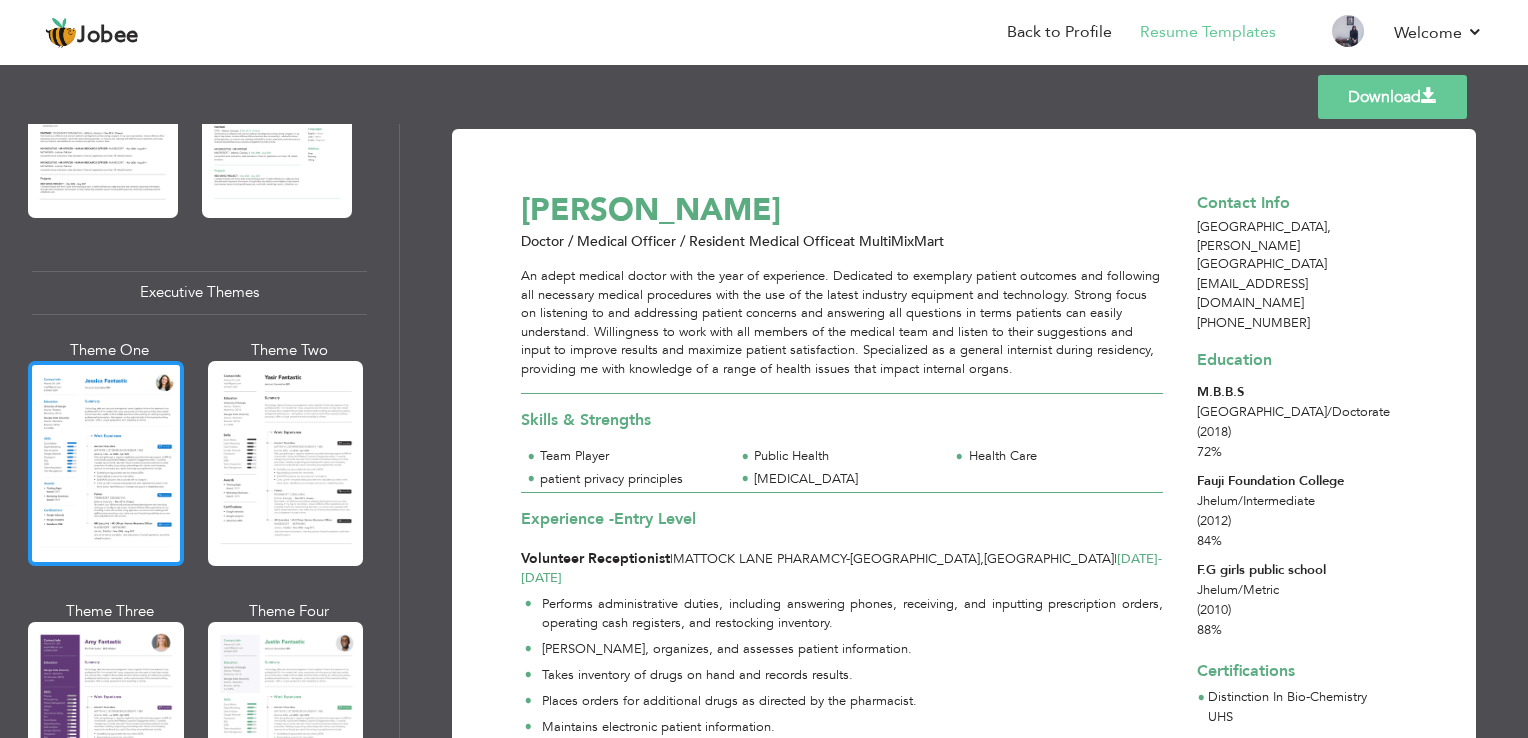 scroll, scrollTop: 1376, scrollLeft: 0, axis: vertical 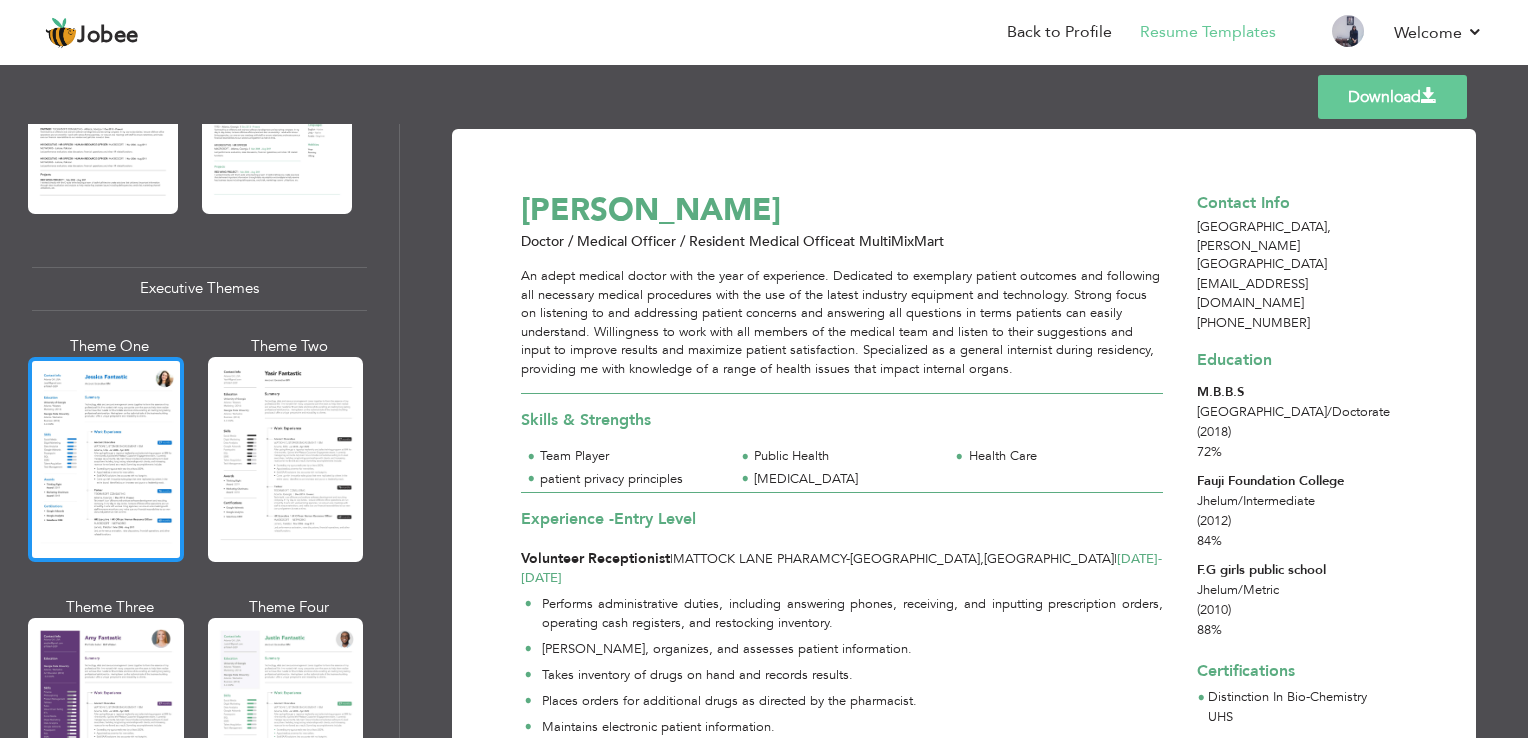 click at bounding box center (106, 459) 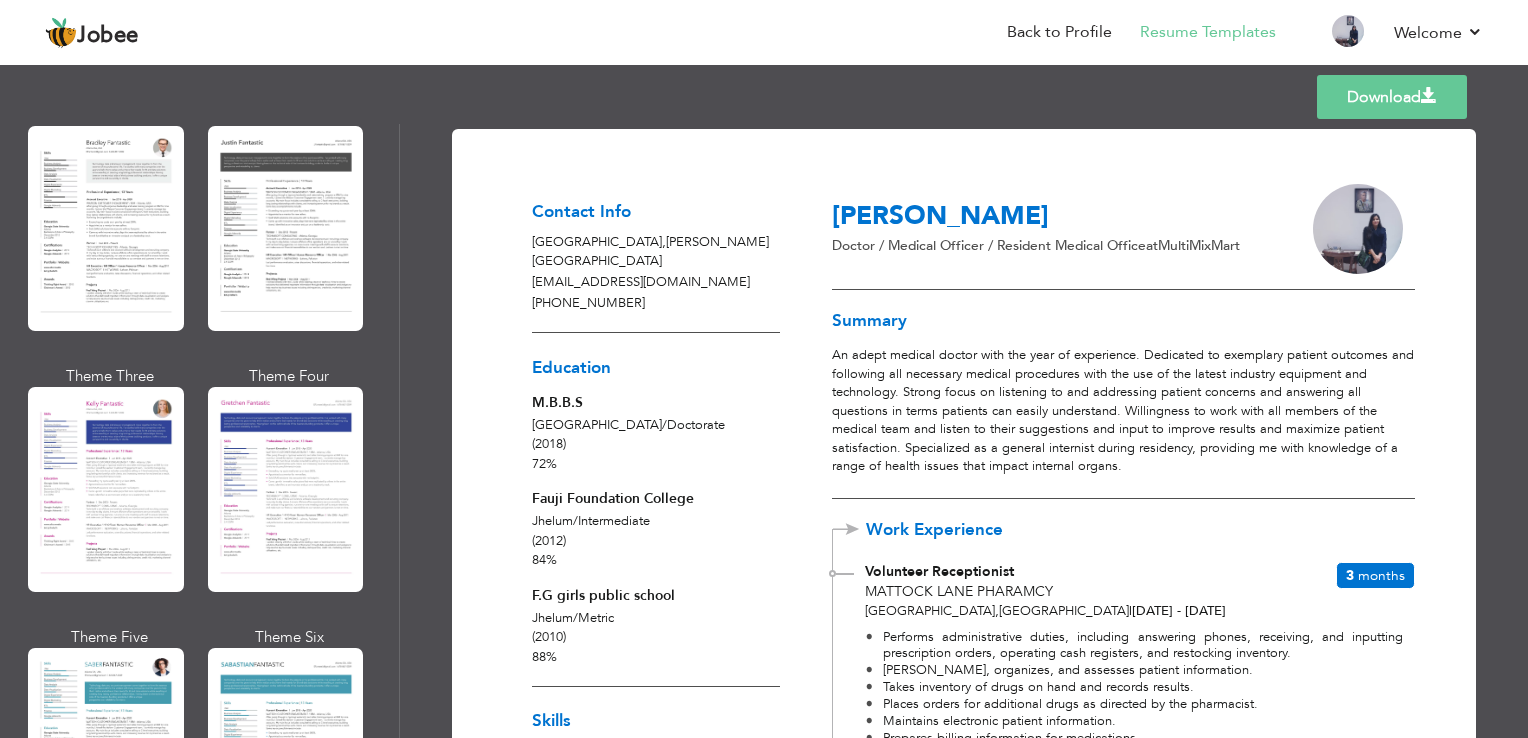 scroll, scrollTop: 2482, scrollLeft: 0, axis: vertical 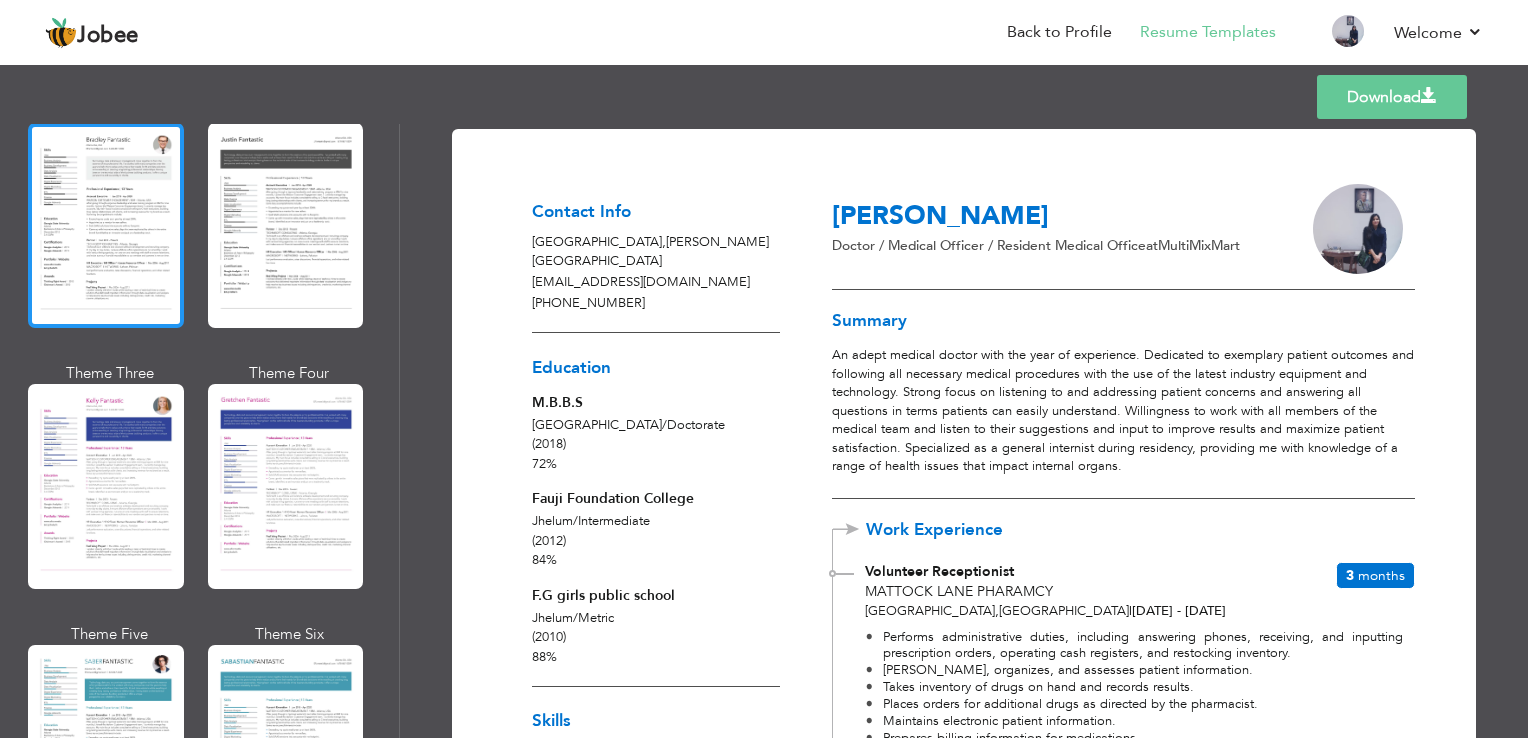 click at bounding box center [106, 225] 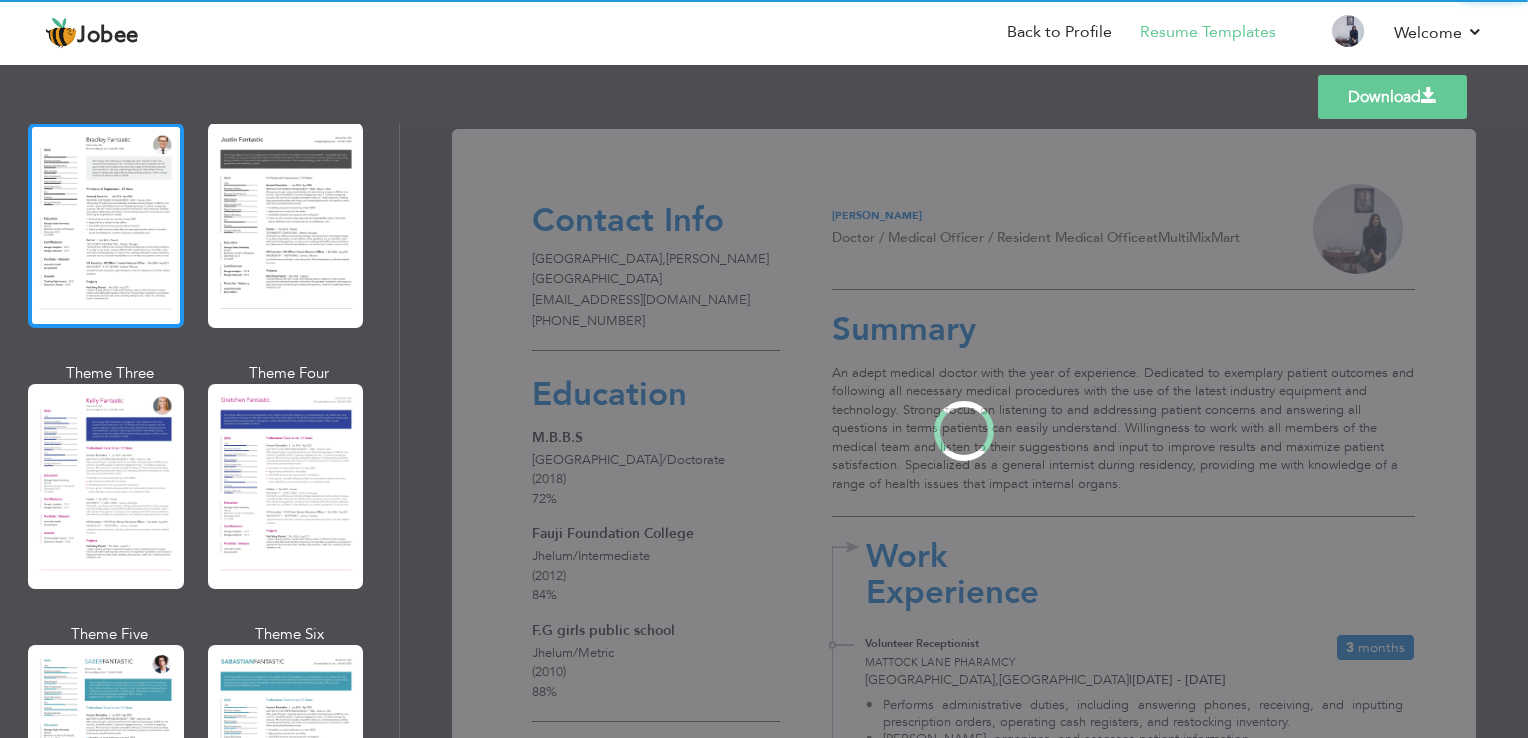 scroll, scrollTop: 2484, scrollLeft: 0, axis: vertical 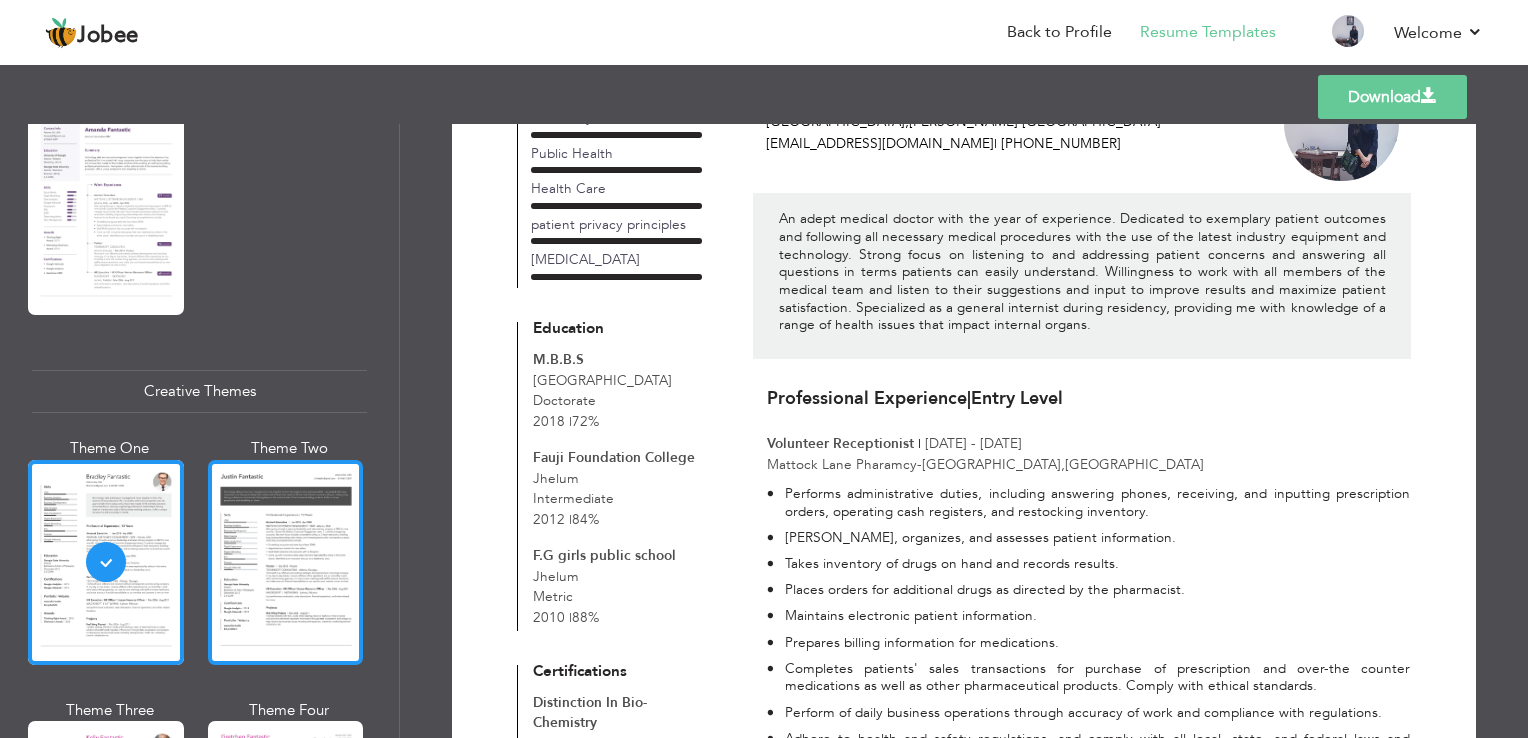 click at bounding box center (286, 562) 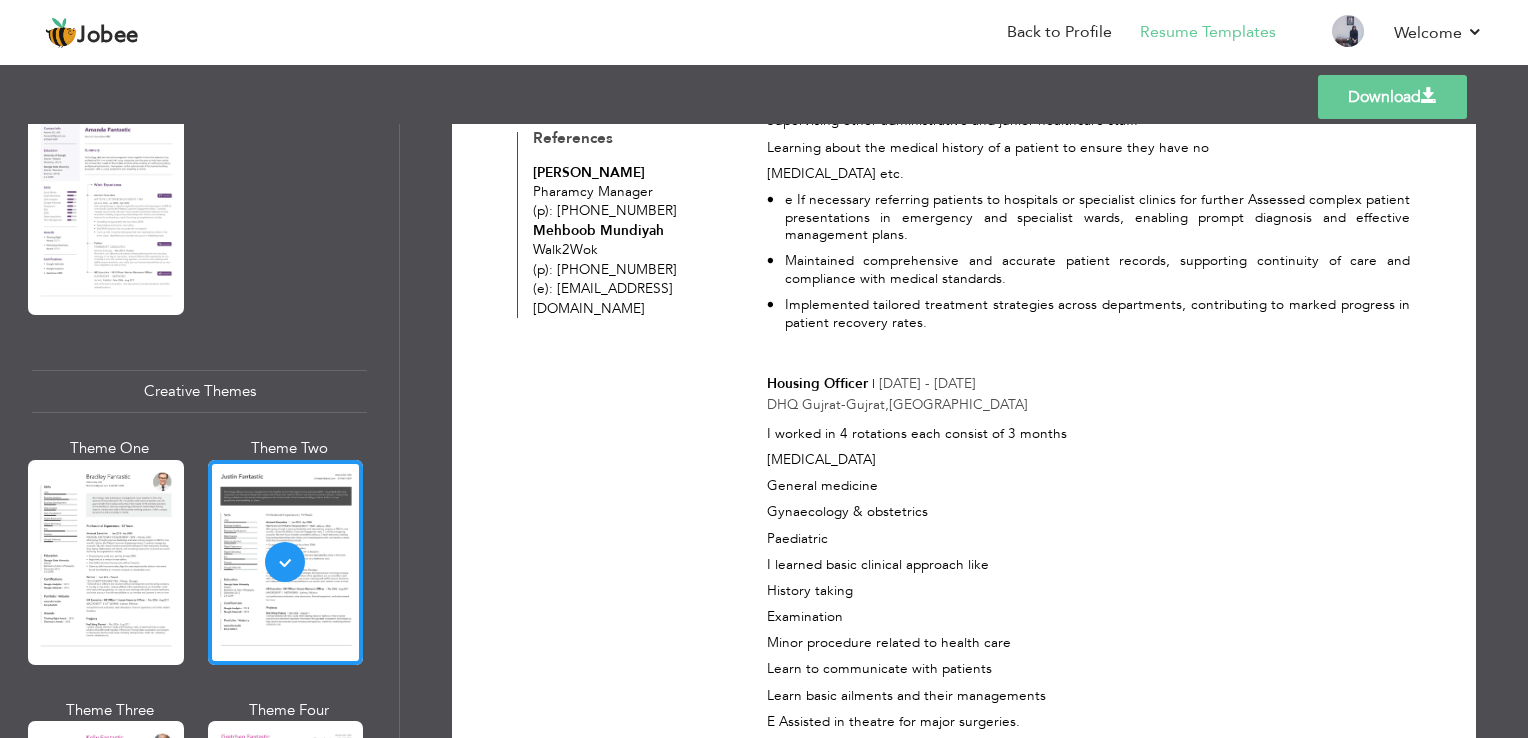 scroll, scrollTop: 1232, scrollLeft: 0, axis: vertical 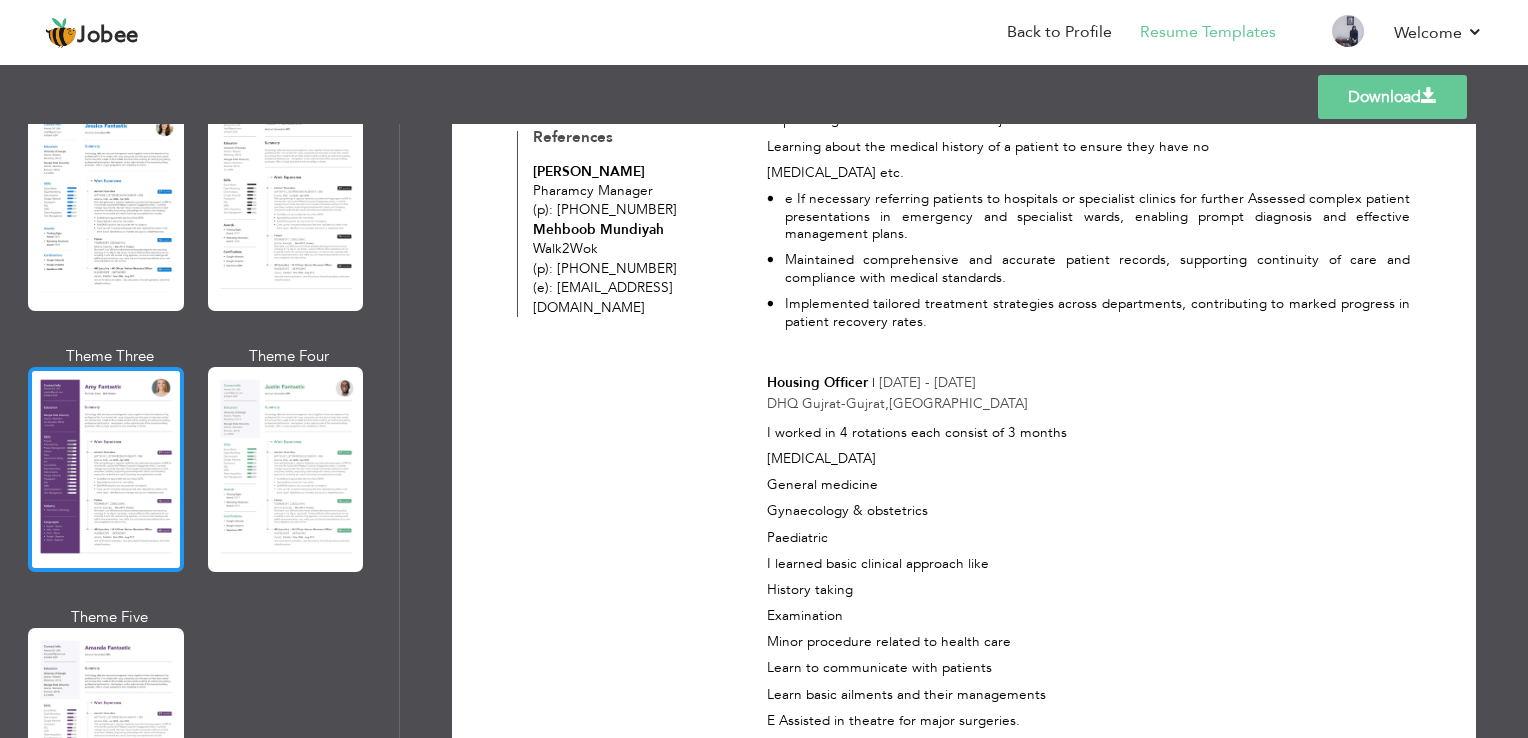 click at bounding box center [106, 469] 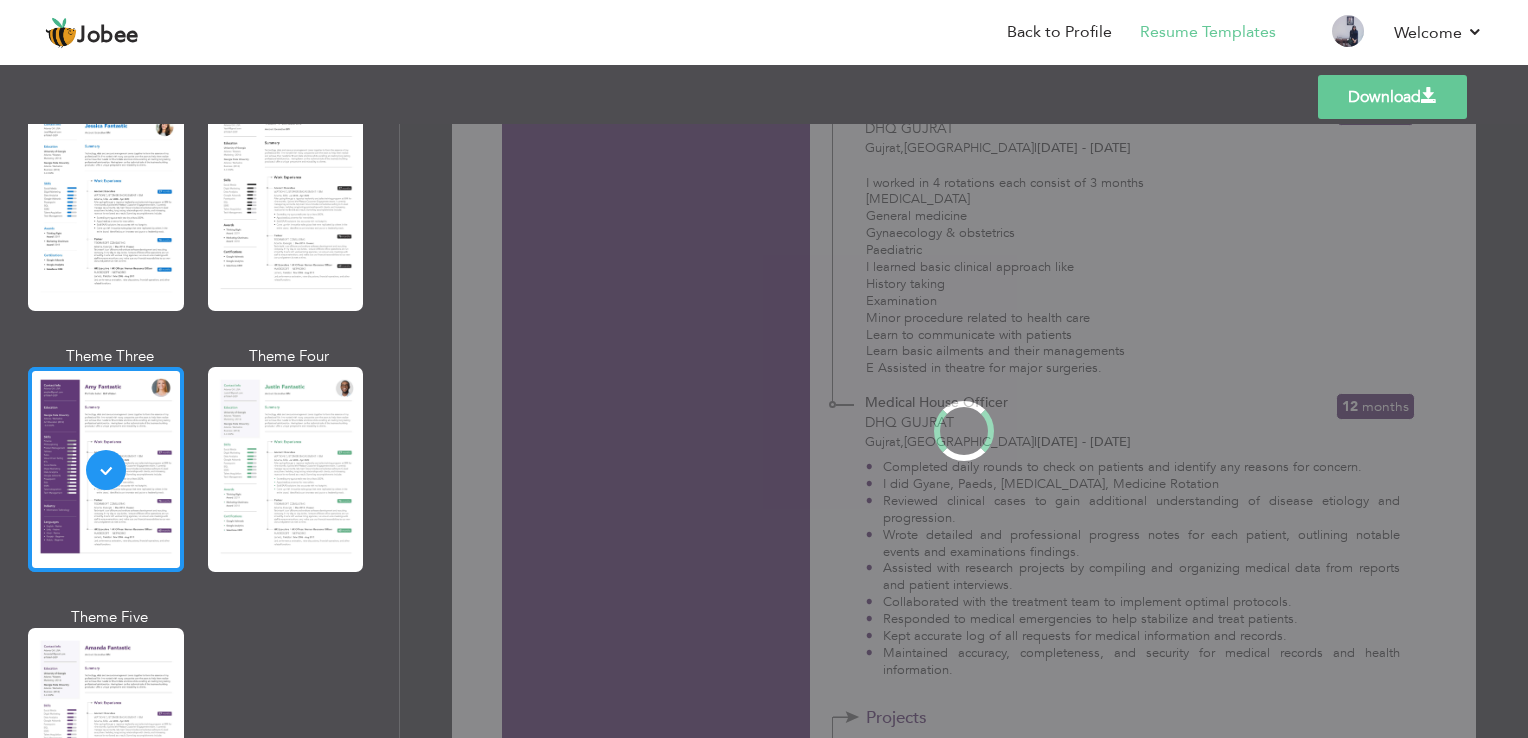 scroll, scrollTop: 0, scrollLeft: 0, axis: both 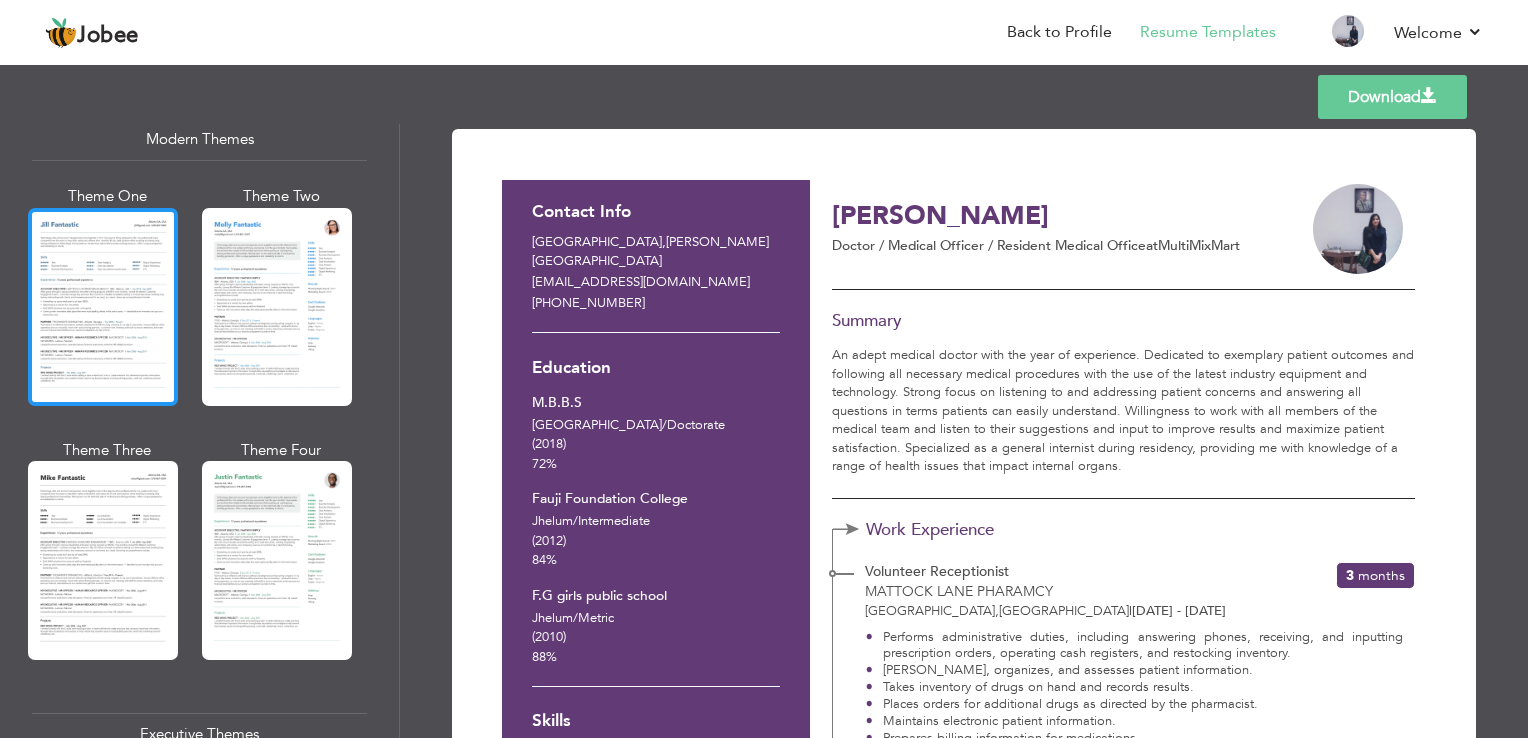 click at bounding box center (103, 307) 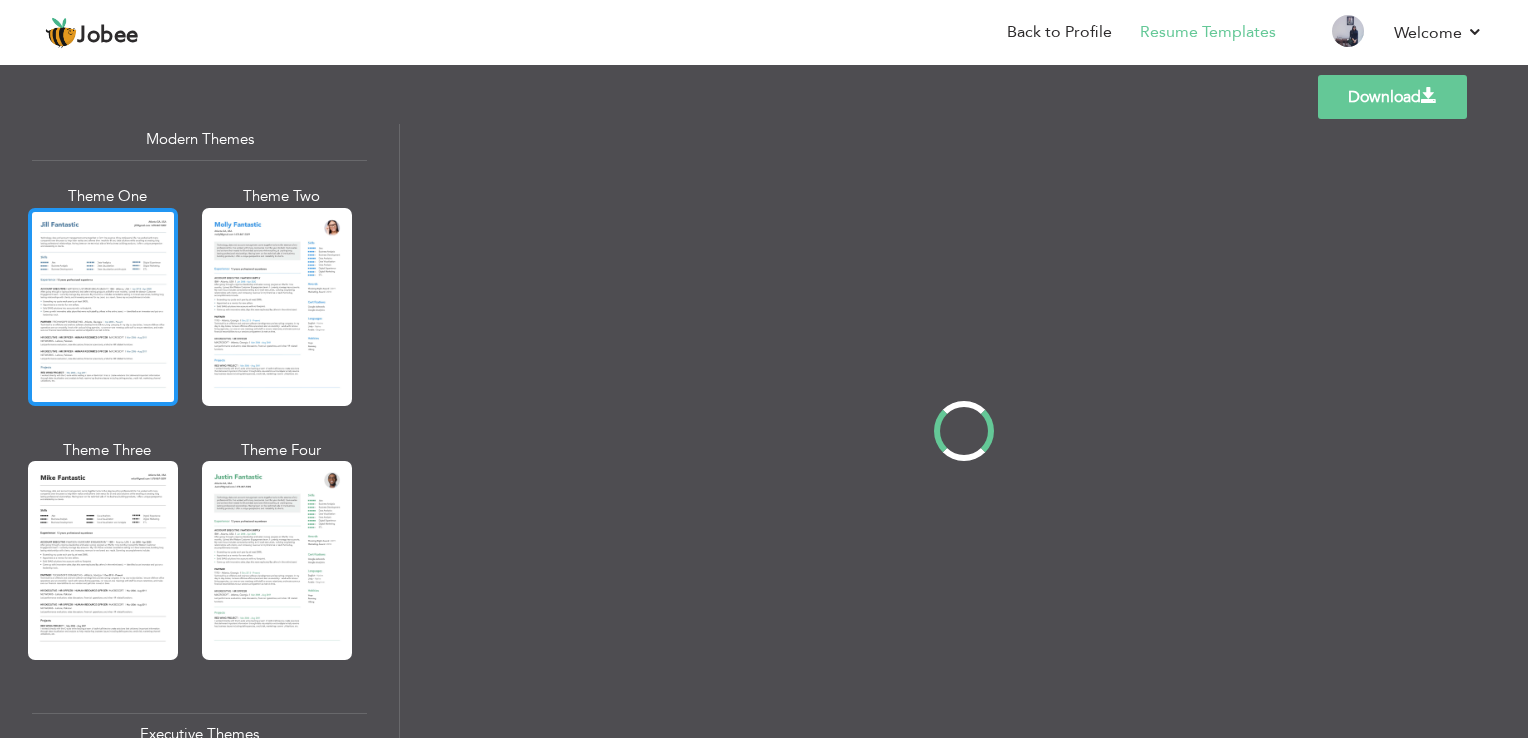 scroll, scrollTop: 0, scrollLeft: 0, axis: both 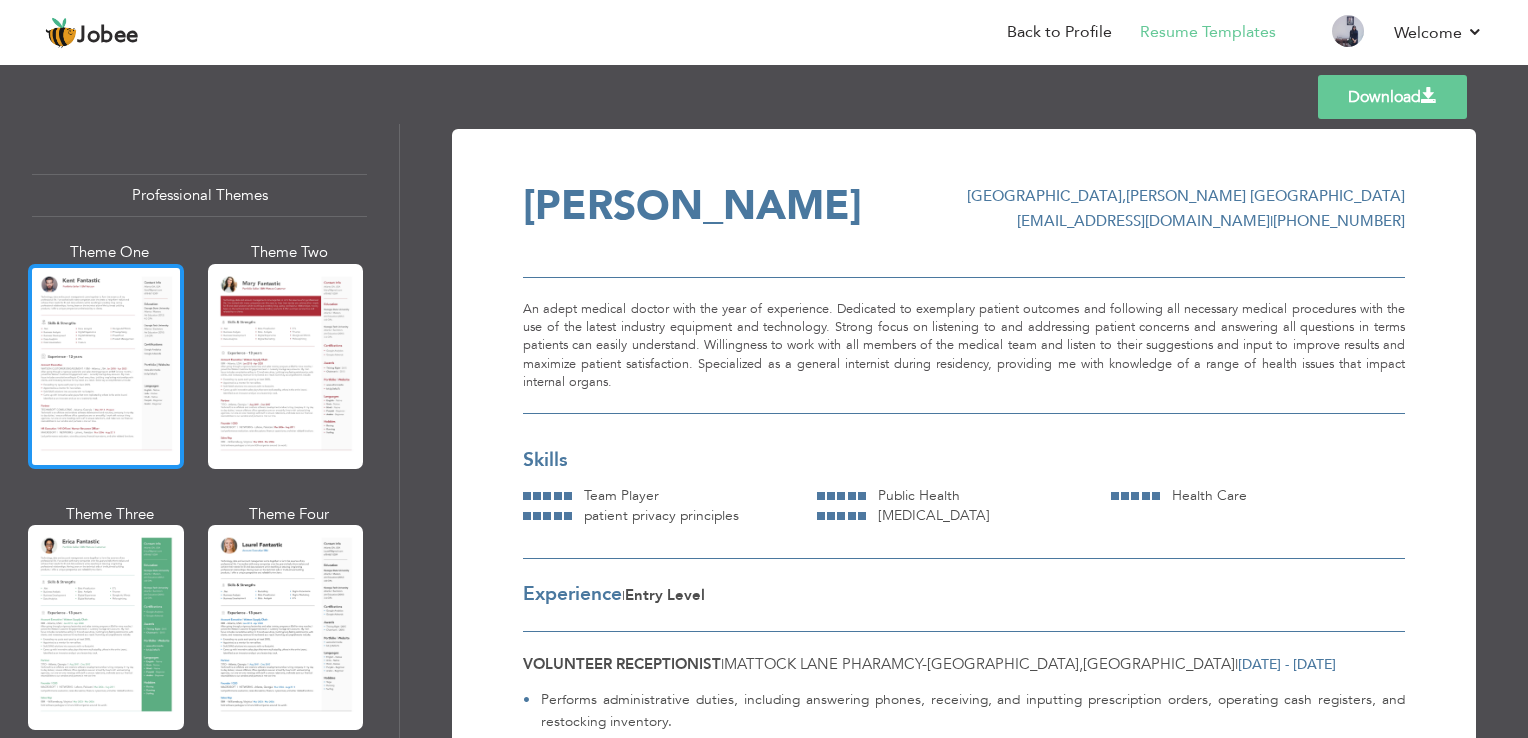 click at bounding box center [106, 366] 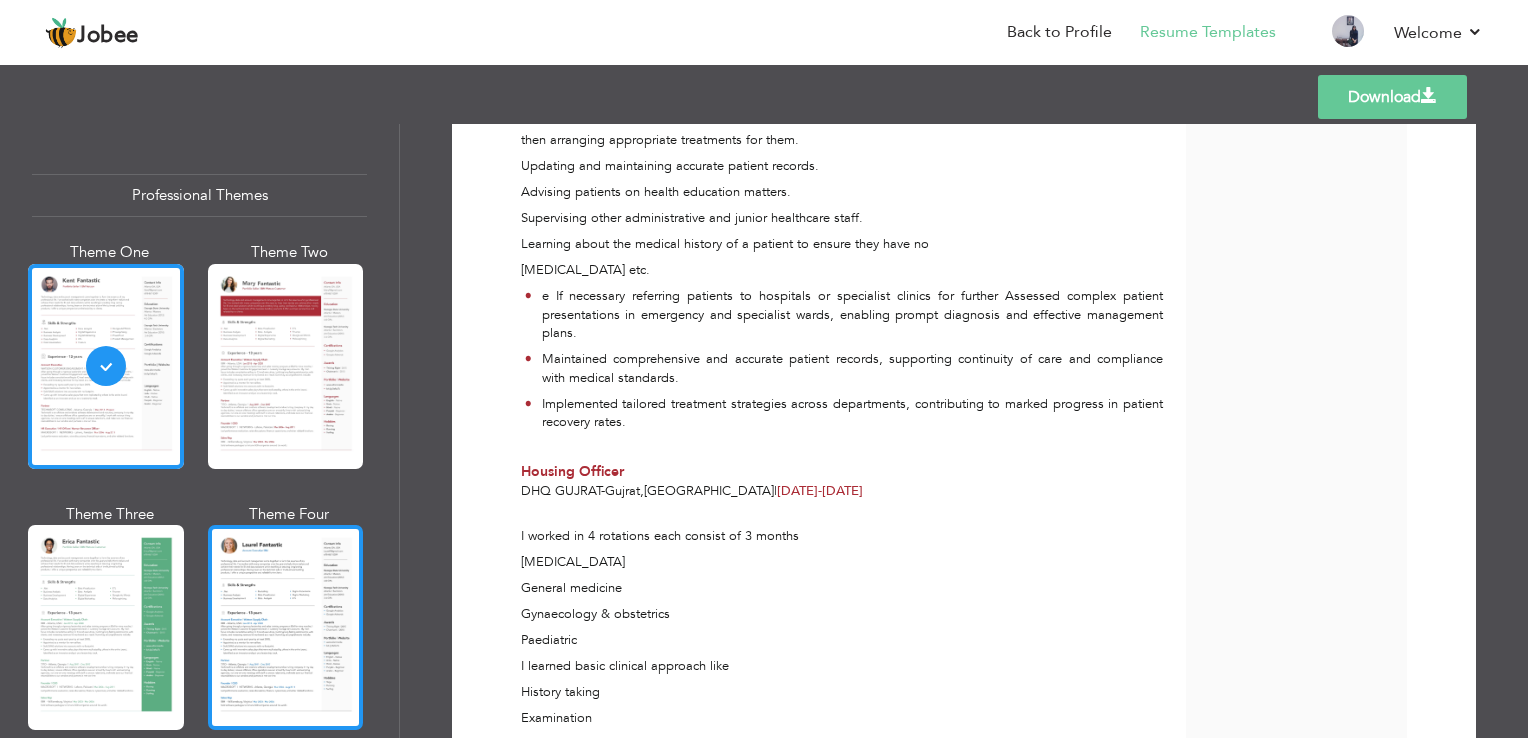 scroll, scrollTop: 1197, scrollLeft: 0, axis: vertical 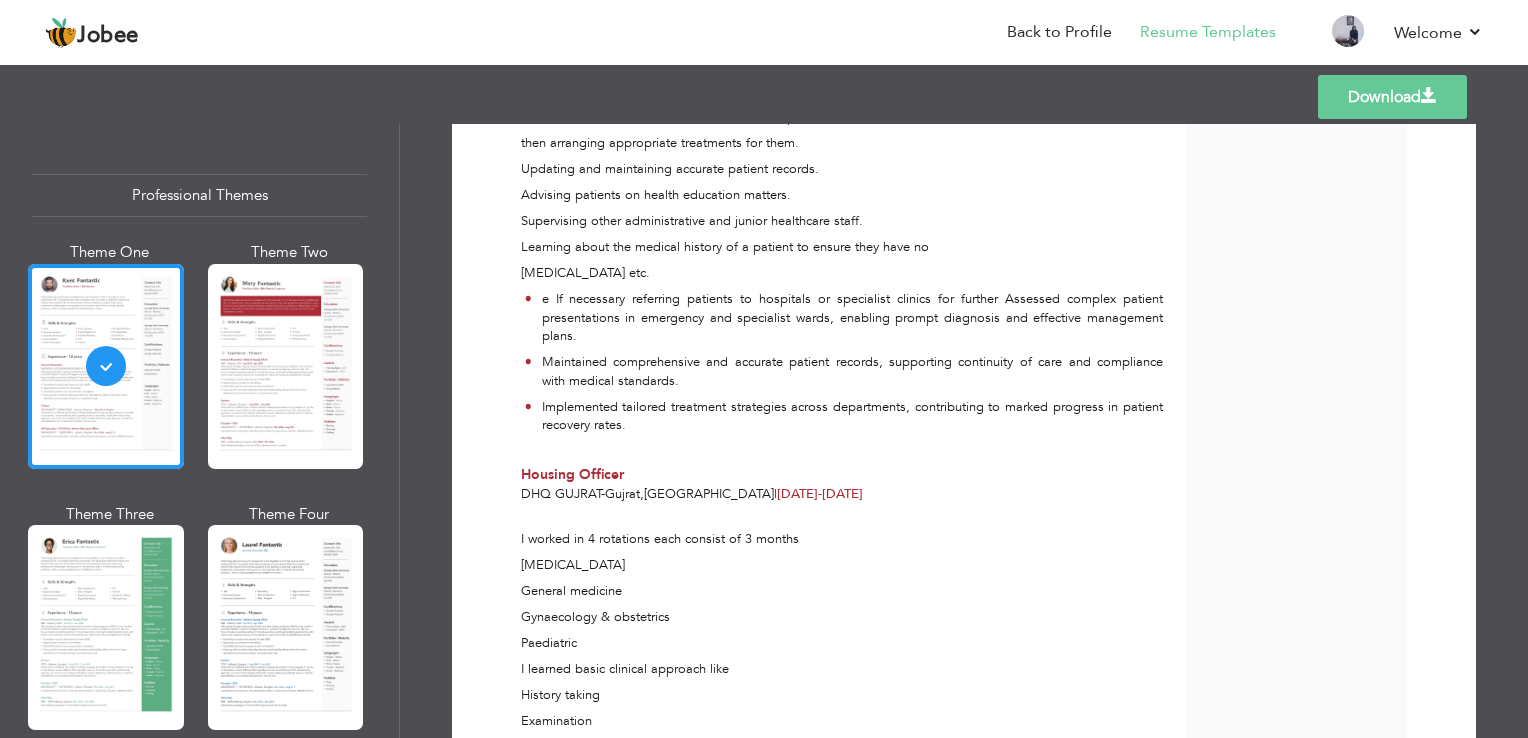 click on "Theme One
Theme Two
Theme Three
Theme Four" at bounding box center (199, 633) 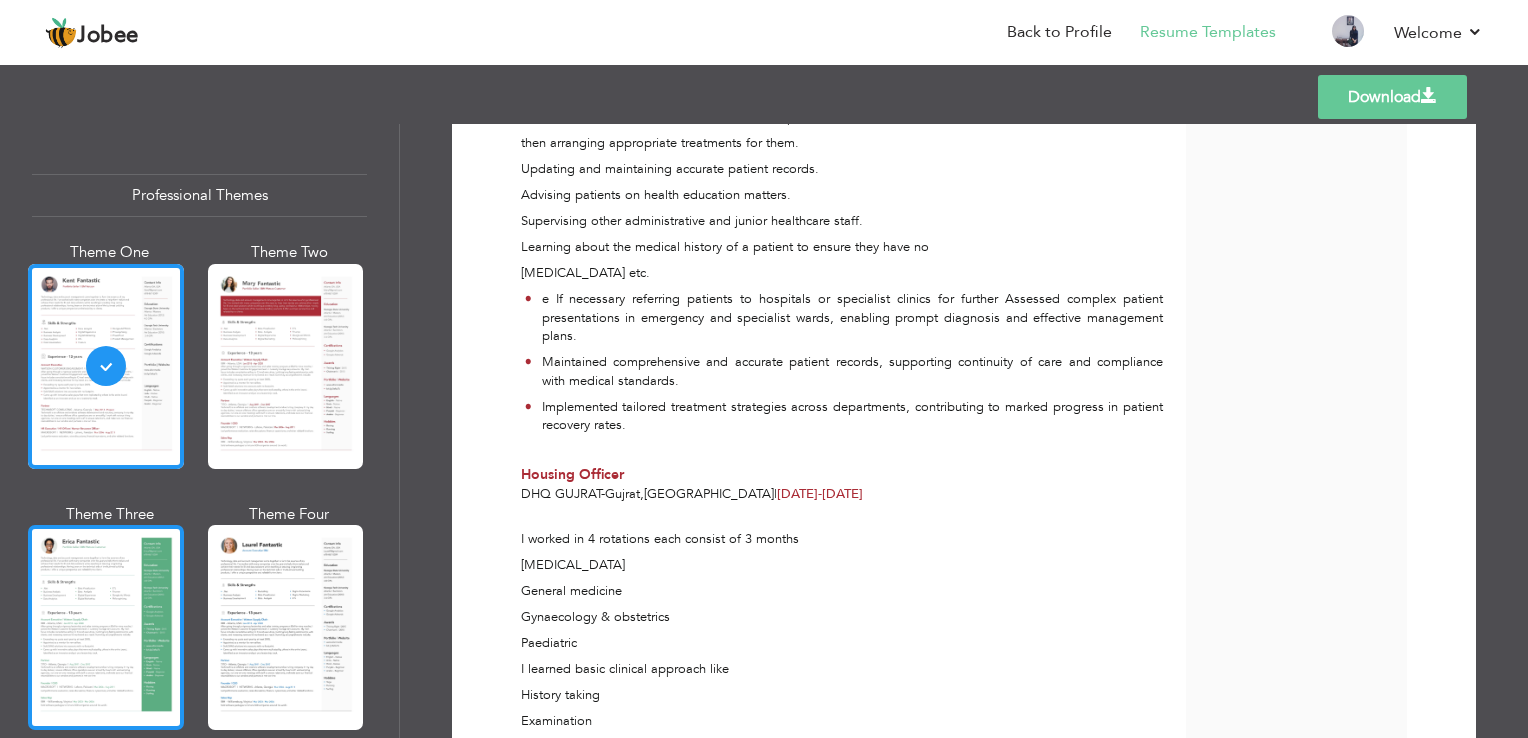 click at bounding box center [106, 627] 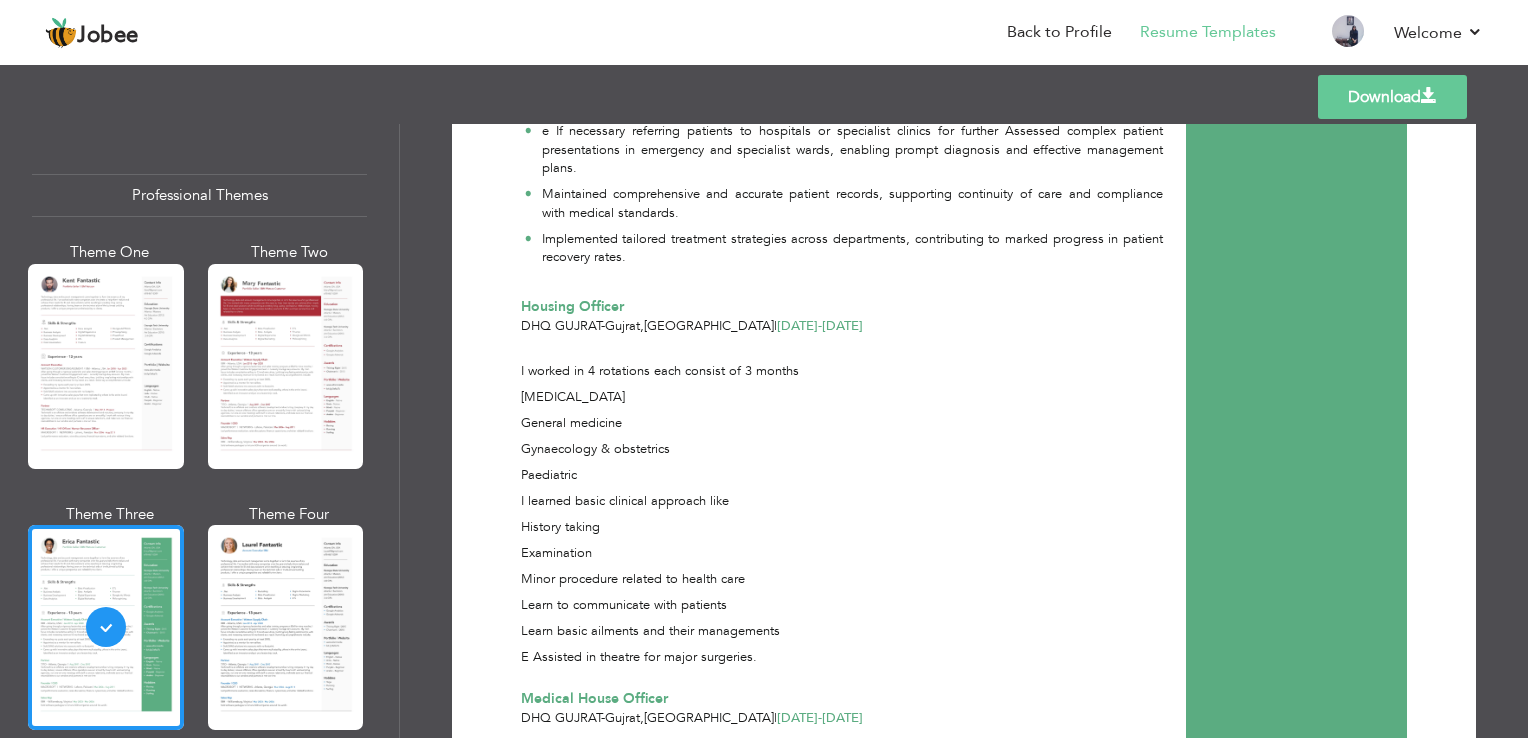scroll, scrollTop: 2059, scrollLeft: 0, axis: vertical 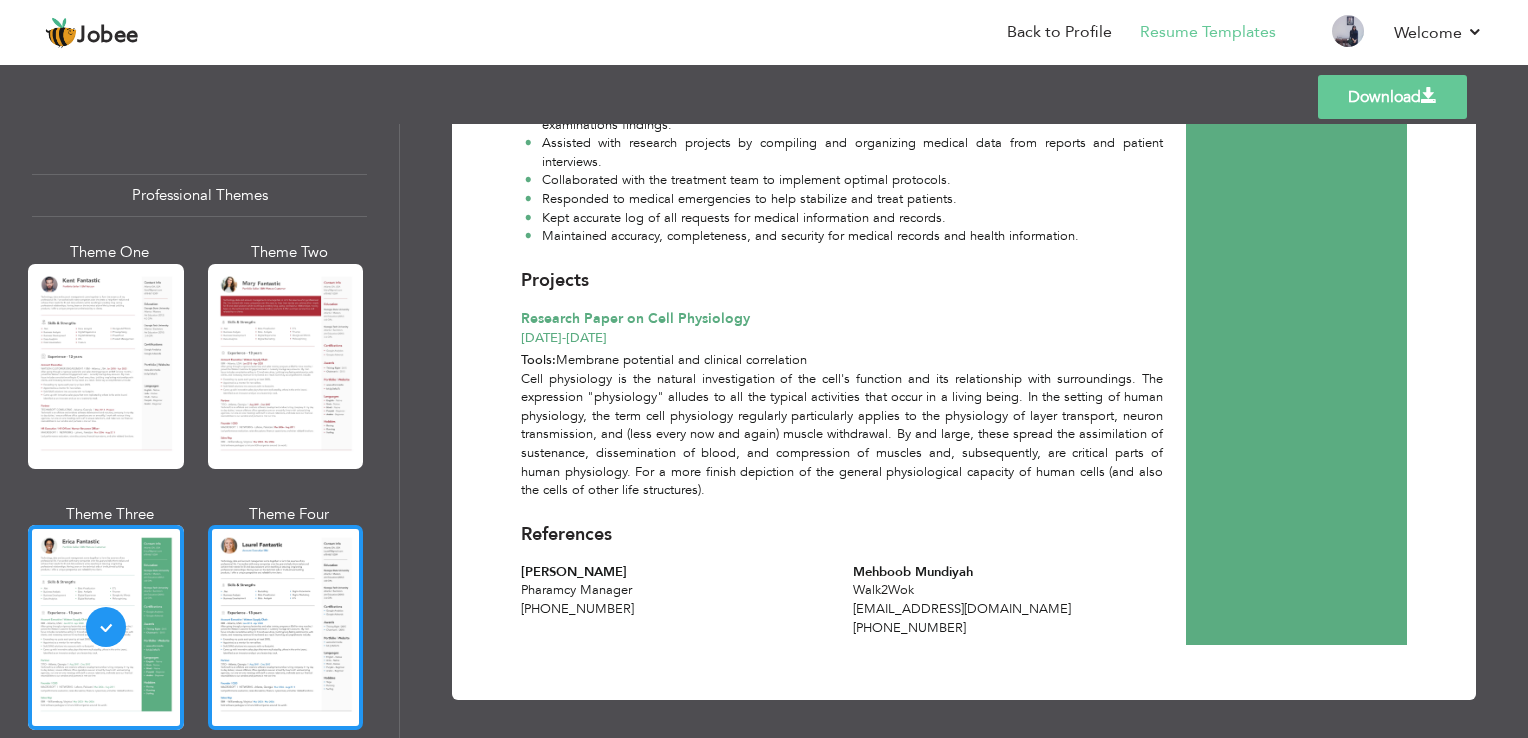 click at bounding box center (286, 627) 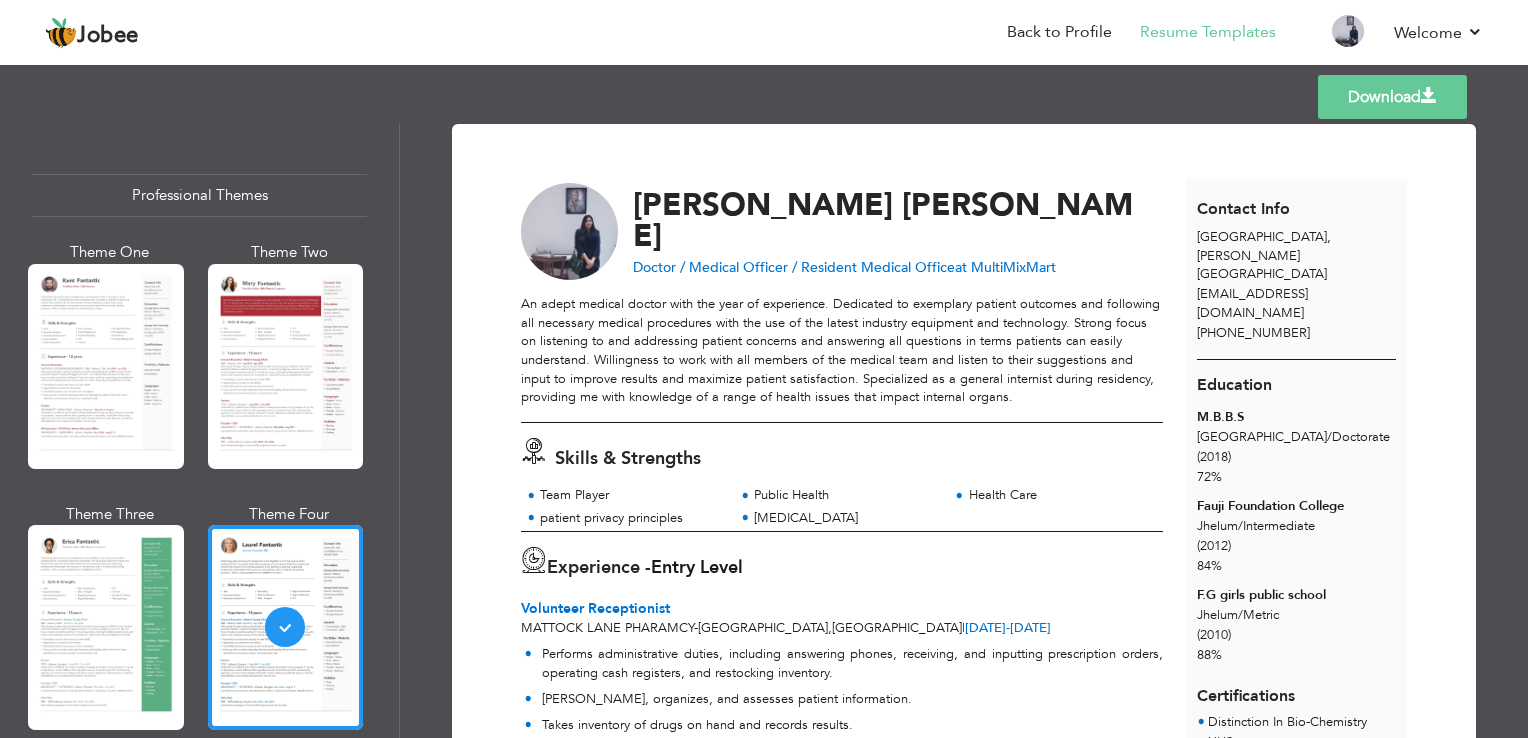scroll, scrollTop: 0, scrollLeft: 0, axis: both 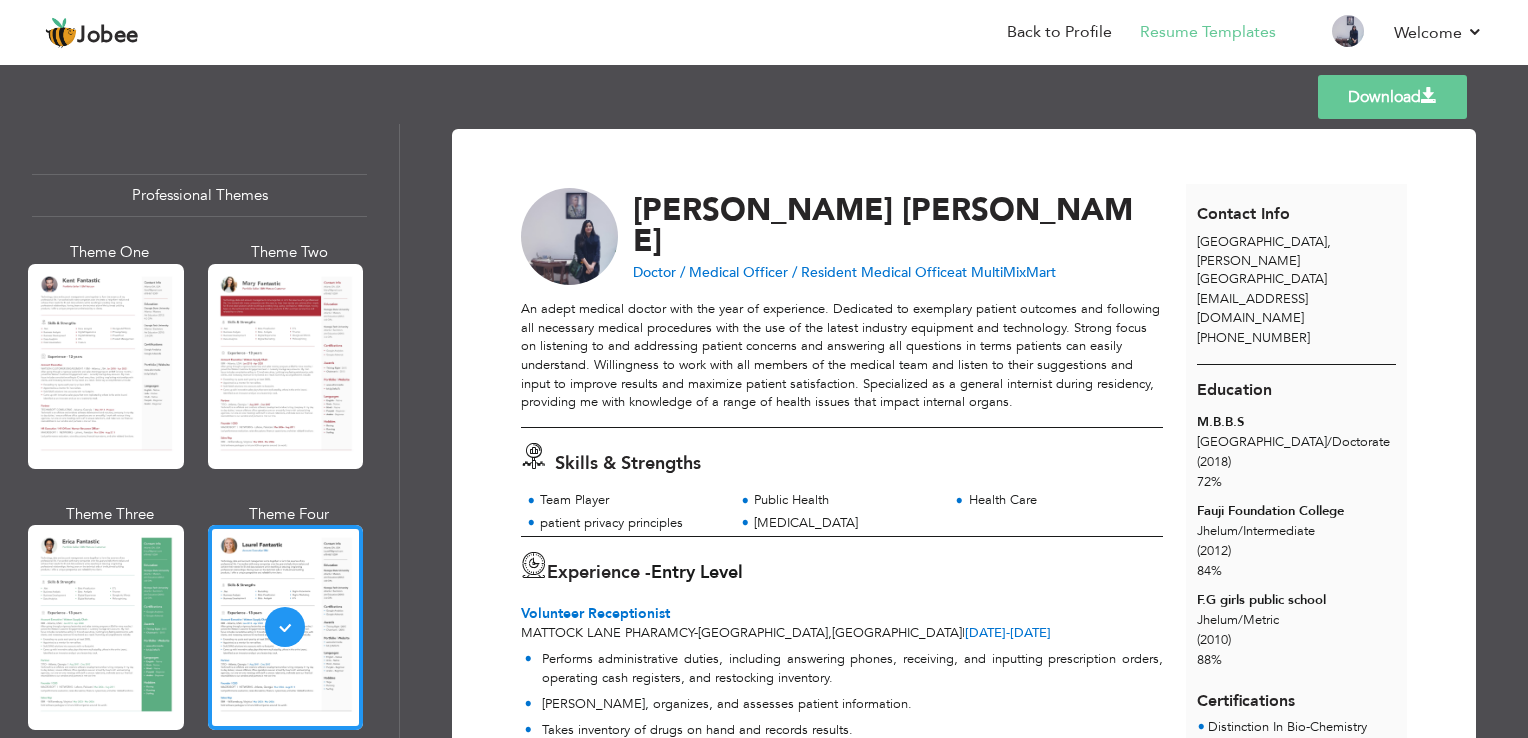 click on "Download" at bounding box center [1392, 97] 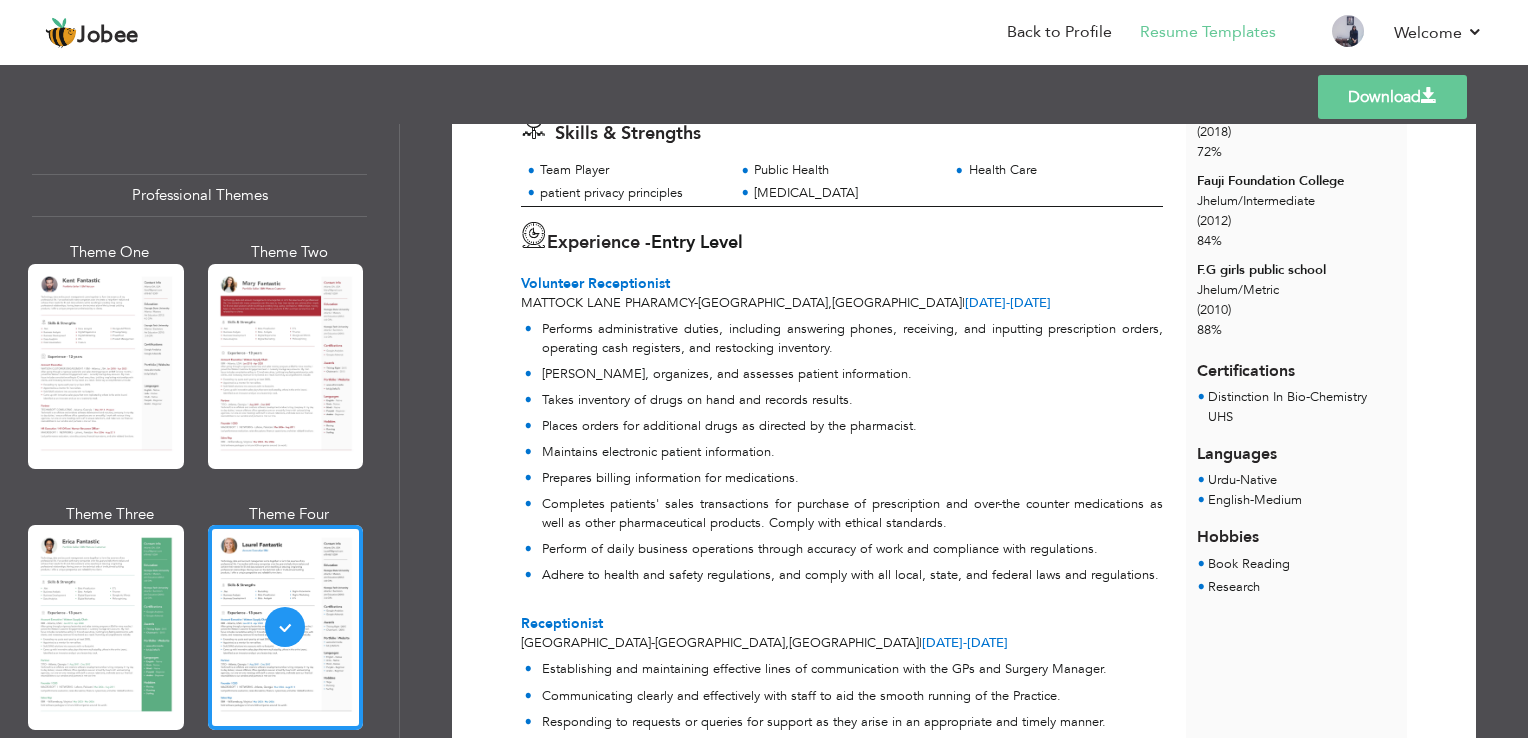 scroll, scrollTop: 0, scrollLeft: 0, axis: both 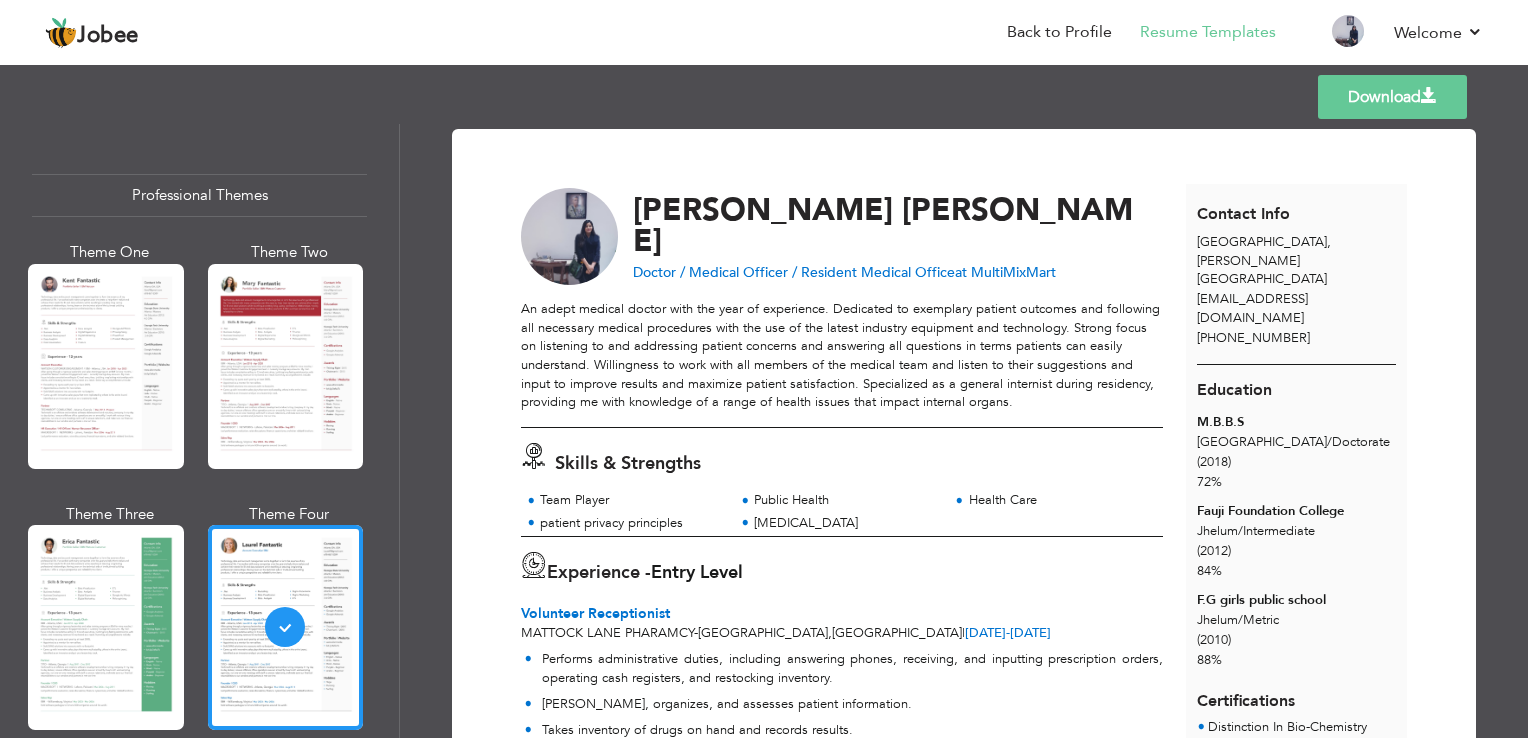 click on "at MultiMixMart" at bounding box center [1005, 272] 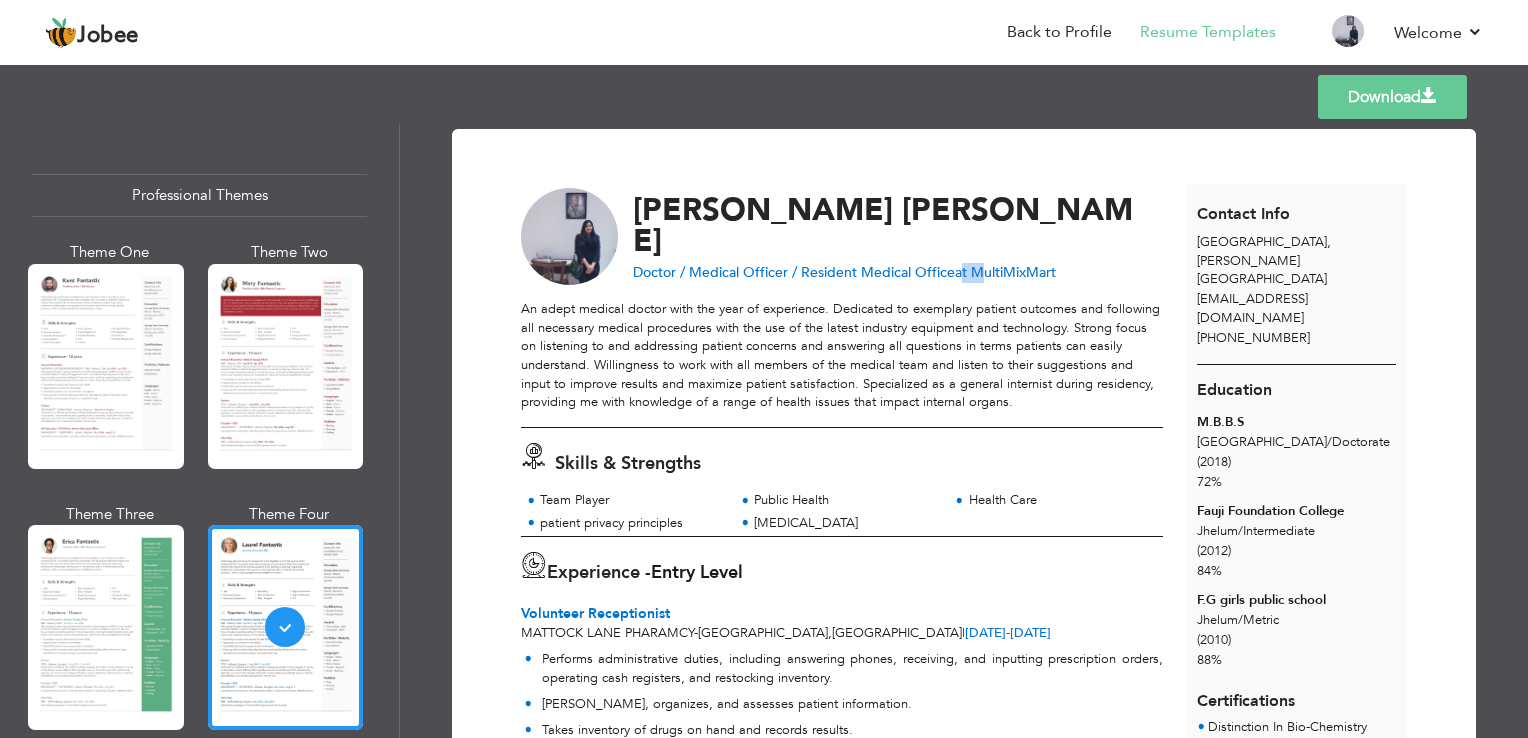 click on "at MultiMixMart" at bounding box center (1005, 272) 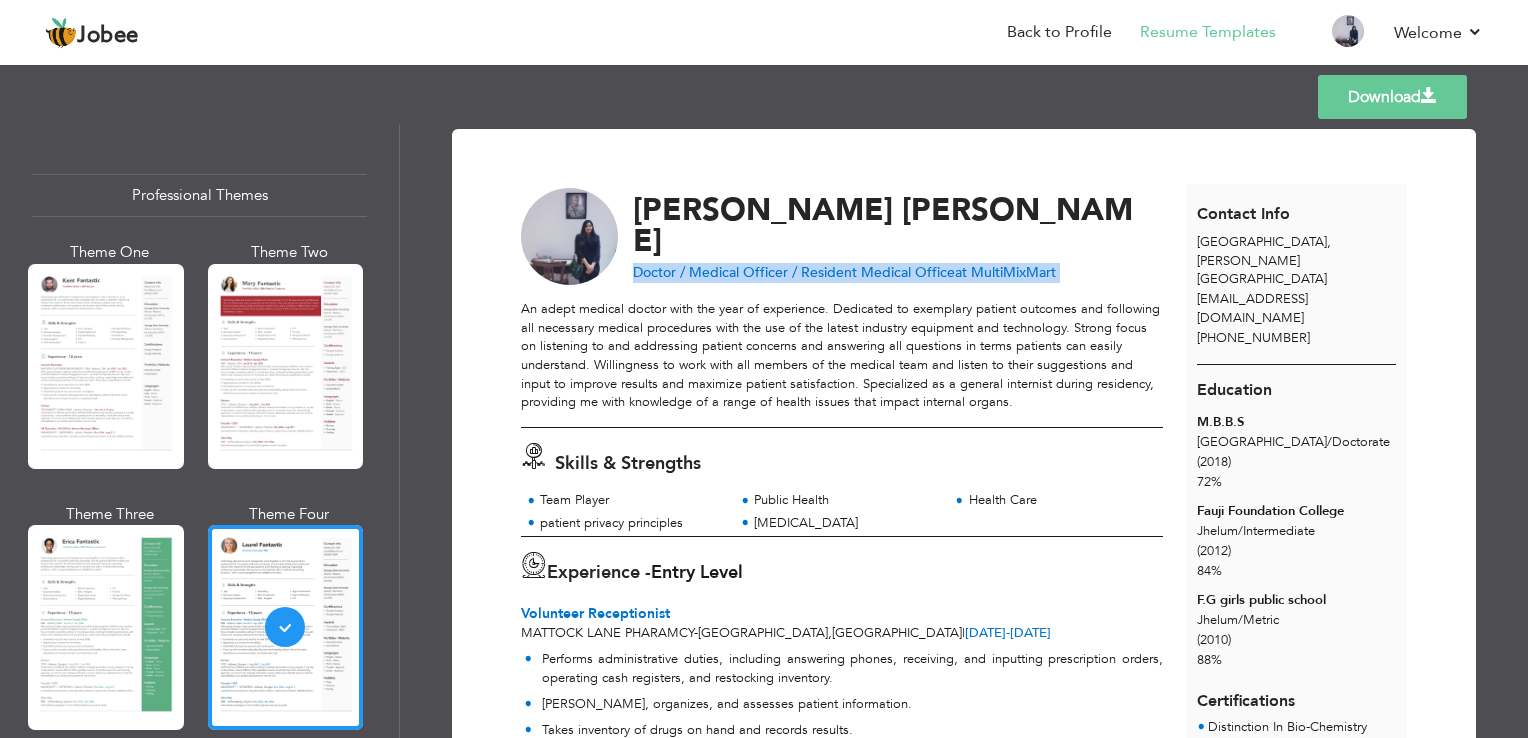 click on "at MultiMixMart" at bounding box center (1005, 272) 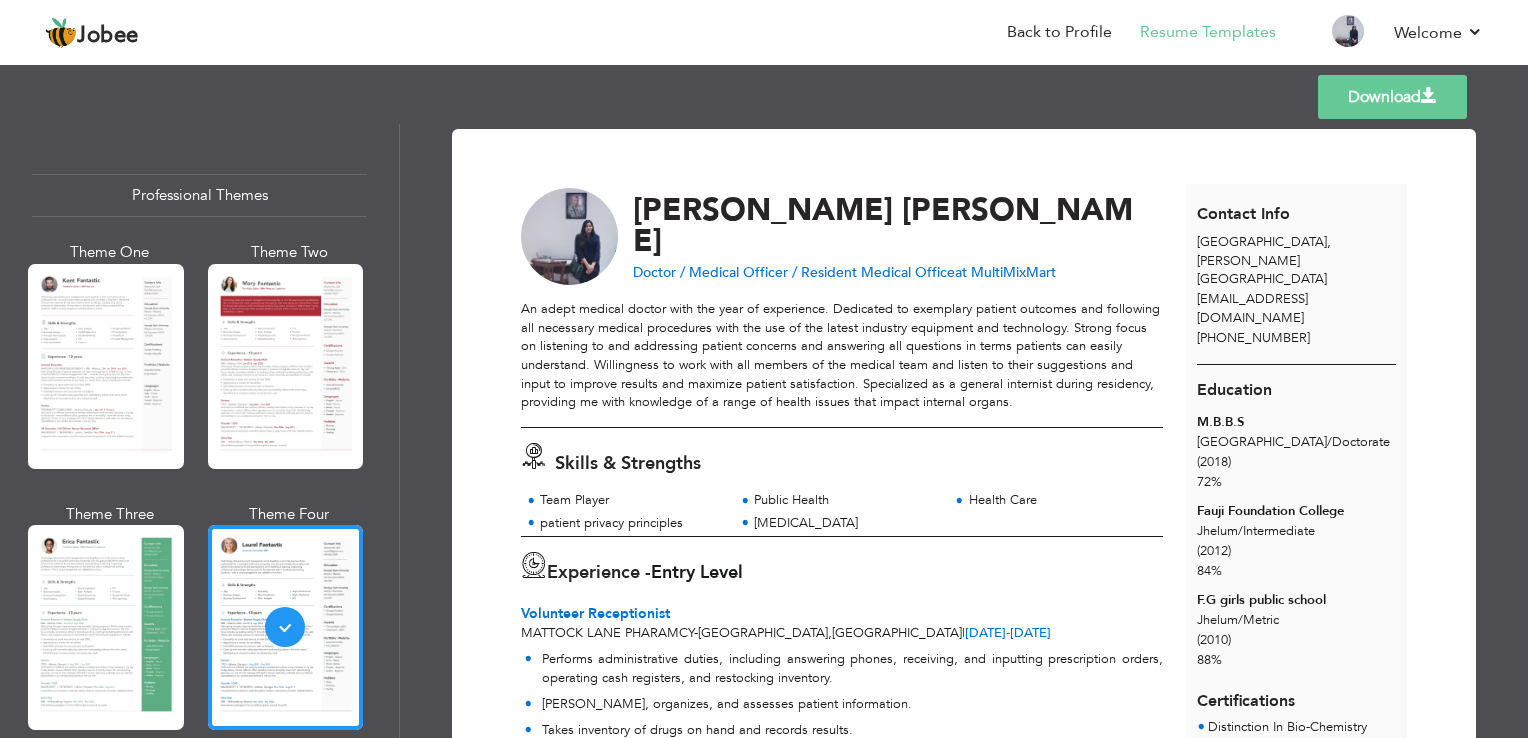 drag, startPoint x: 958, startPoint y: 244, endPoint x: 940, endPoint y: 313, distance: 71.30919 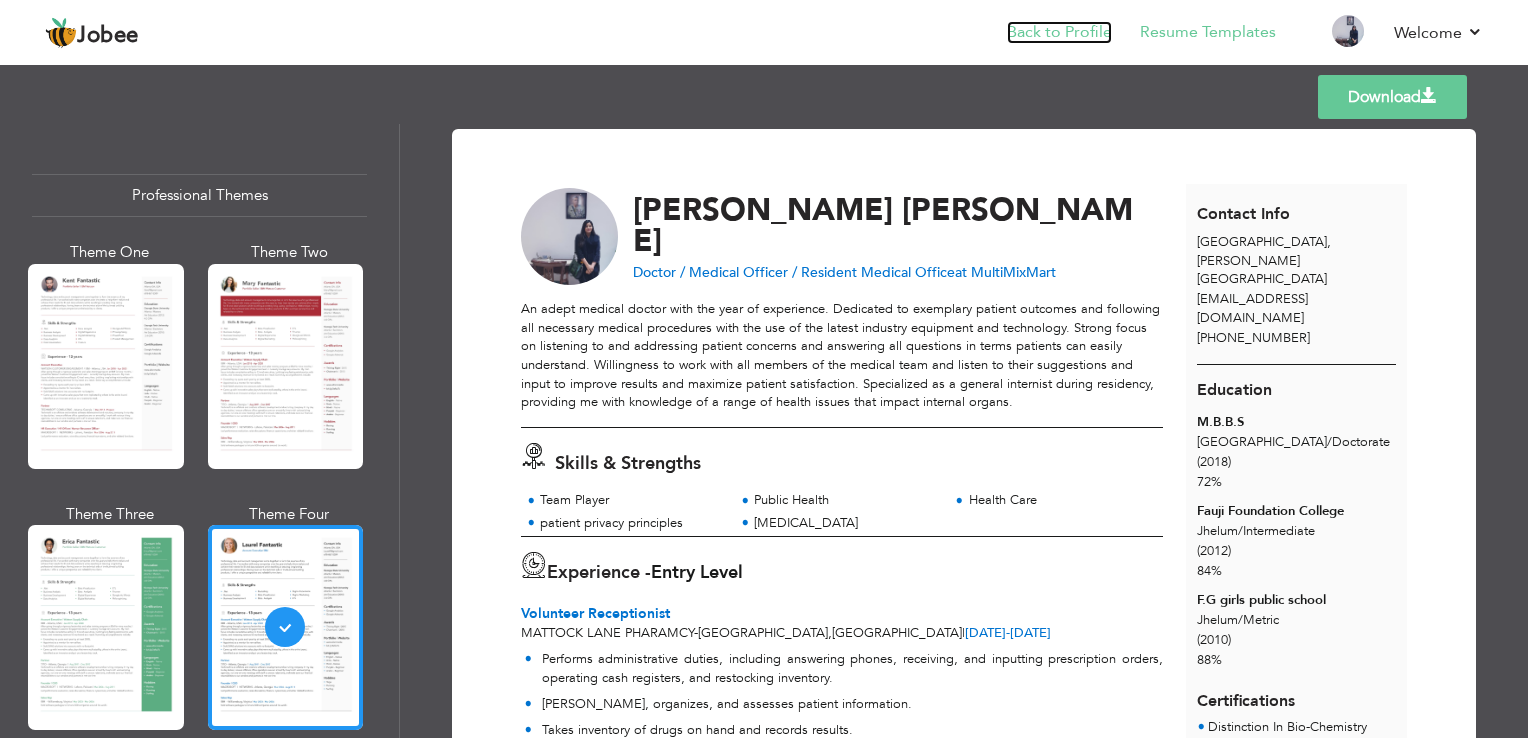 click on "Back to Profile" at bounding box center (1059, 32) 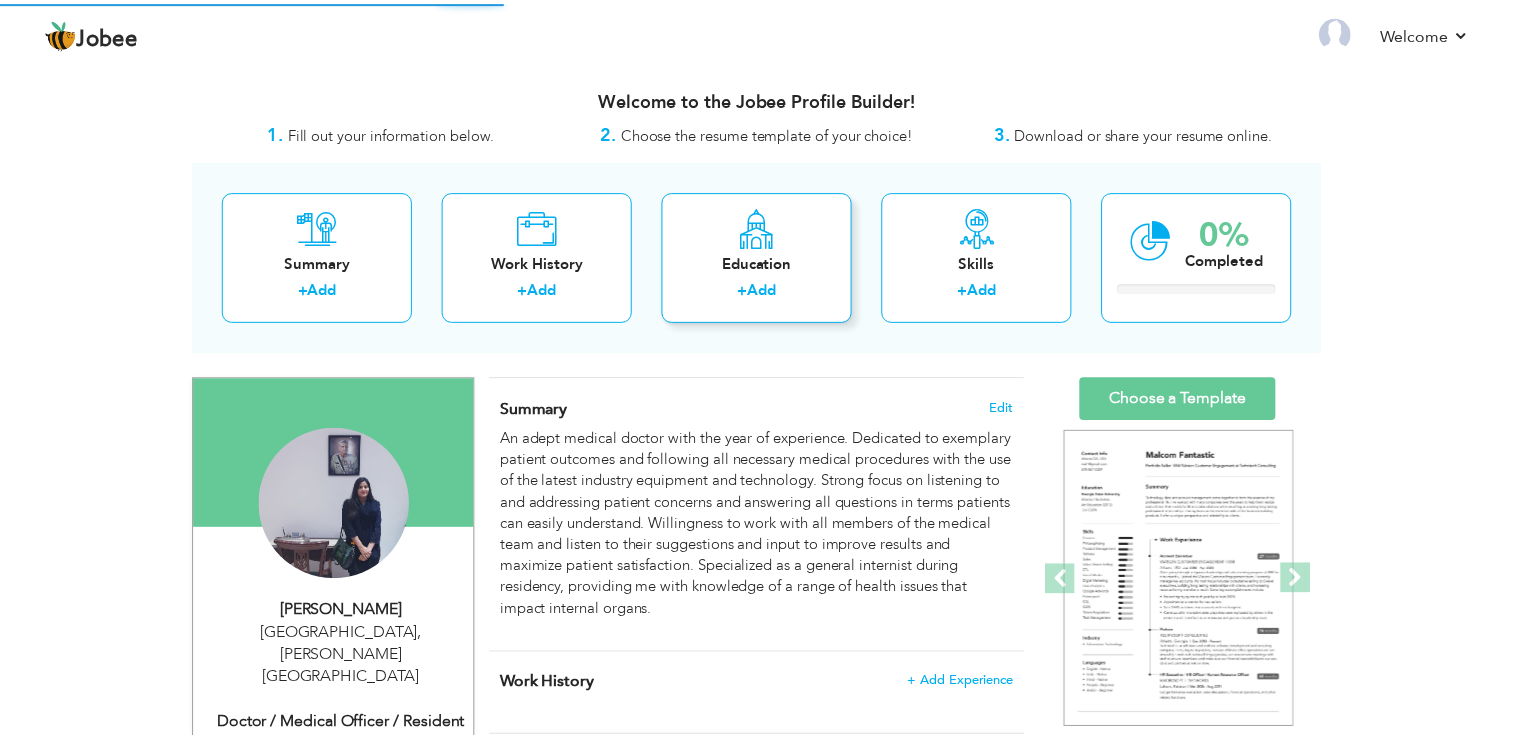 scroll, scrollTop: 0, scrollLeft: 0, axis: both 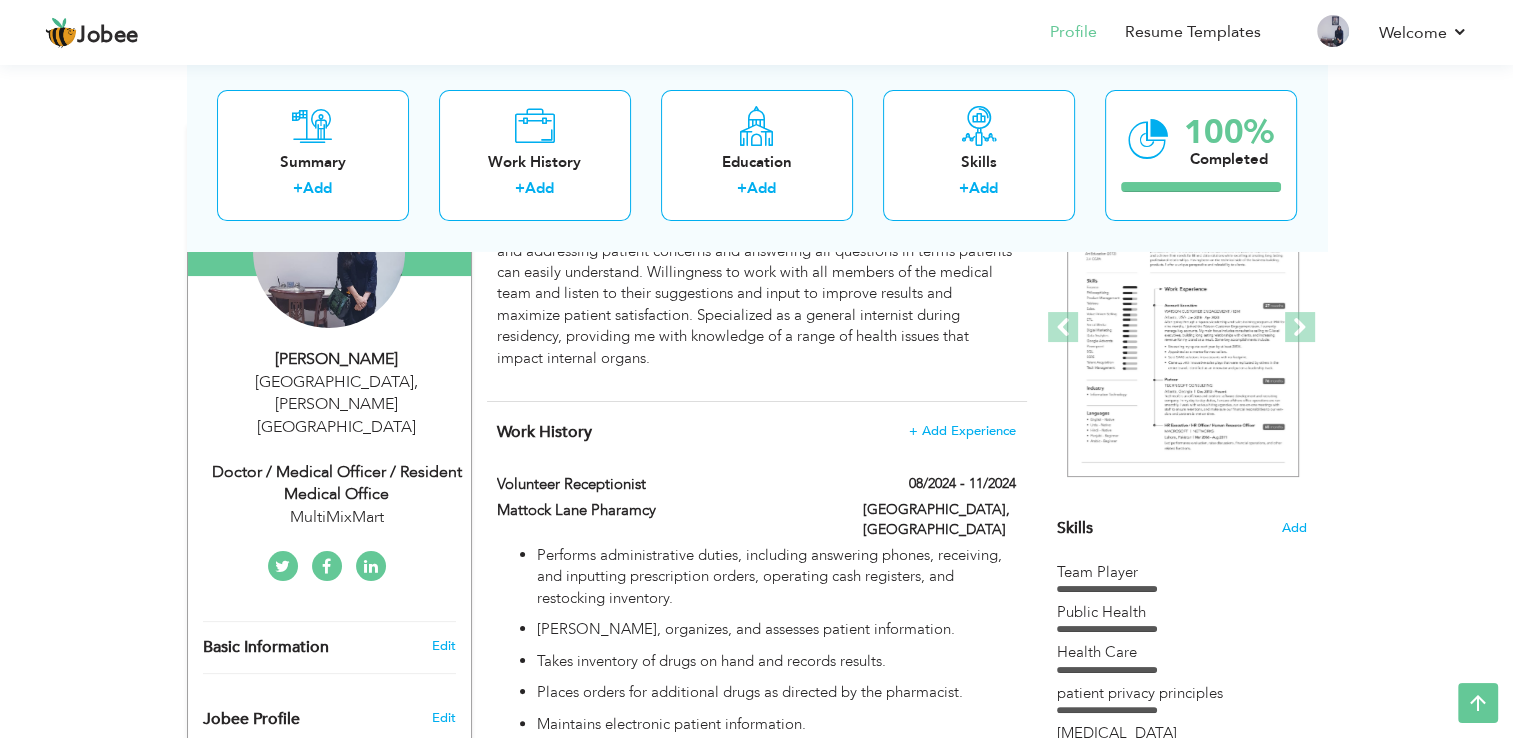 click on "Doctor / Medical Officer / Resident Medical Office" at bounding box center (337, 484) 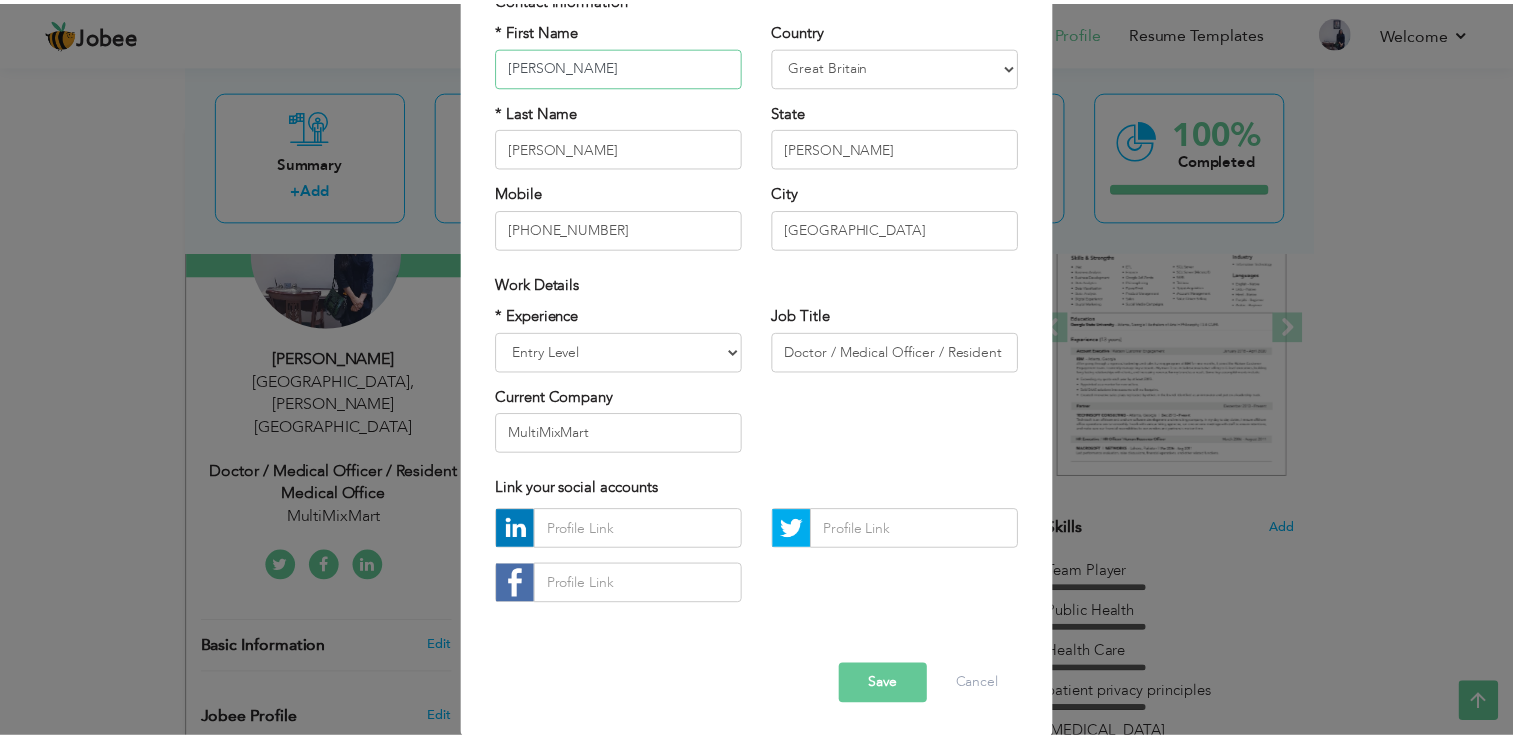 scroll, scrollTop: 173, scrollLeft: 0, axis: vertical 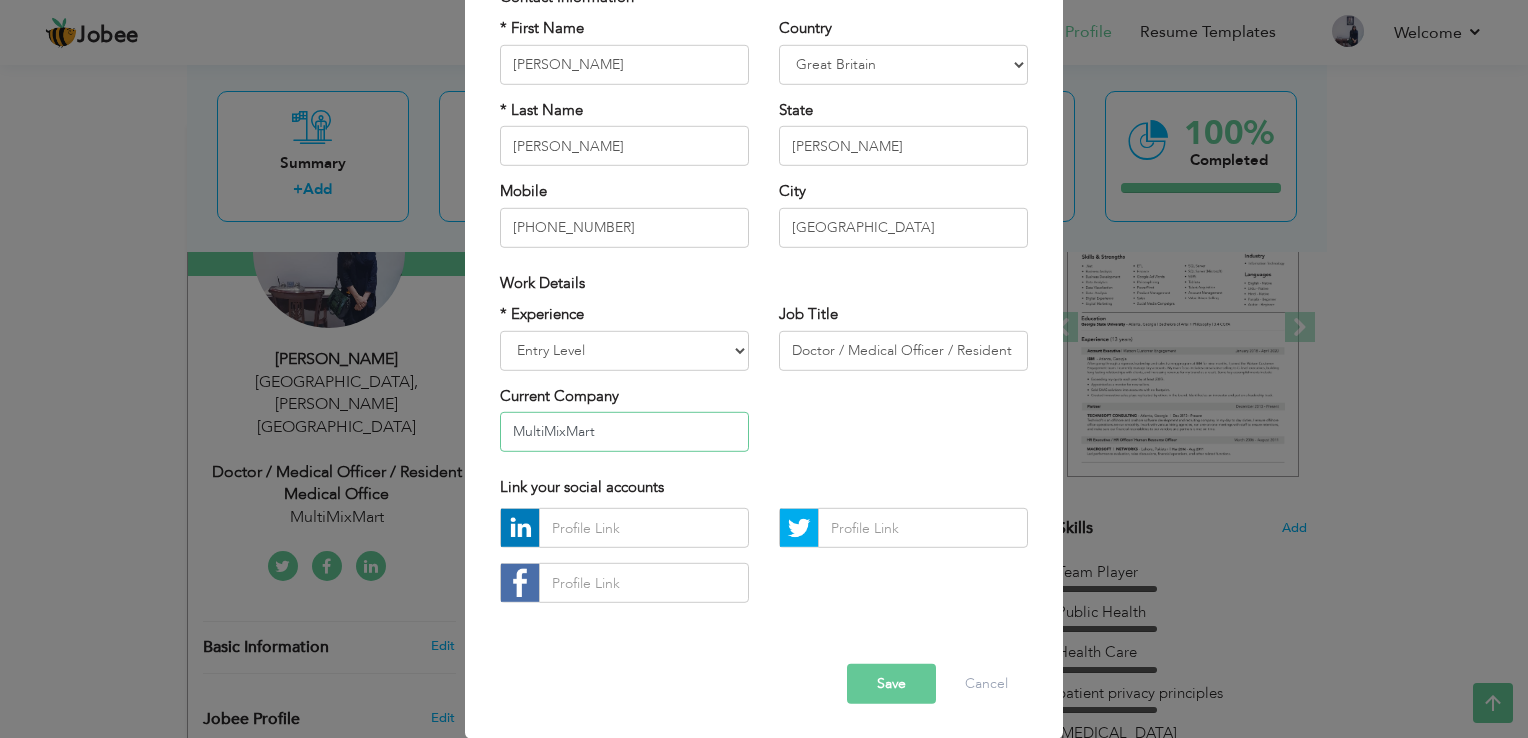 click on "MultiMixMart" at bounding box center [624, 432] 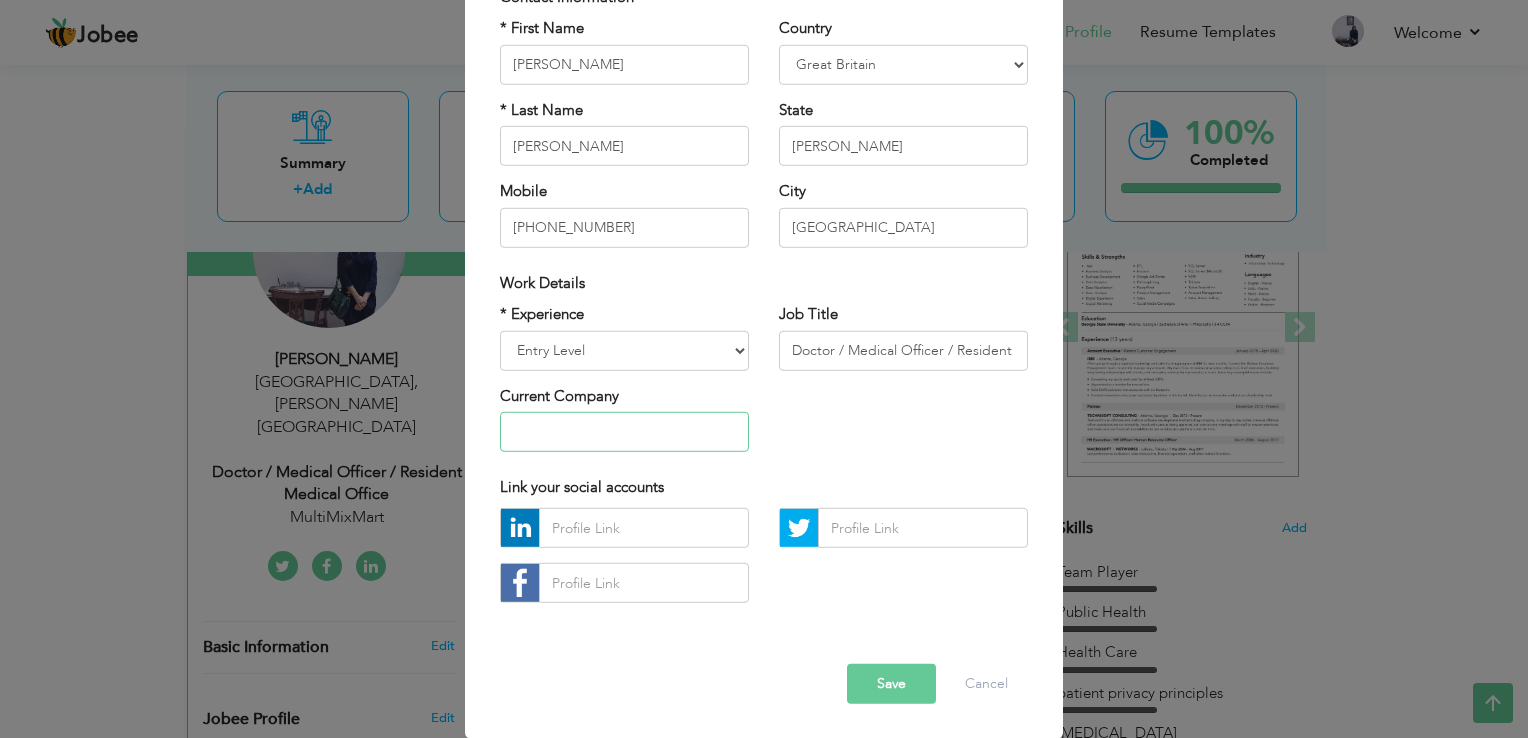 drag, startPoint x: 572, startPoint y: 438, endPoint x: 916, endPoint y: 437, distance: 344.00146 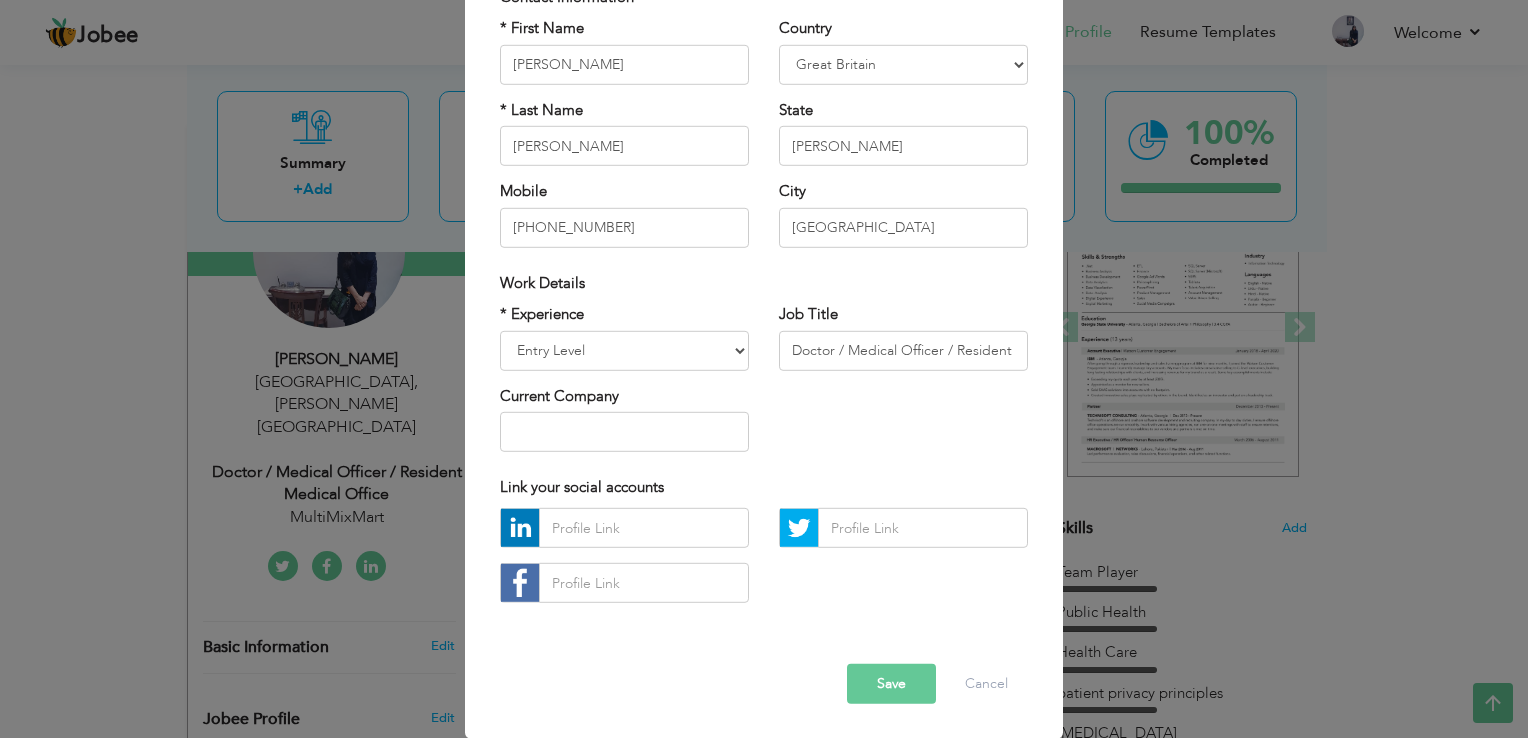 click on "* Experience
Entry Level Less than 1 Year 1 Year 2 Years 3 Years 4 Years 5 Years 6 Years 7 Years 8 Years 9 Years 10 Years 11 Years 12 Years 13 Years 14 Years 15 Years 16 Years 17 Years 18 Years 19 Years 20 Years 21 Years 22 Years 23 Years 24 Years 25 Years 26 Years 27 Years 28 Years 29 Years 30 Years 31 Years 32 Years 33 Years 34 Years 35 Years More than 35 Years
Current Company
Job Title" at bounding box center [764, 385] 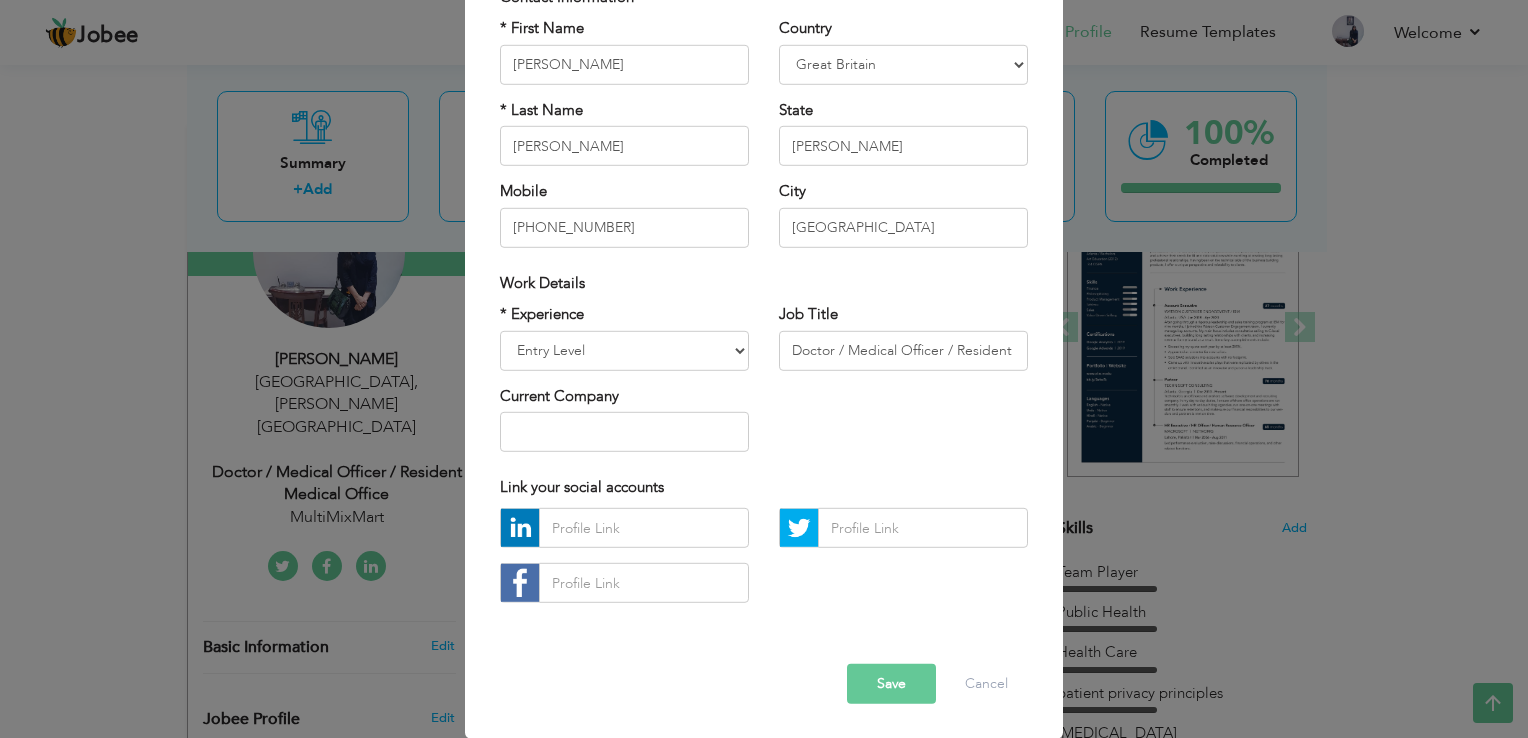 click on "Save" at bounding box center [891, 684] 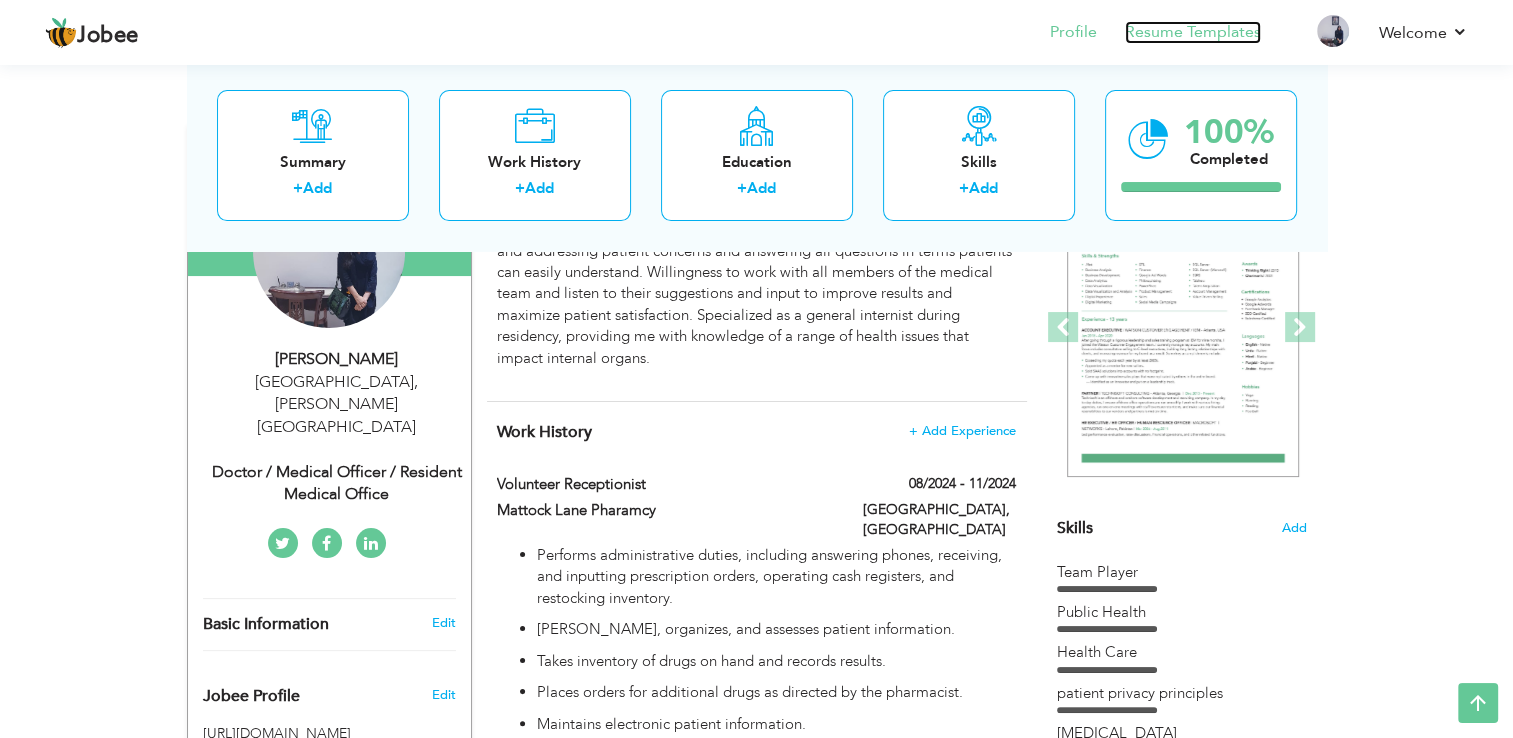 click on "Resume Templates" at bounding box center [1193, 32] 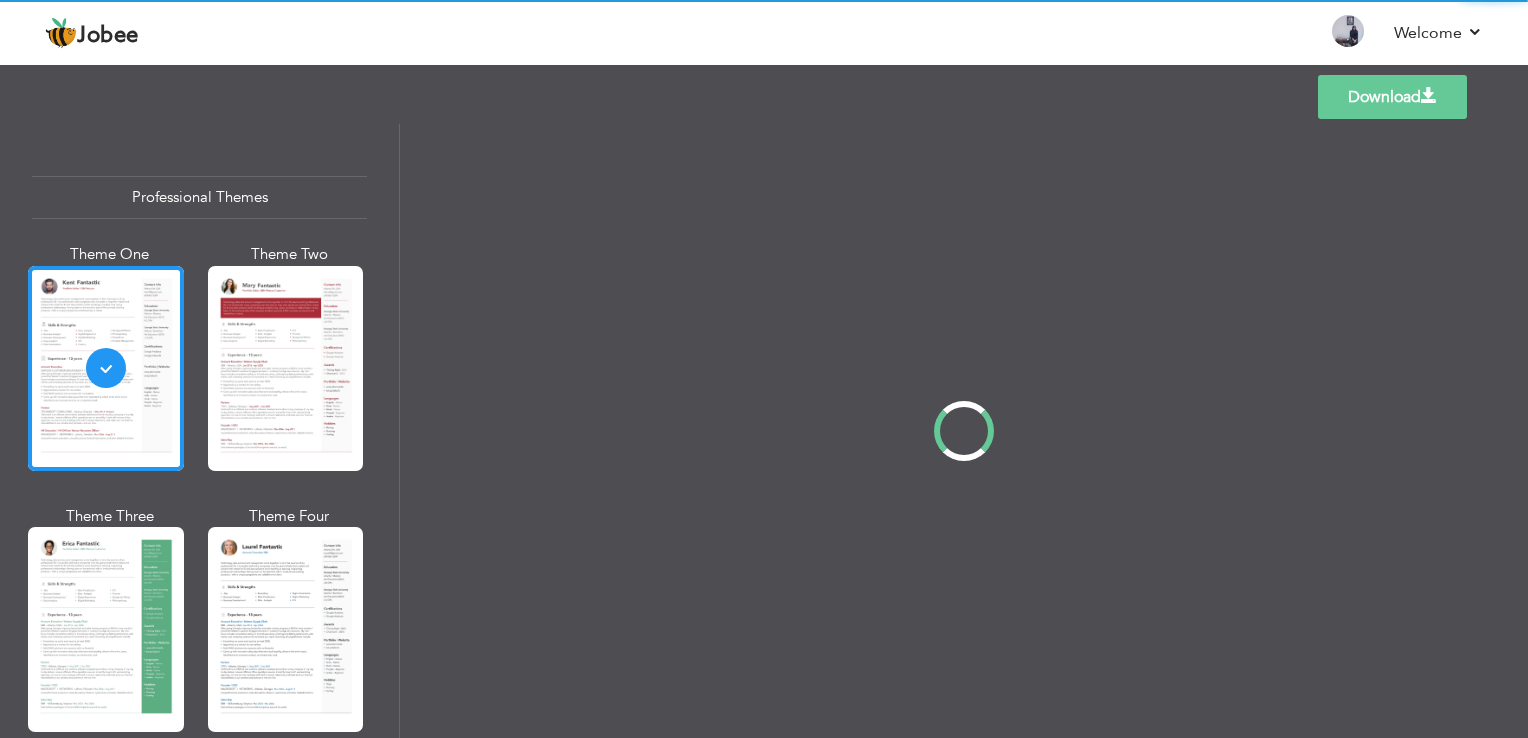 scroll, scrollTop: 0, scrollLeft: 0, axis: both 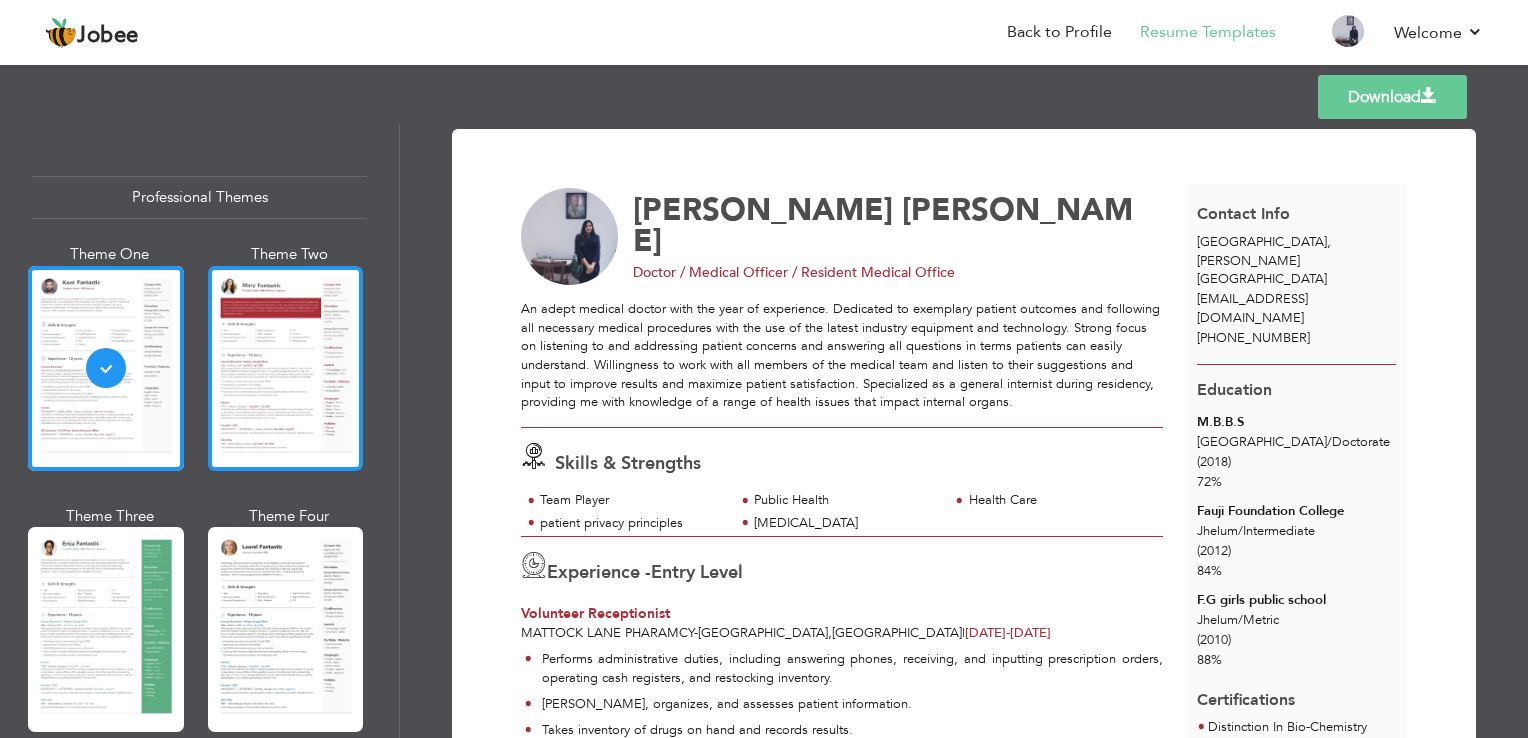 click at bounding box center [286, 368] 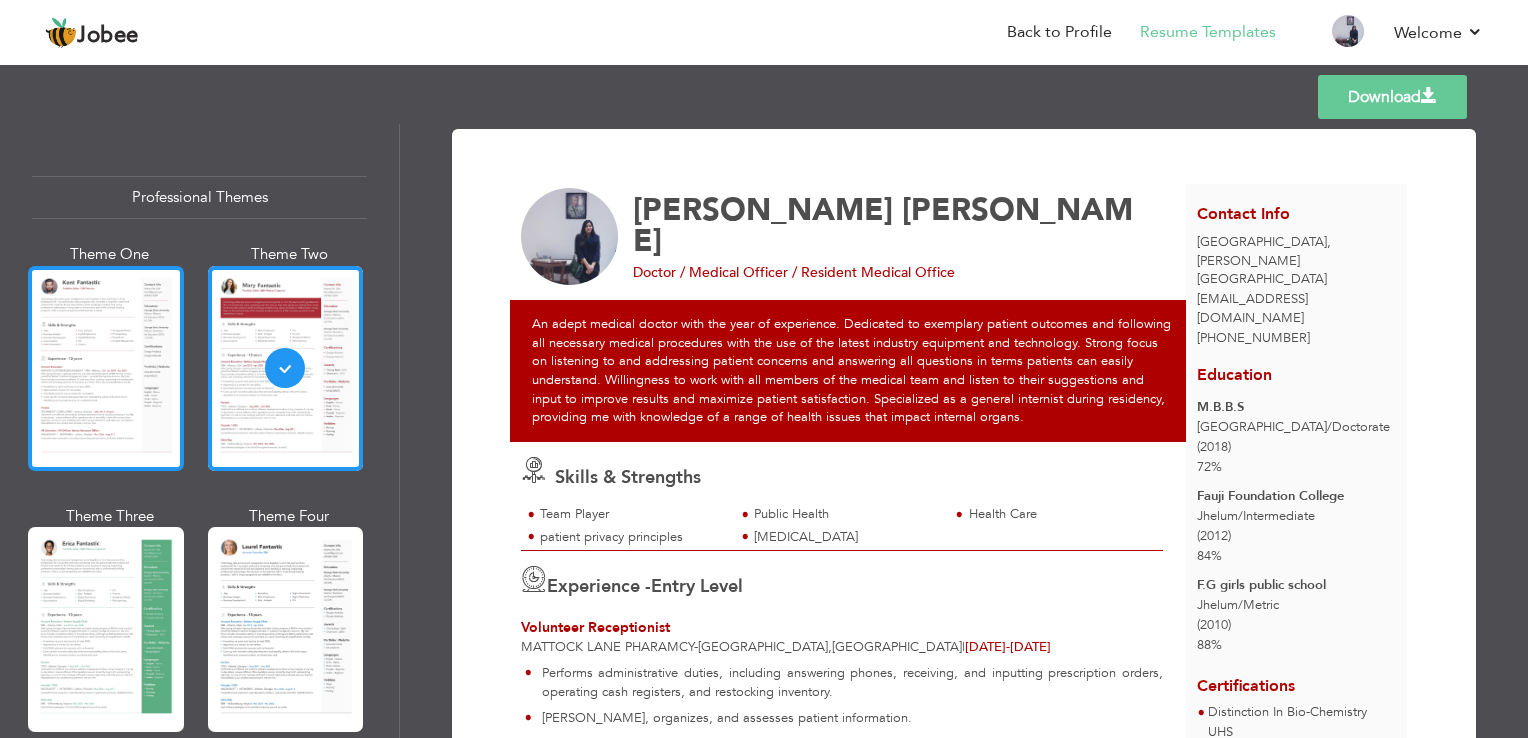 click at bounding box center [106, 368] 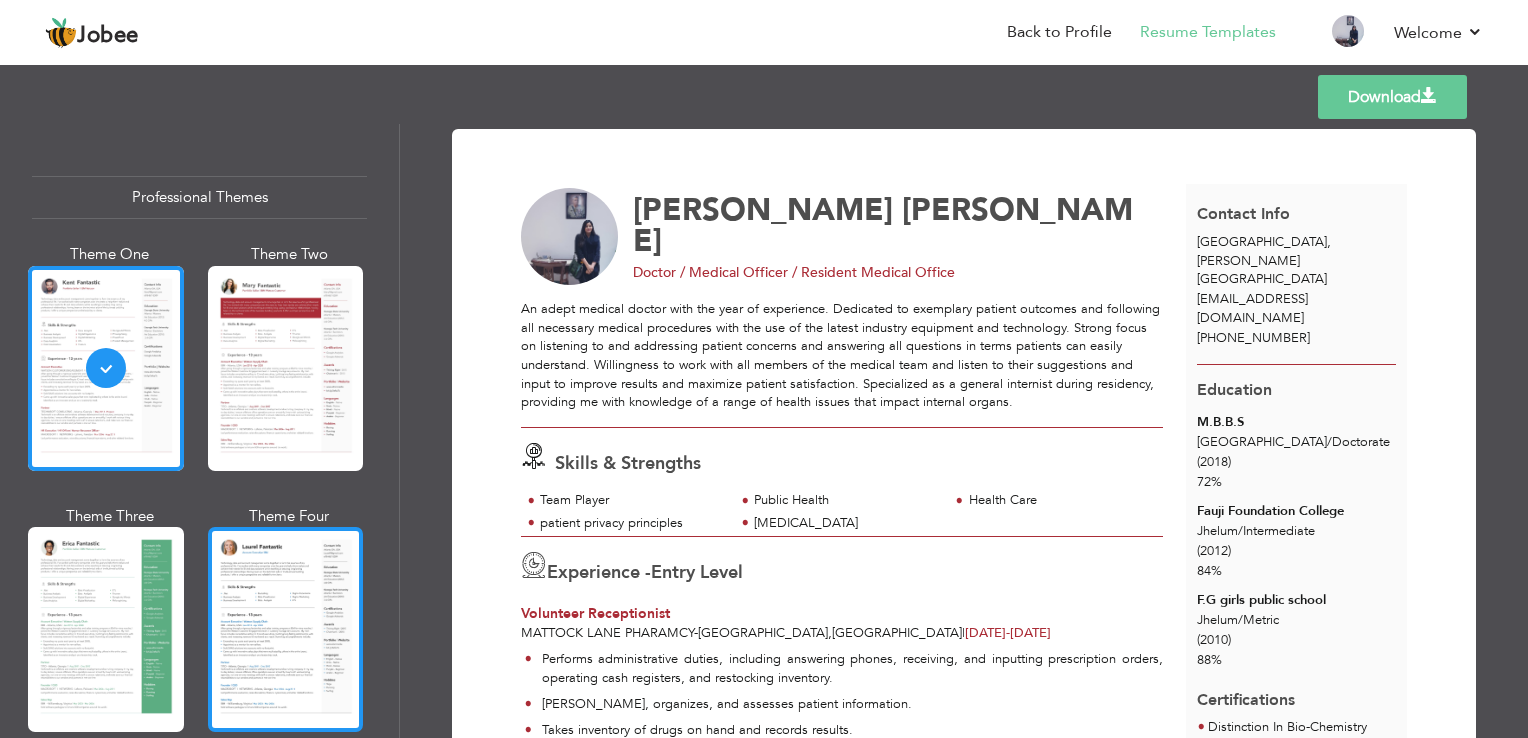 click at bounding box center (286, 629) 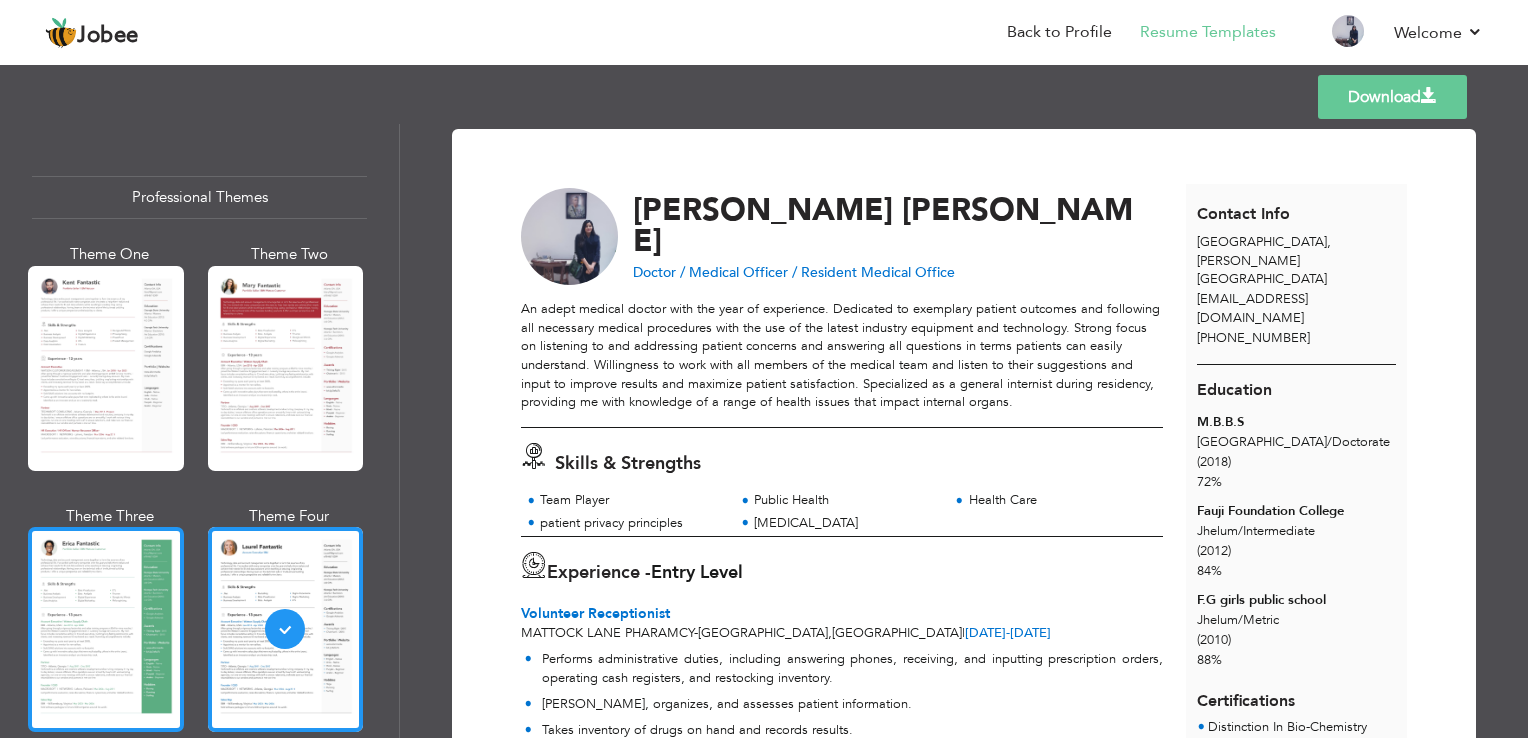 click at bounding box center [106, 629] 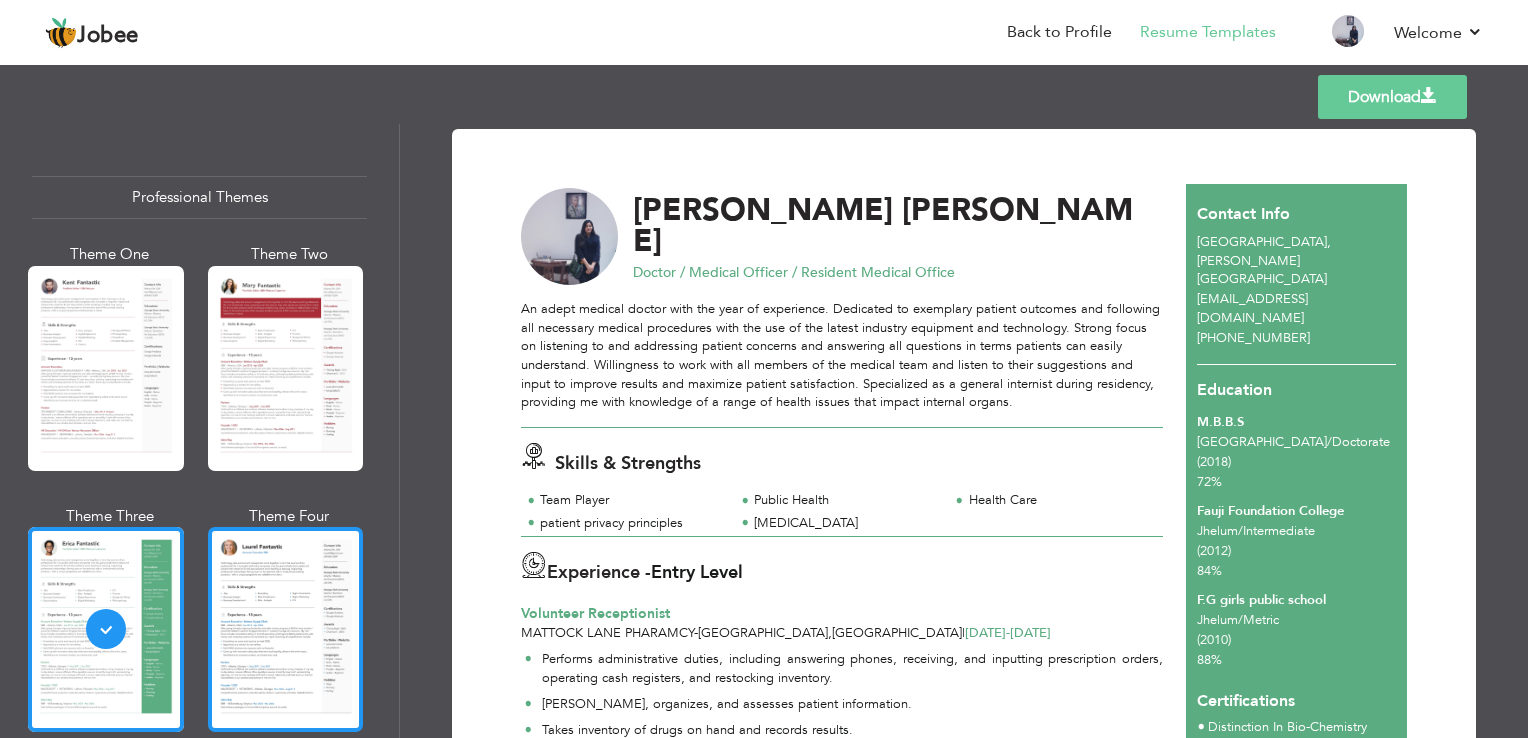 click at bounding box center (286, 629) 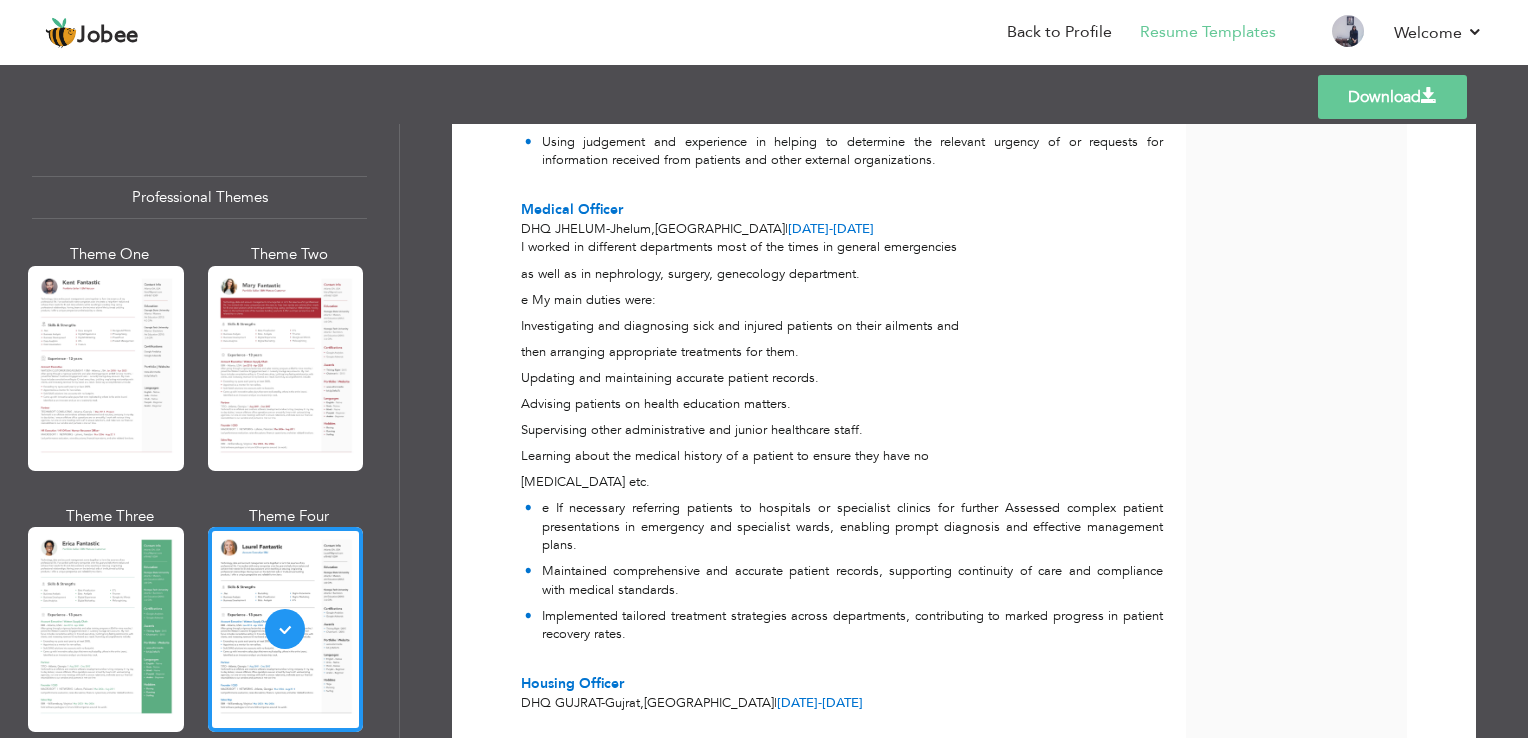 scroll, scrollTop: 1026, scrollLeft: 0, axis: vertical 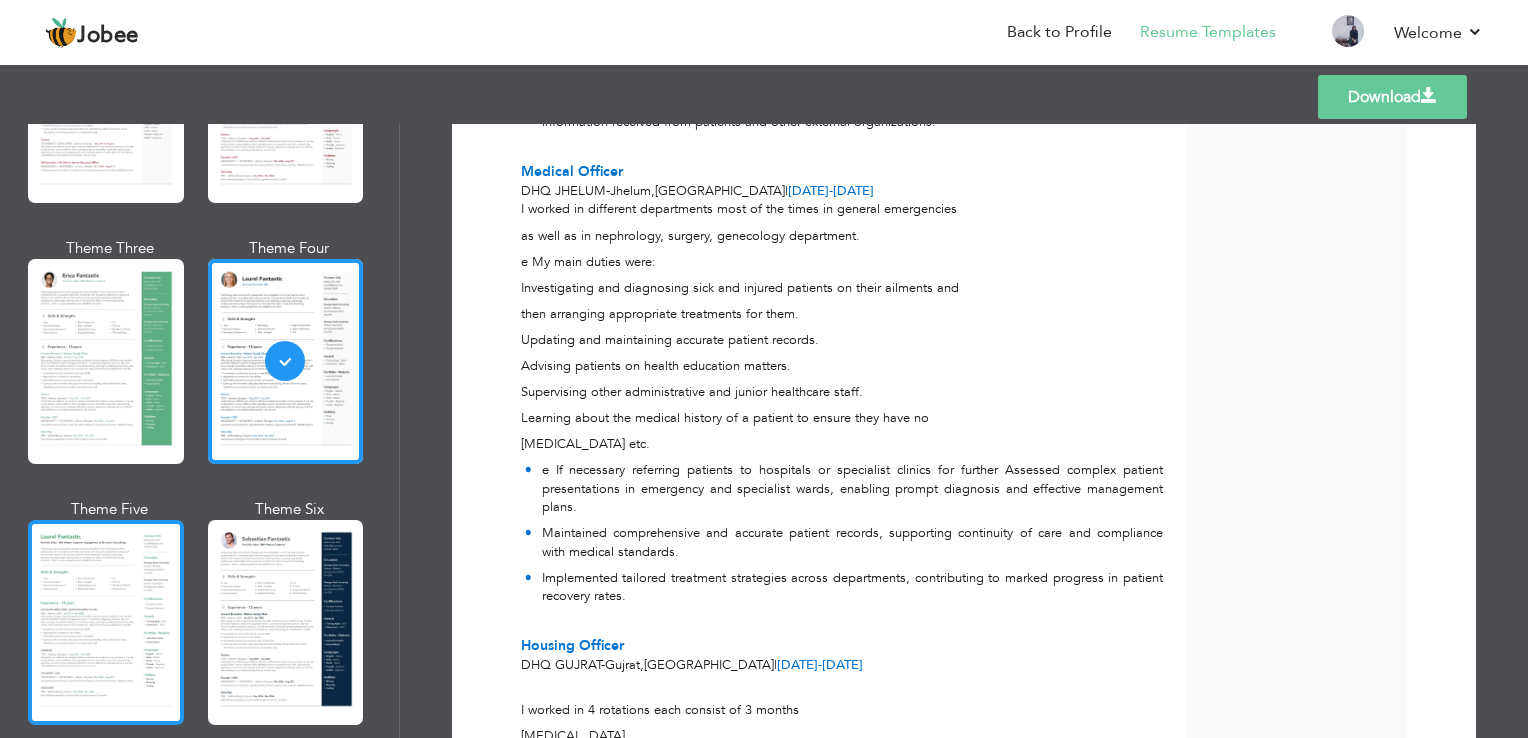 click at bounding box center (106, 622) 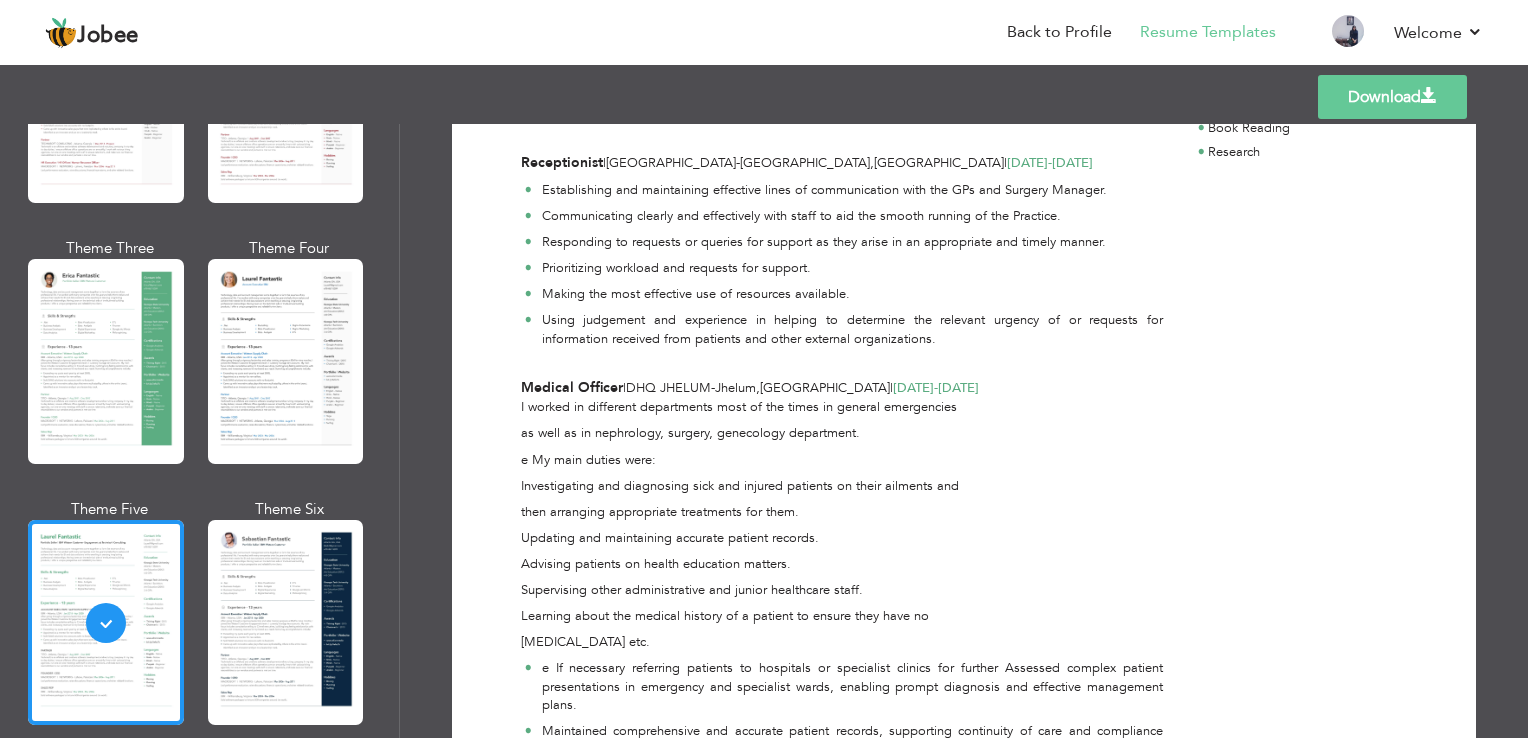 scroll, scrollTop: 768, scrollLeft: 0, axis: vertical 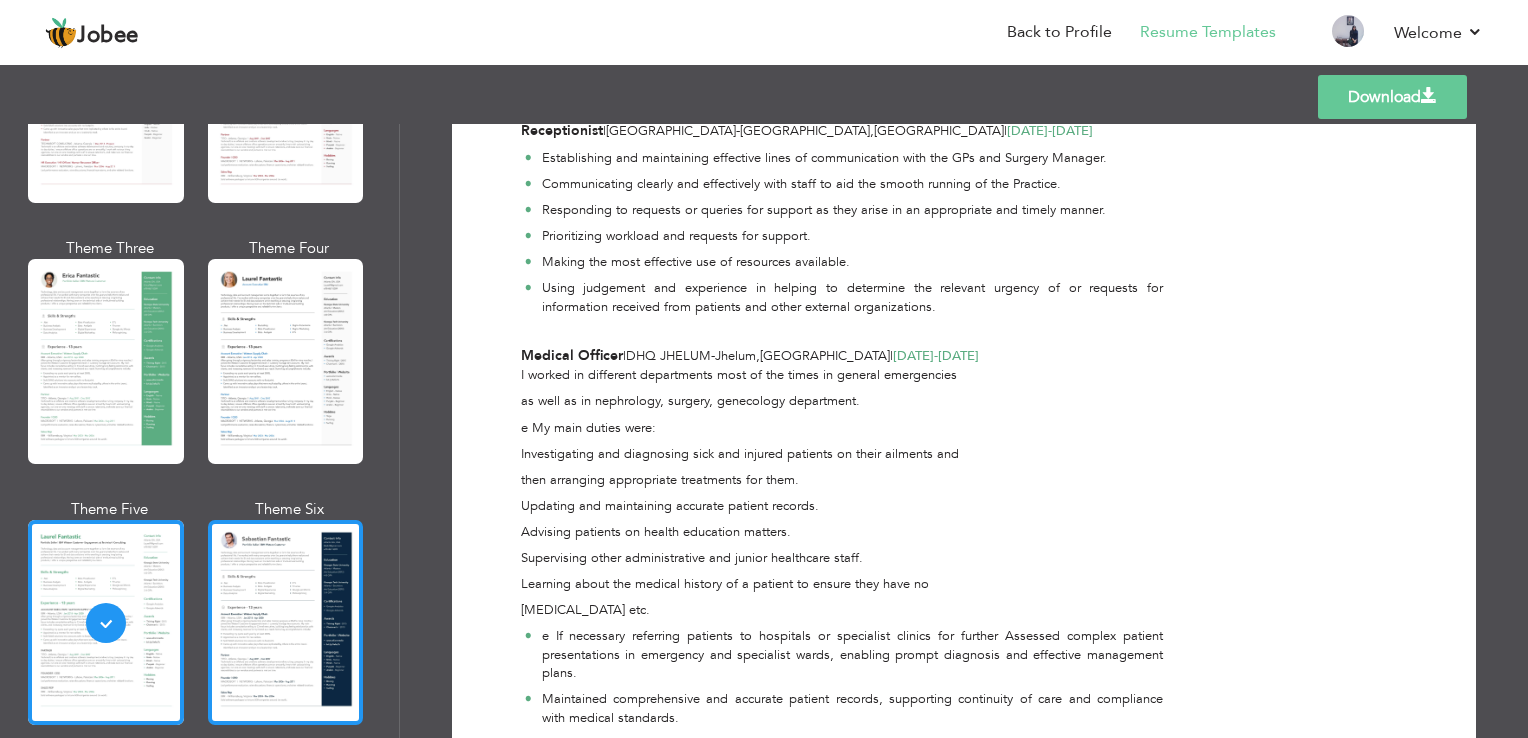 click at bounding box center [286, 622] 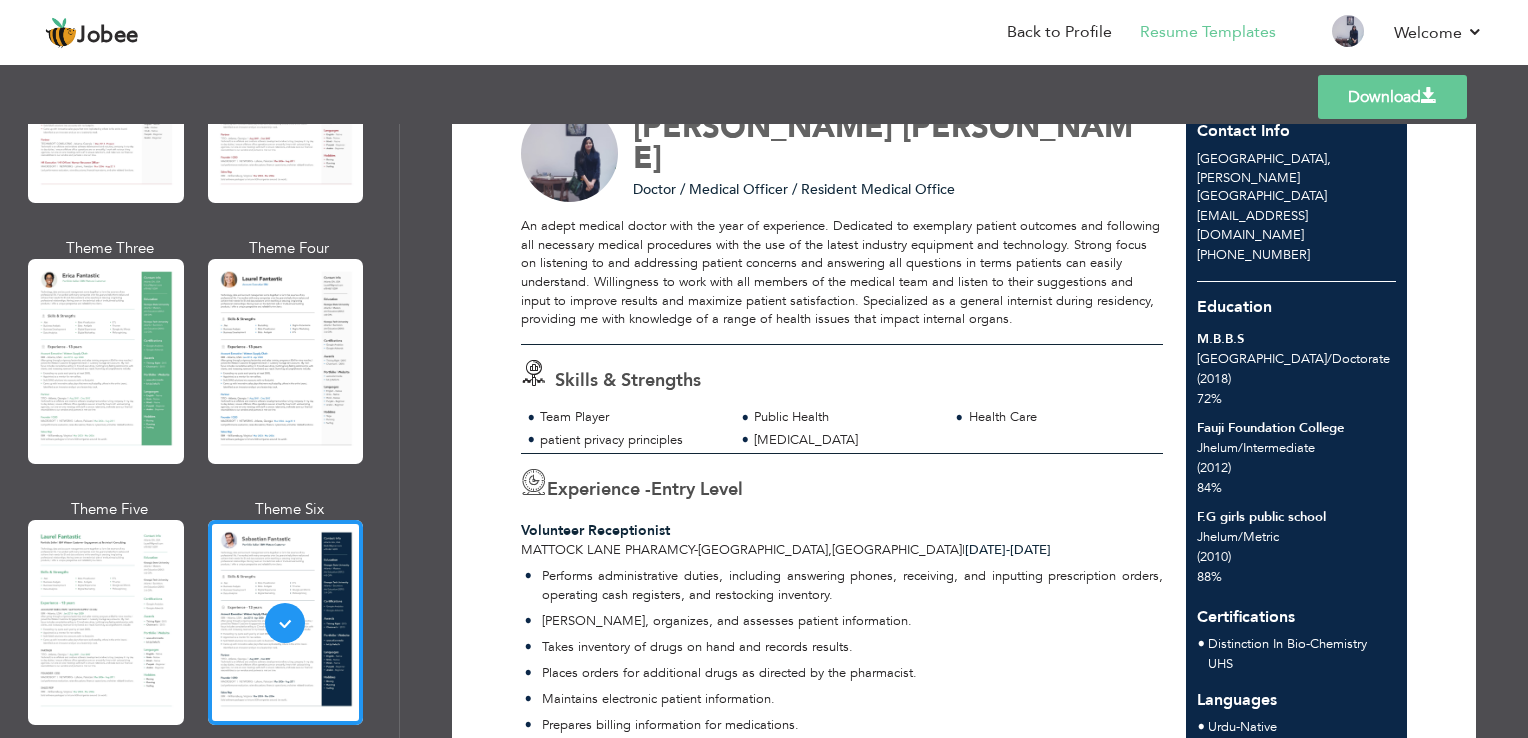 scroll, scrollTop: 0, scrollLeft: 0, axis: both 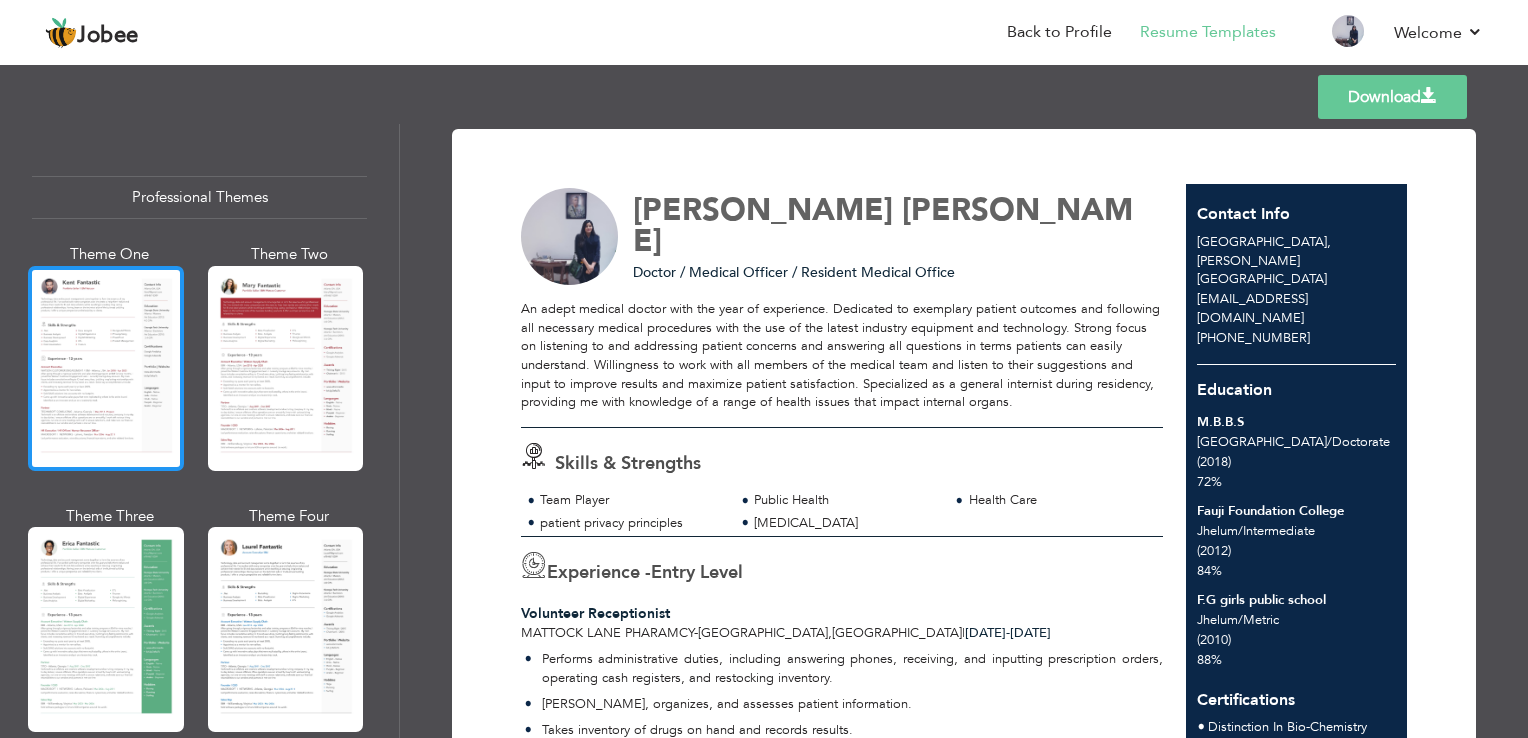 click at bounding box center [106, 368] 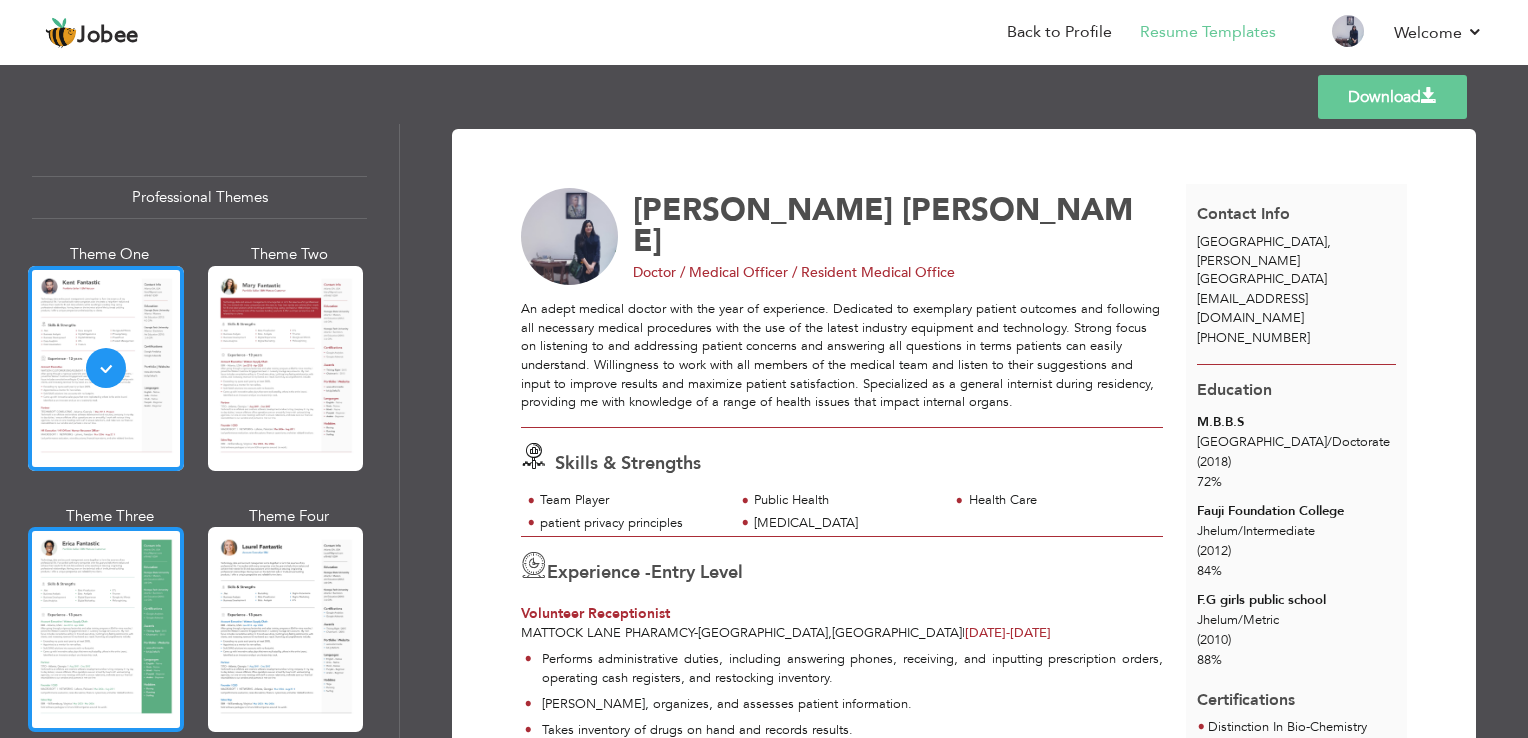 click at bounding box center [106, 629] 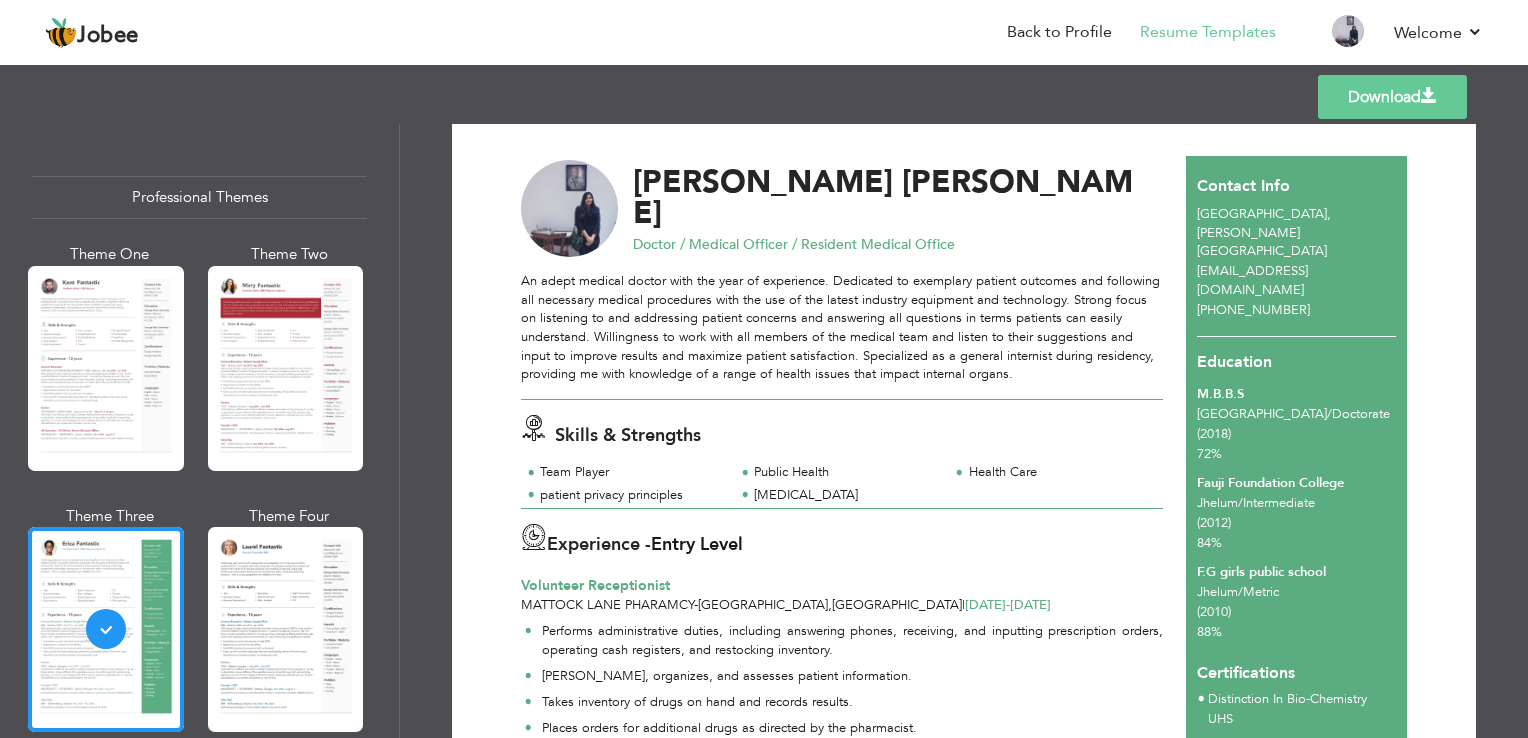 scroll, scrollTop: 0, scrollLeft: 0, axis: both 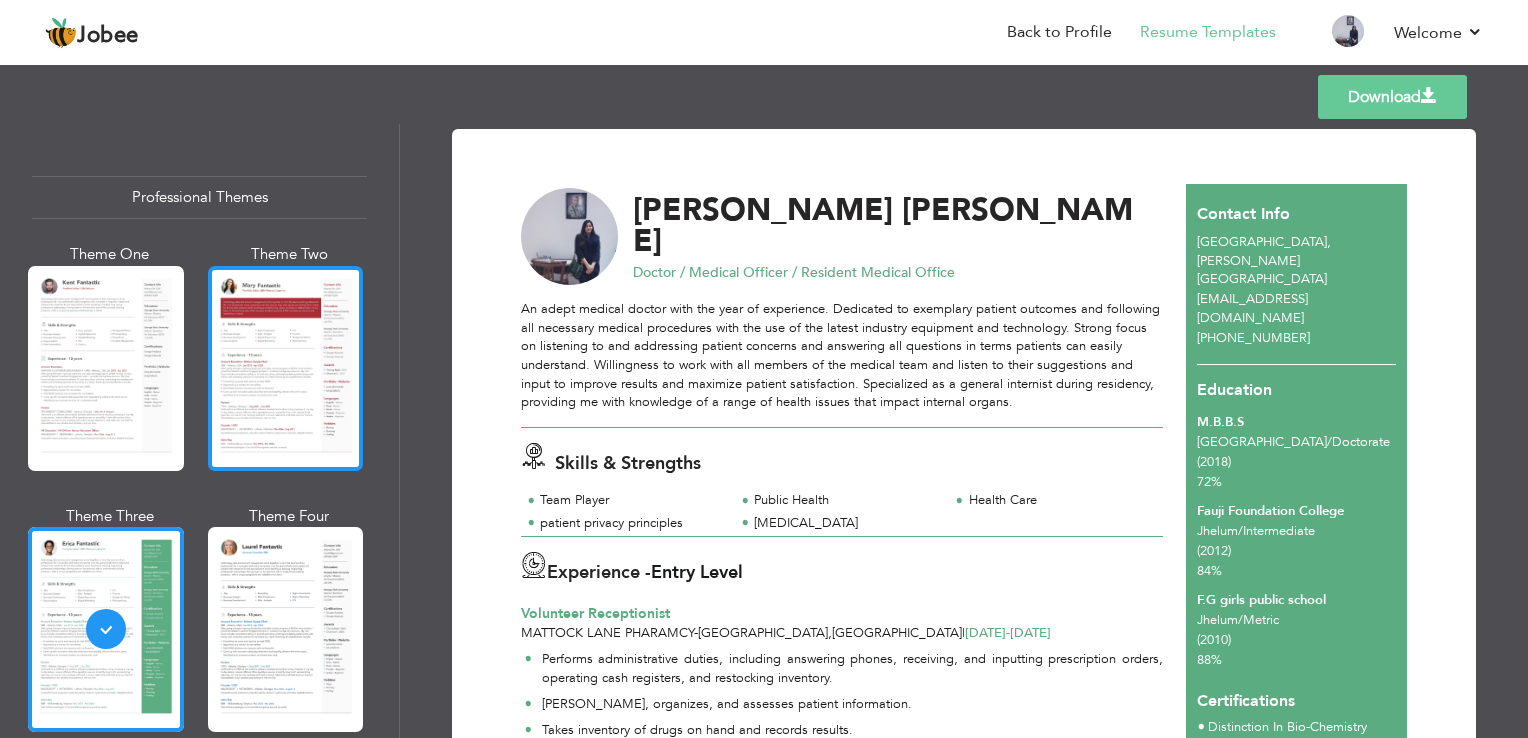 click at bounding box center (286, 368) 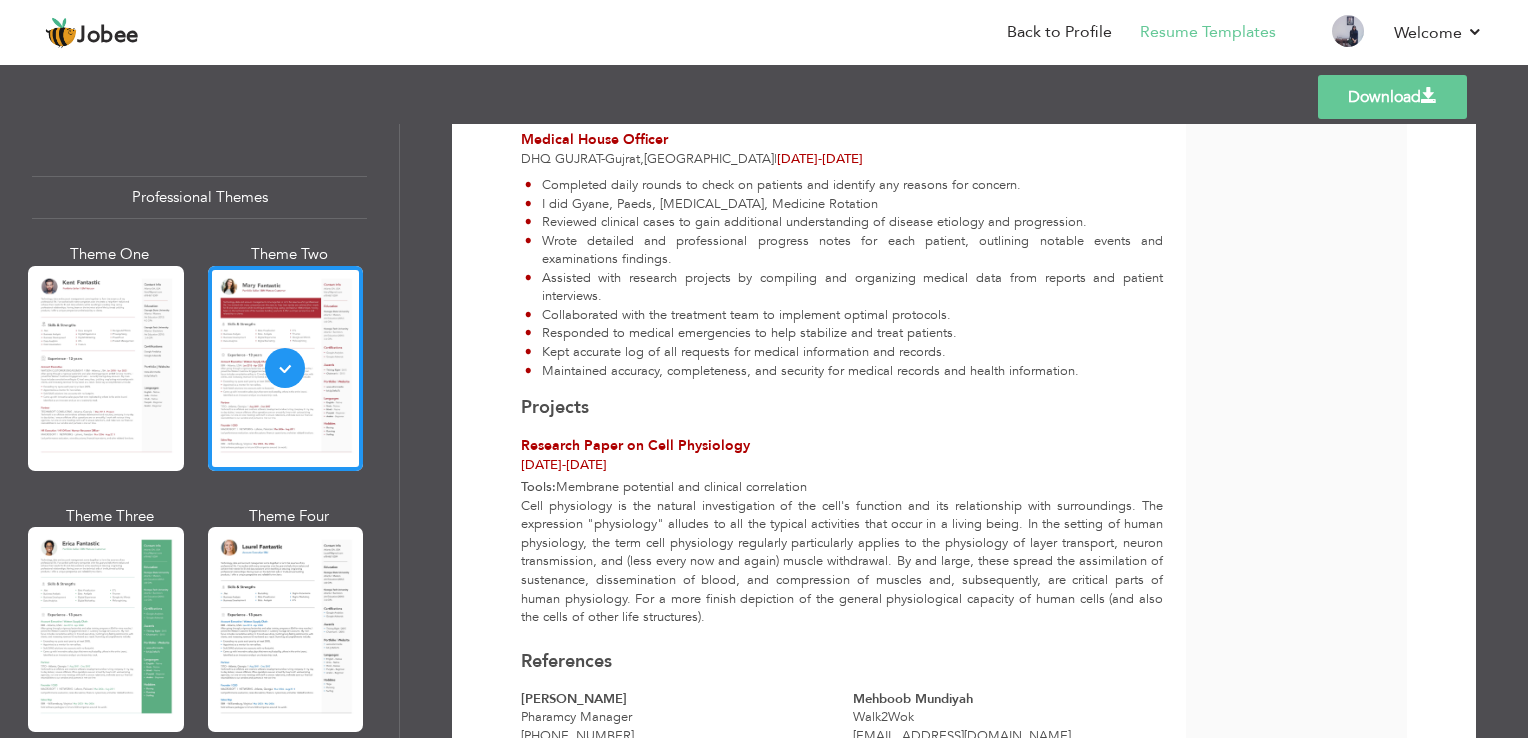 scroll, scrollTop: 2043, scrollLeft: 0, axis: vertical 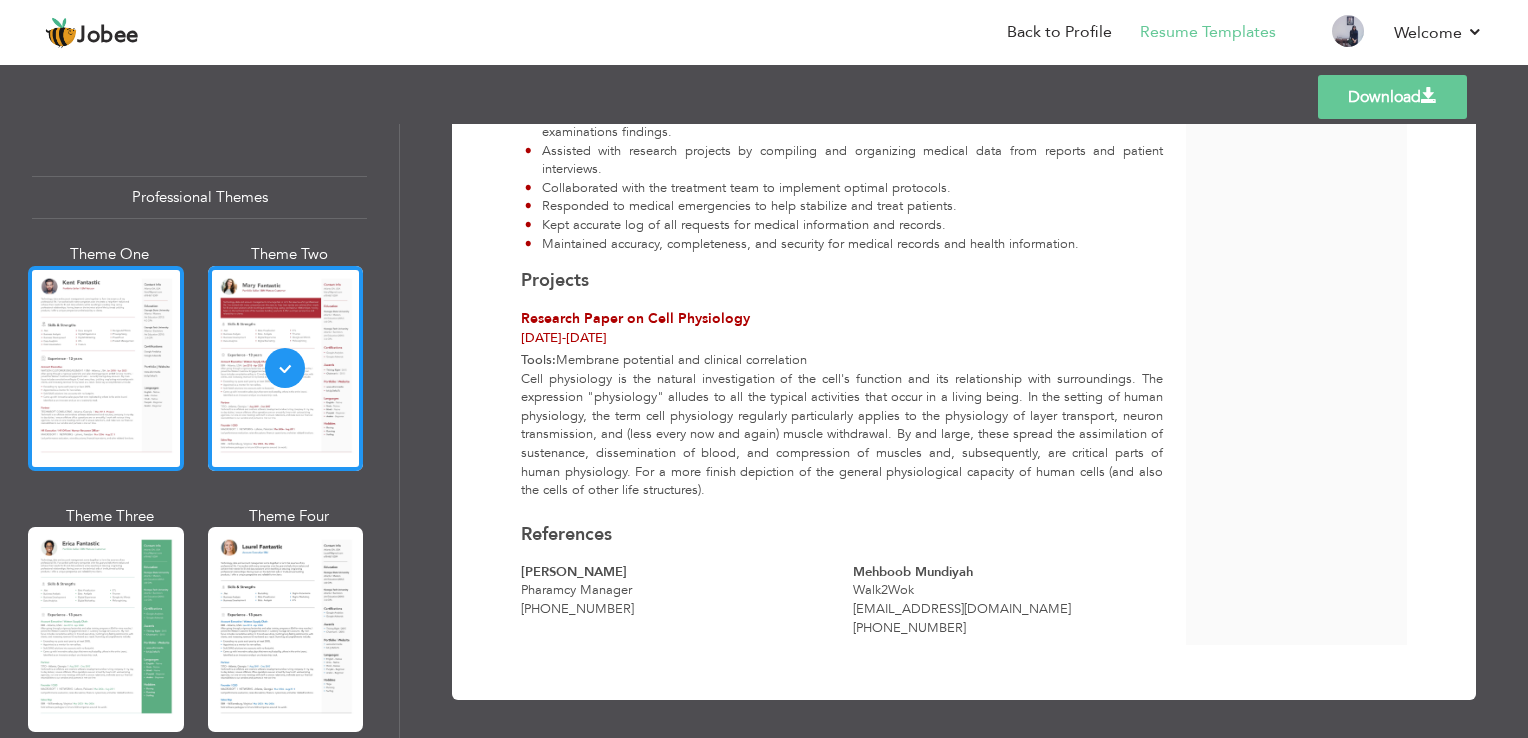 click at bounding box center (106, 368) 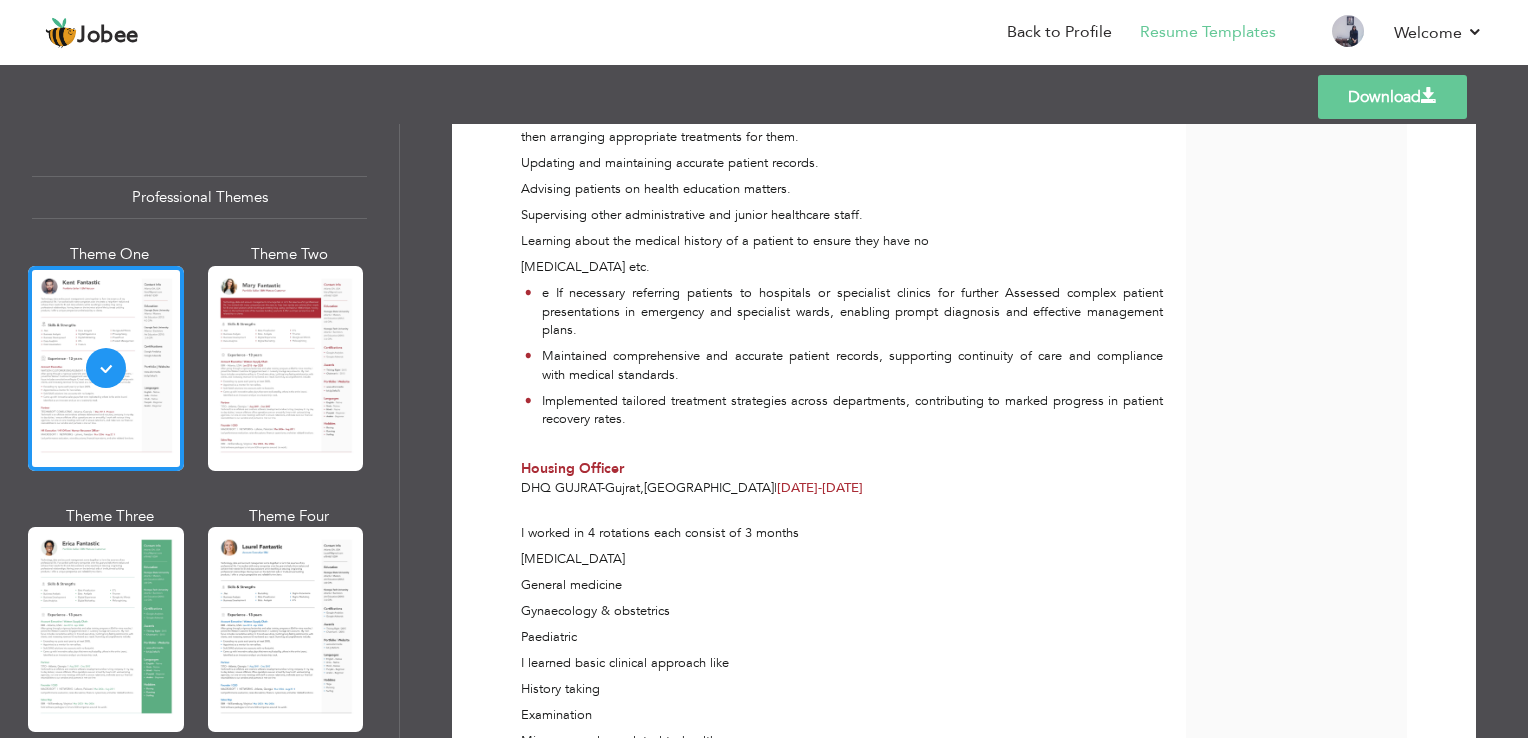 scroll, scrollTop: 1478, scrollLeft: 0, axis: vertical 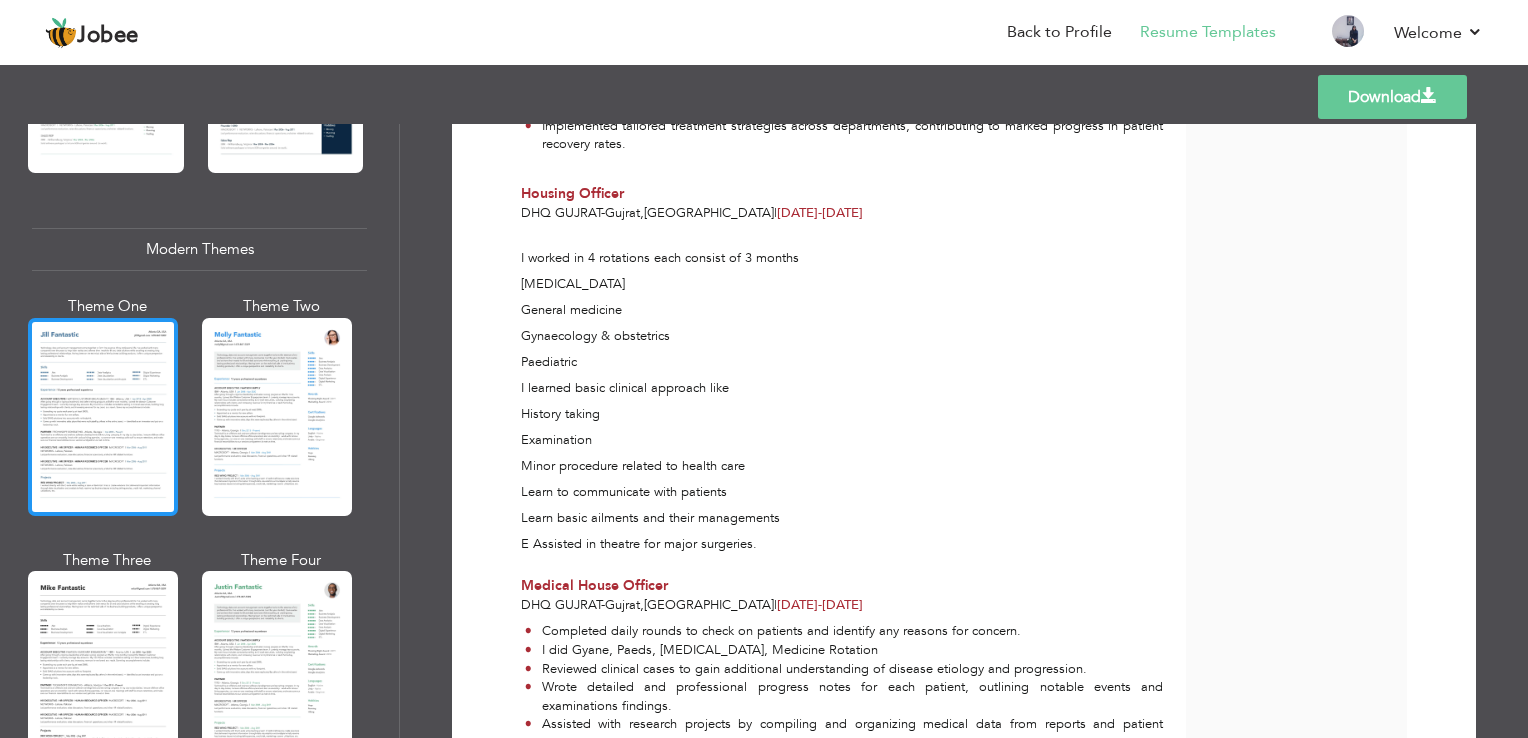 click at bounding box center [103, 417] 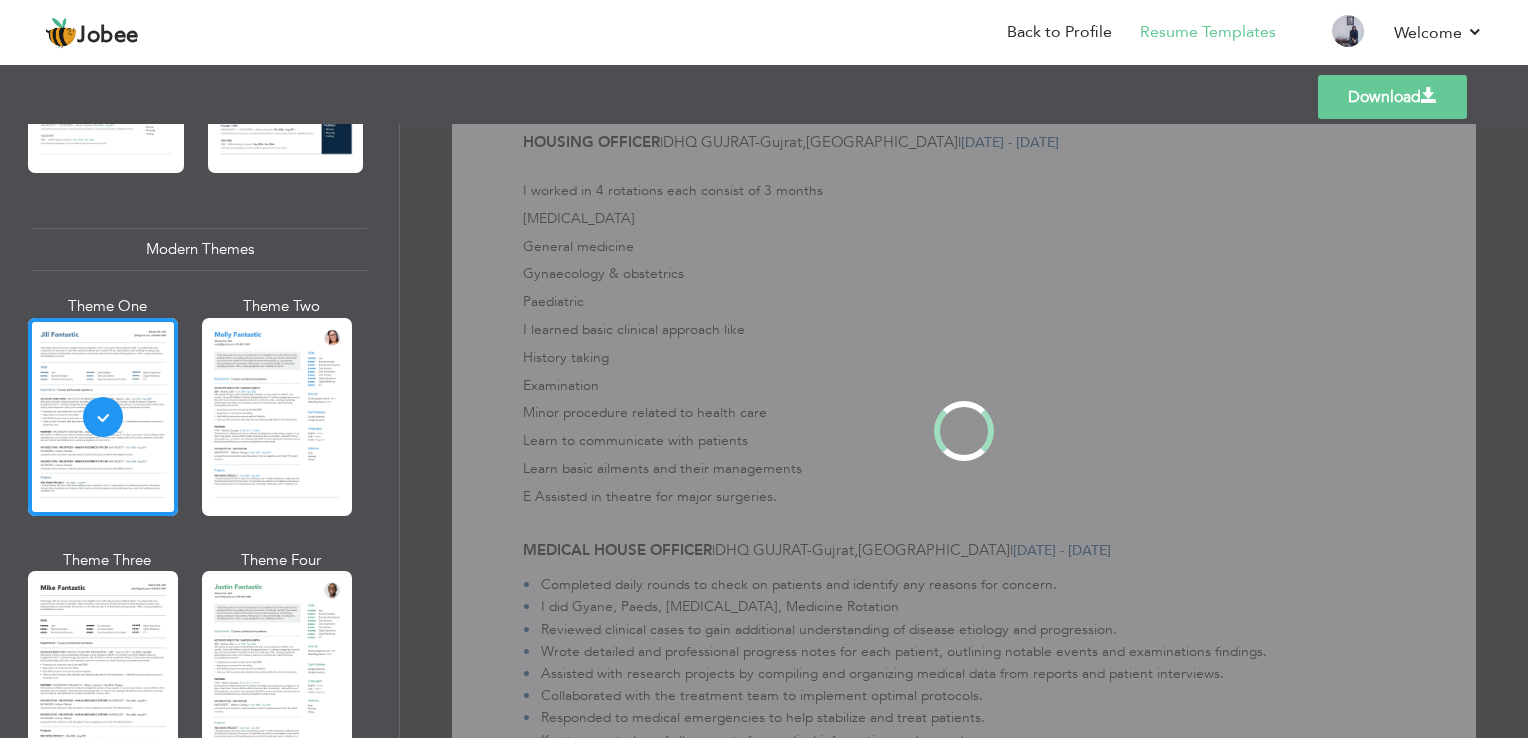 scroll, scrollTop: 0, scrollLeft: 0, axis: both 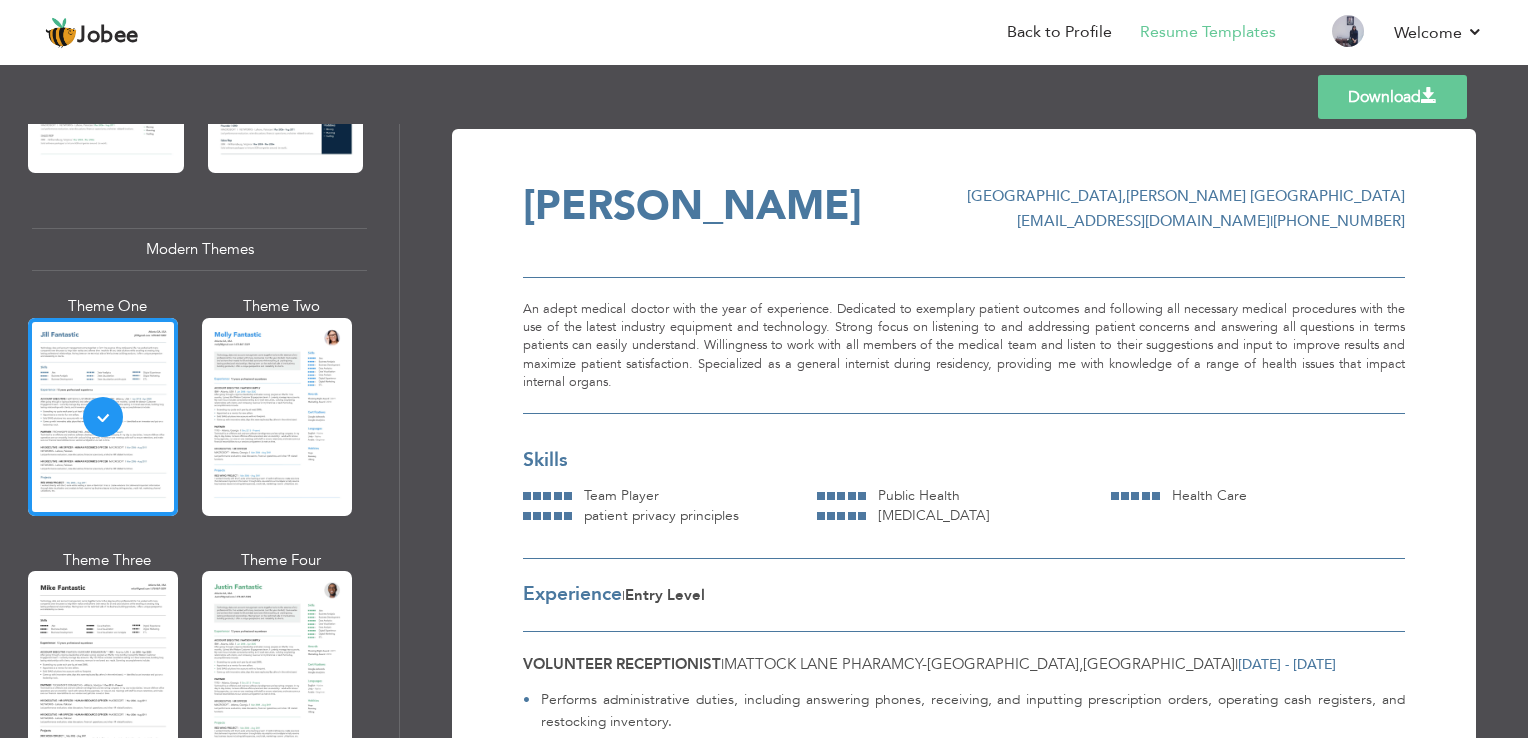 click at bounding box center [277, 417] 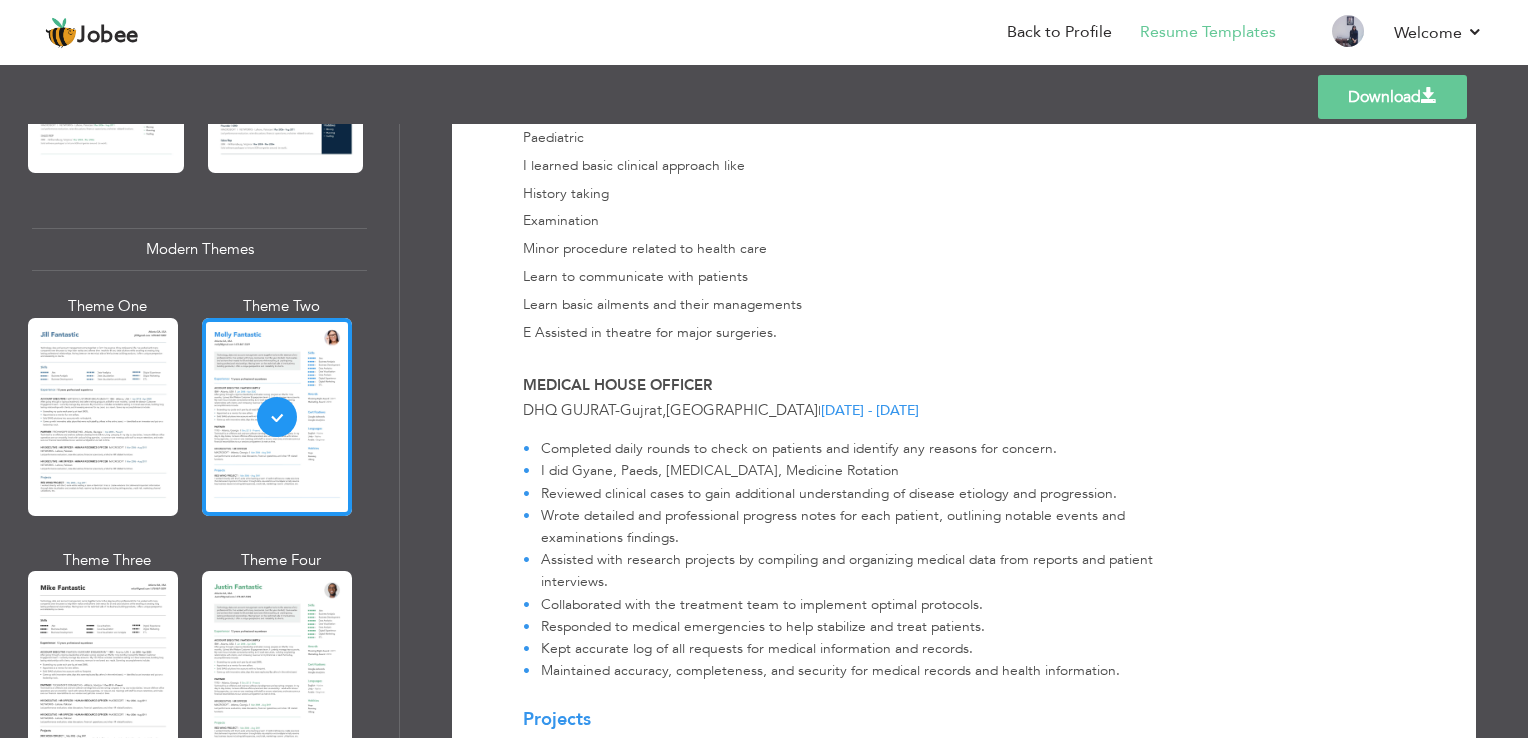 scroll, scrollTop: 2464, scrollLeft: 0, axis: vertical 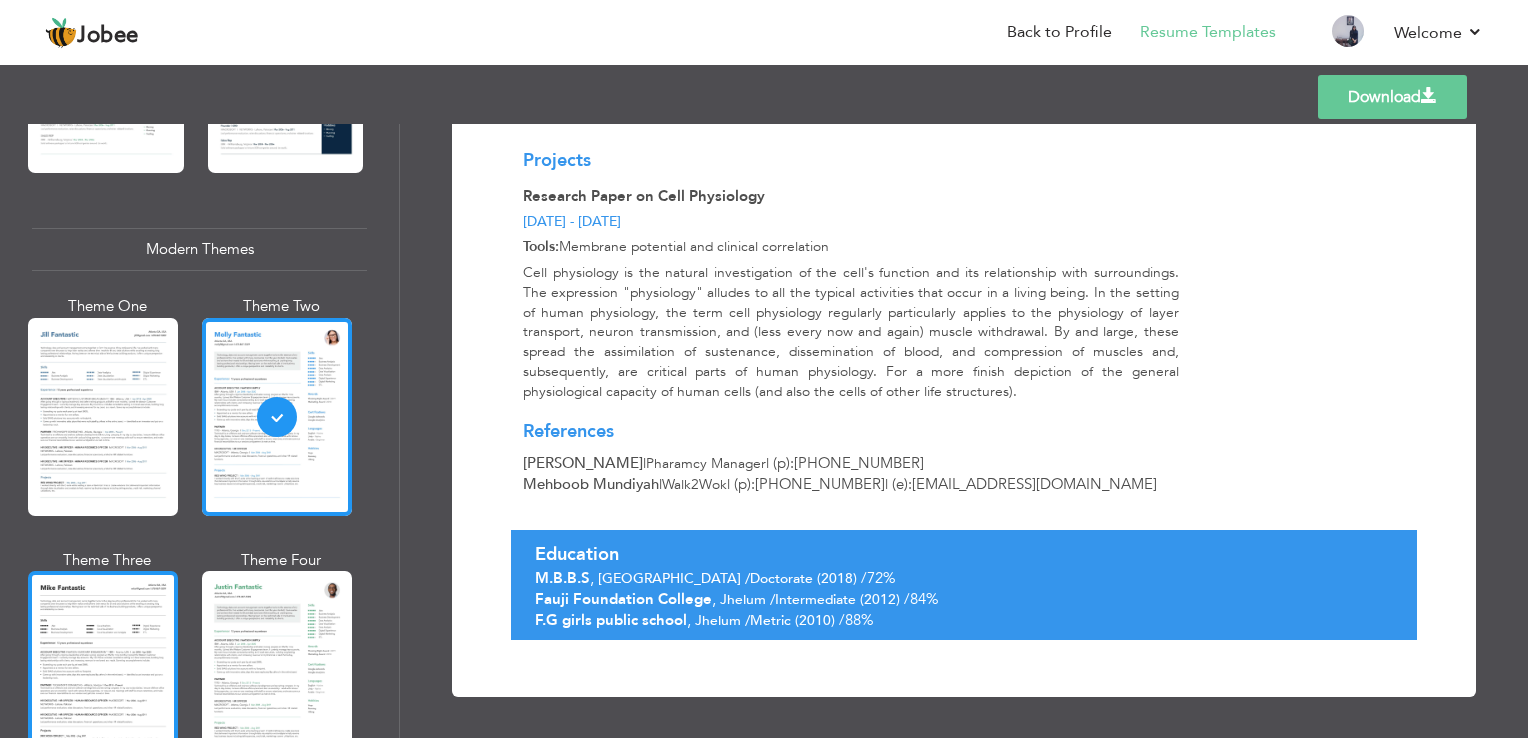 click at bounding box center (103, 670) 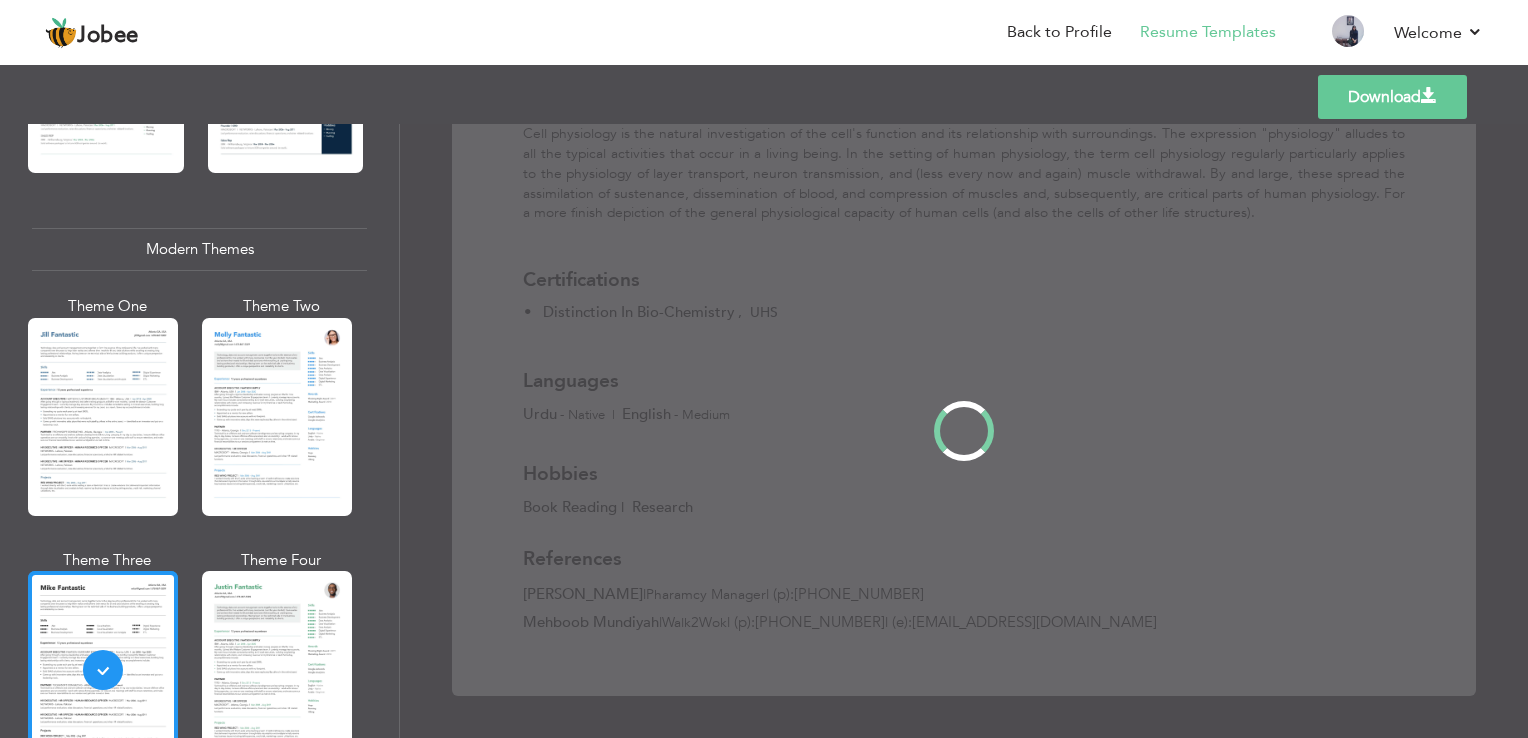 scroll, scrollTop: 0, scrollLeft: 0, axis: both 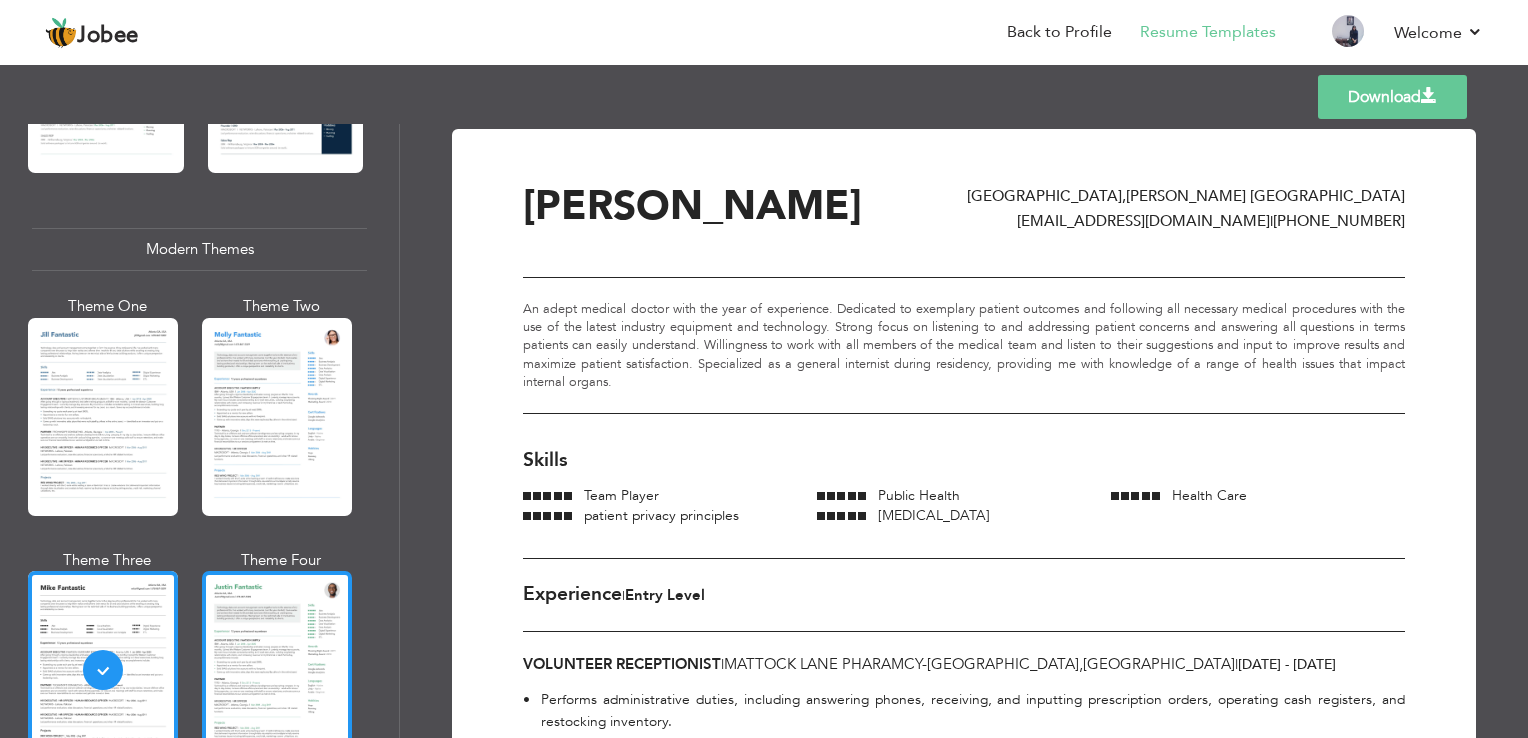 click at bounding box center (277, 670) 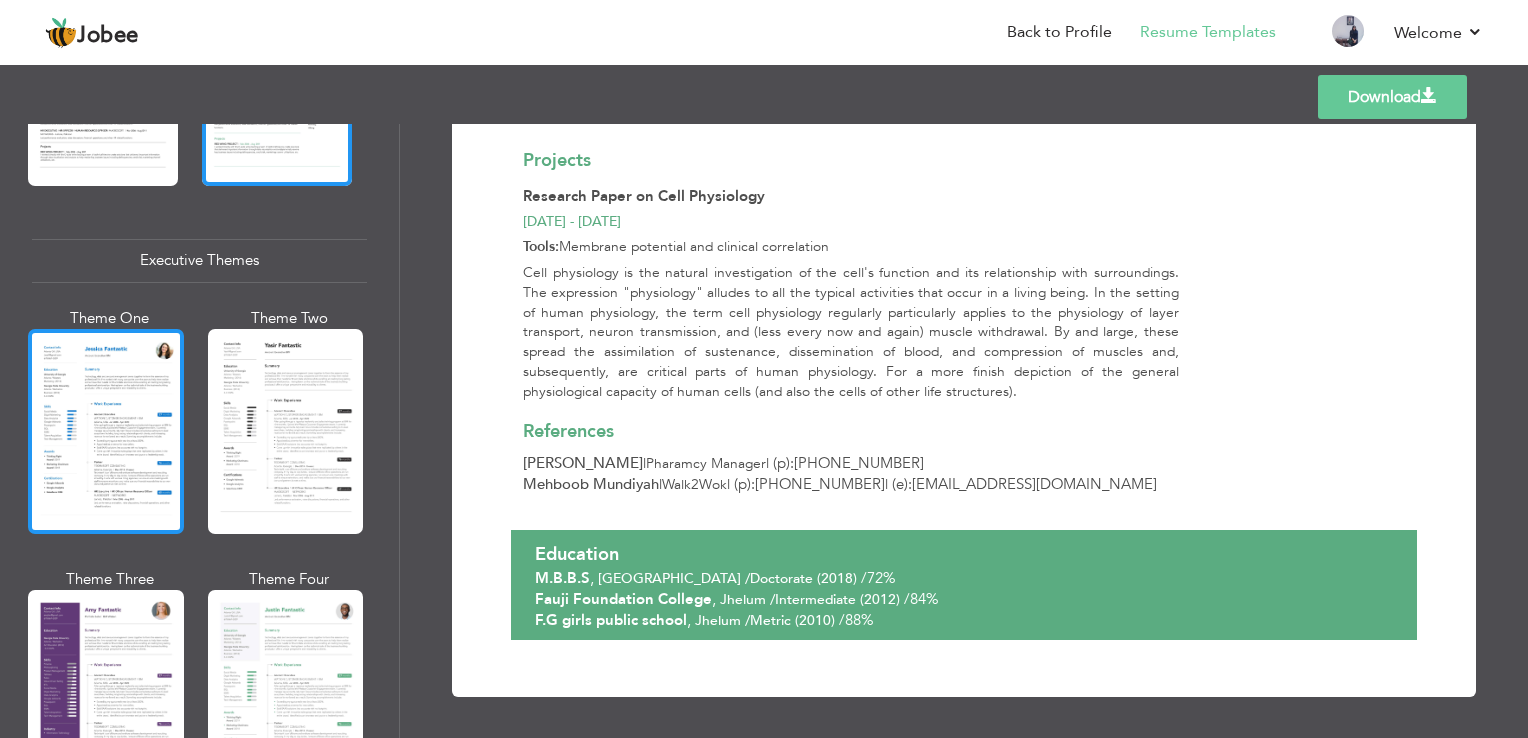 scroll, scrollTop: 1404, scrollLeft: 0, axis: vertical 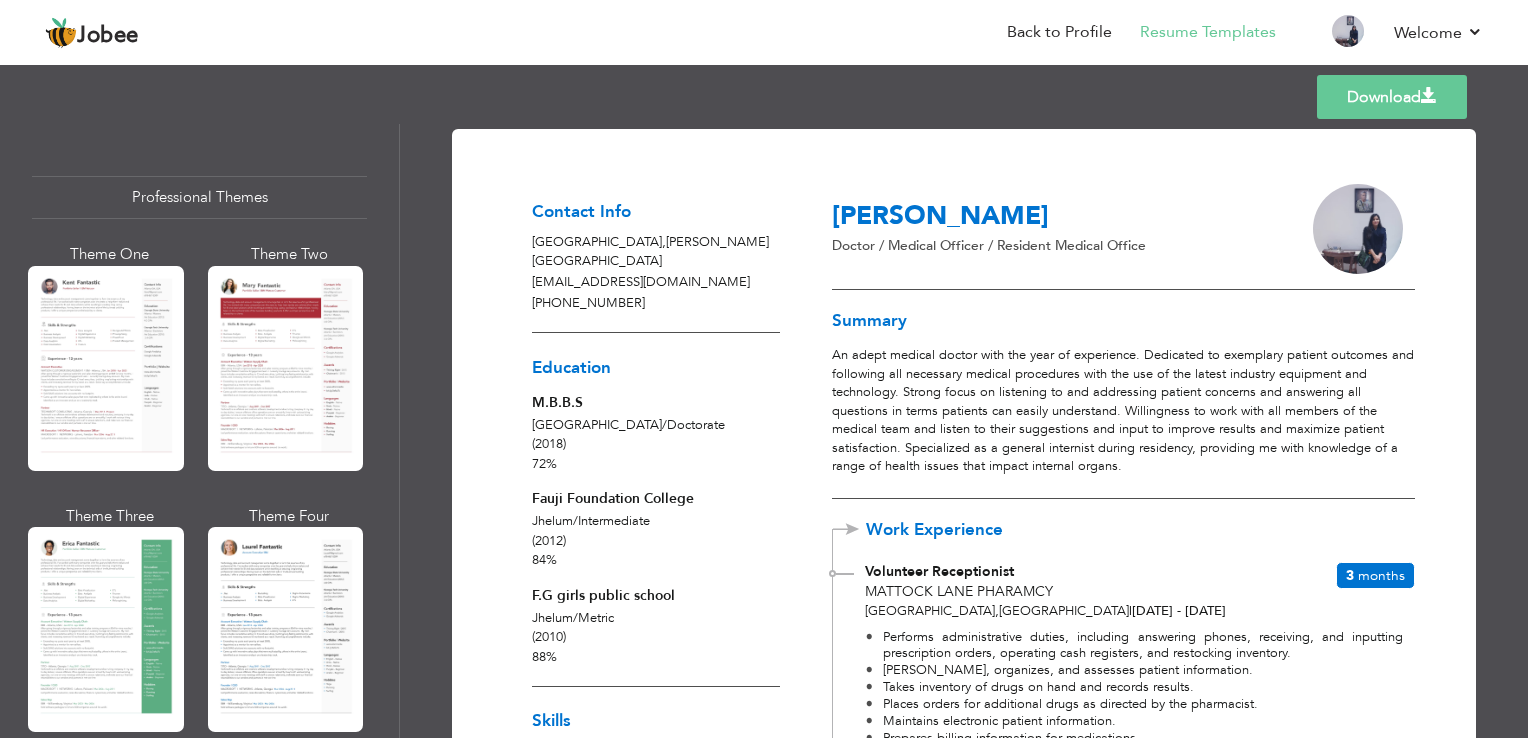 click on "Jhelum
/
Intermediate
(2012)
84%" at bounding box center (656, 541) 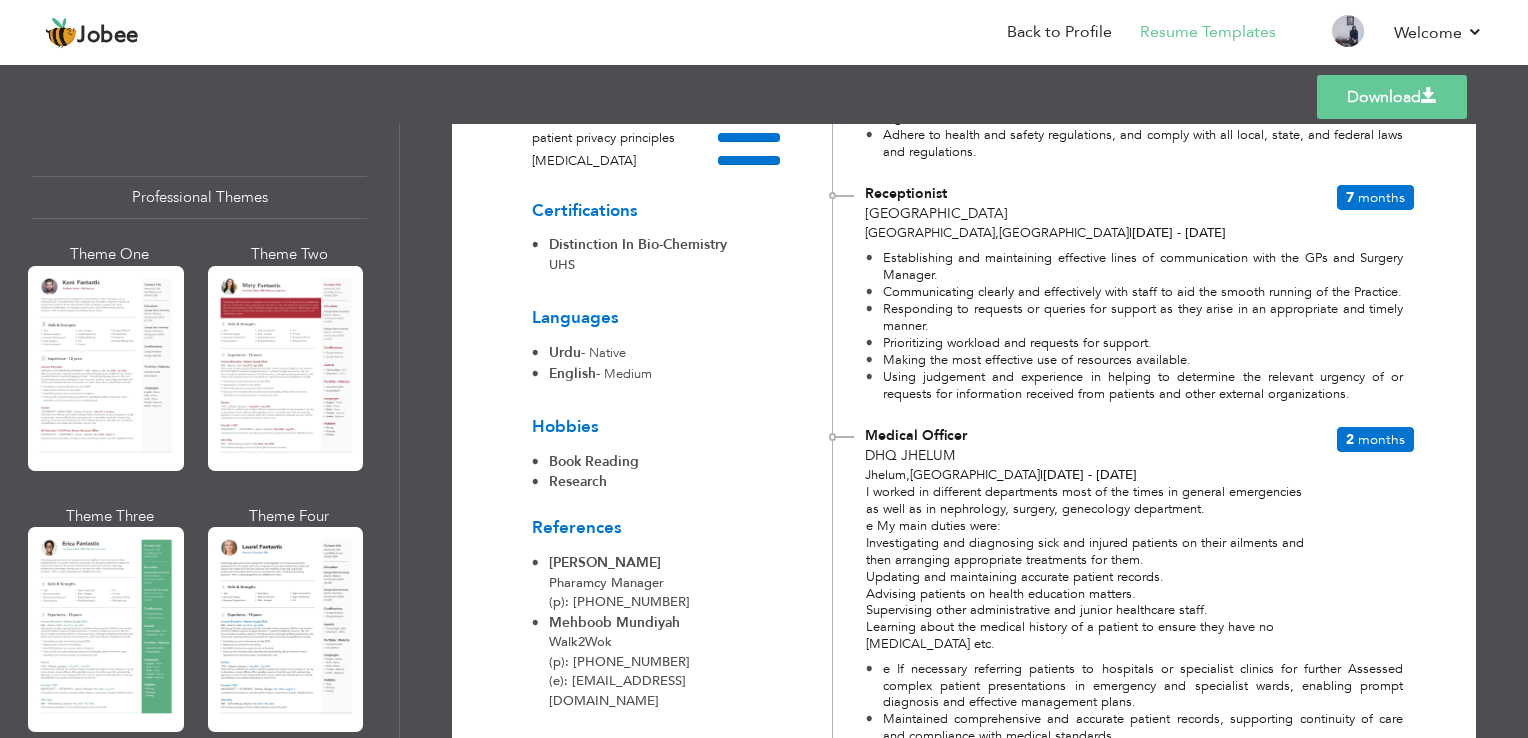 scroll, scrollTop: 688, scrollLeft: 0, axis: vertical 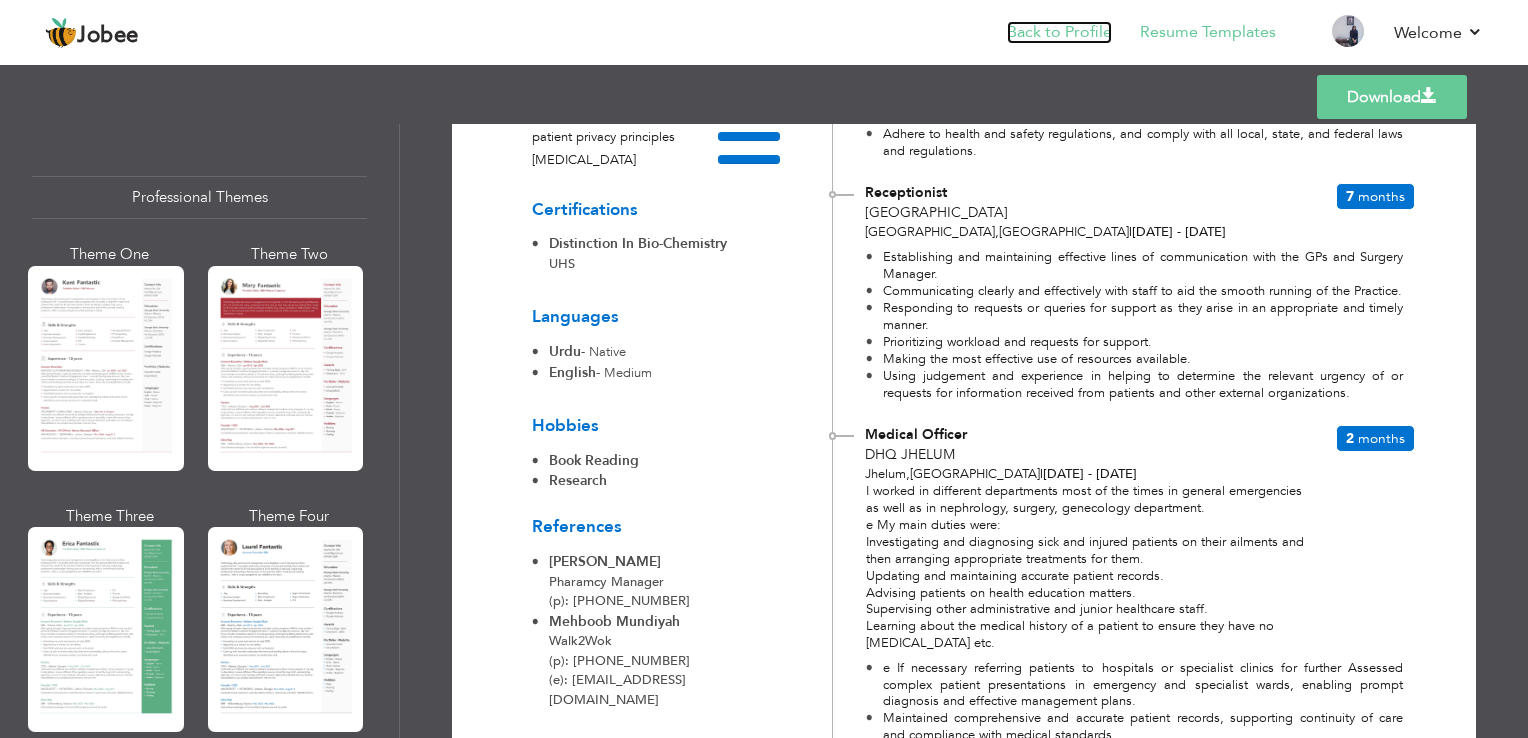 click on "Back to Profile" at bounding box center (1059, 32) 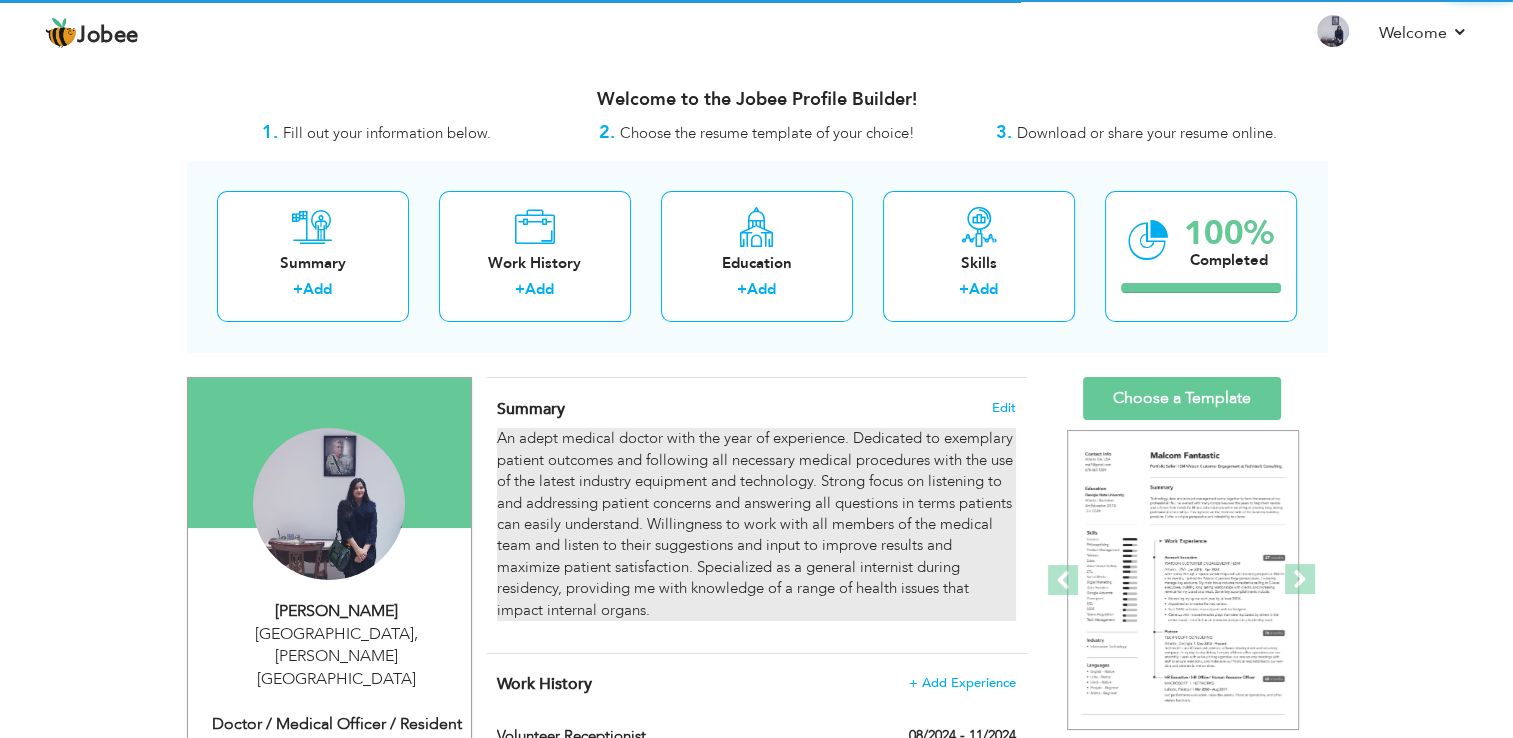 scroll, scrollTop: 0, scrollLeft: 0, axis: both 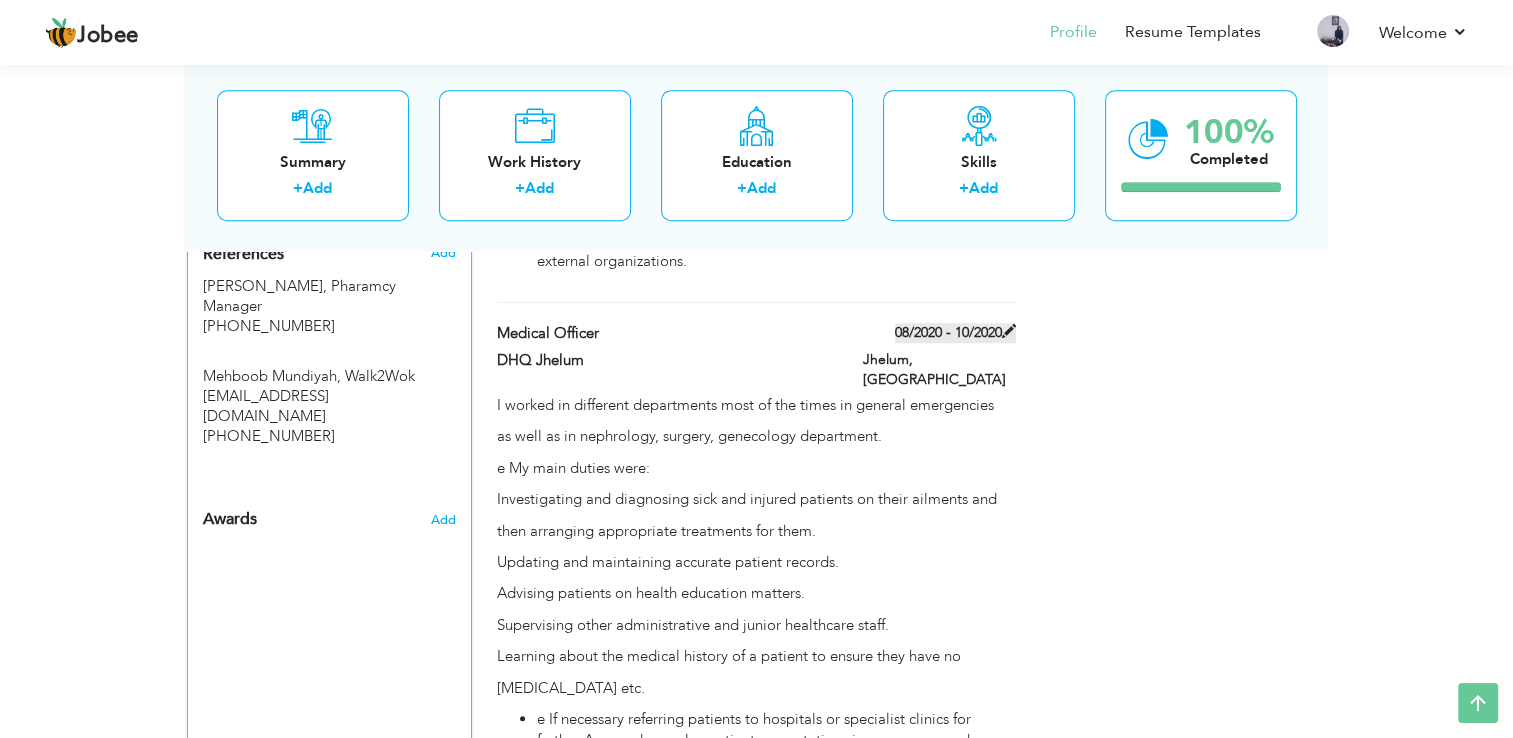 click at bounding box center (1009, 331) 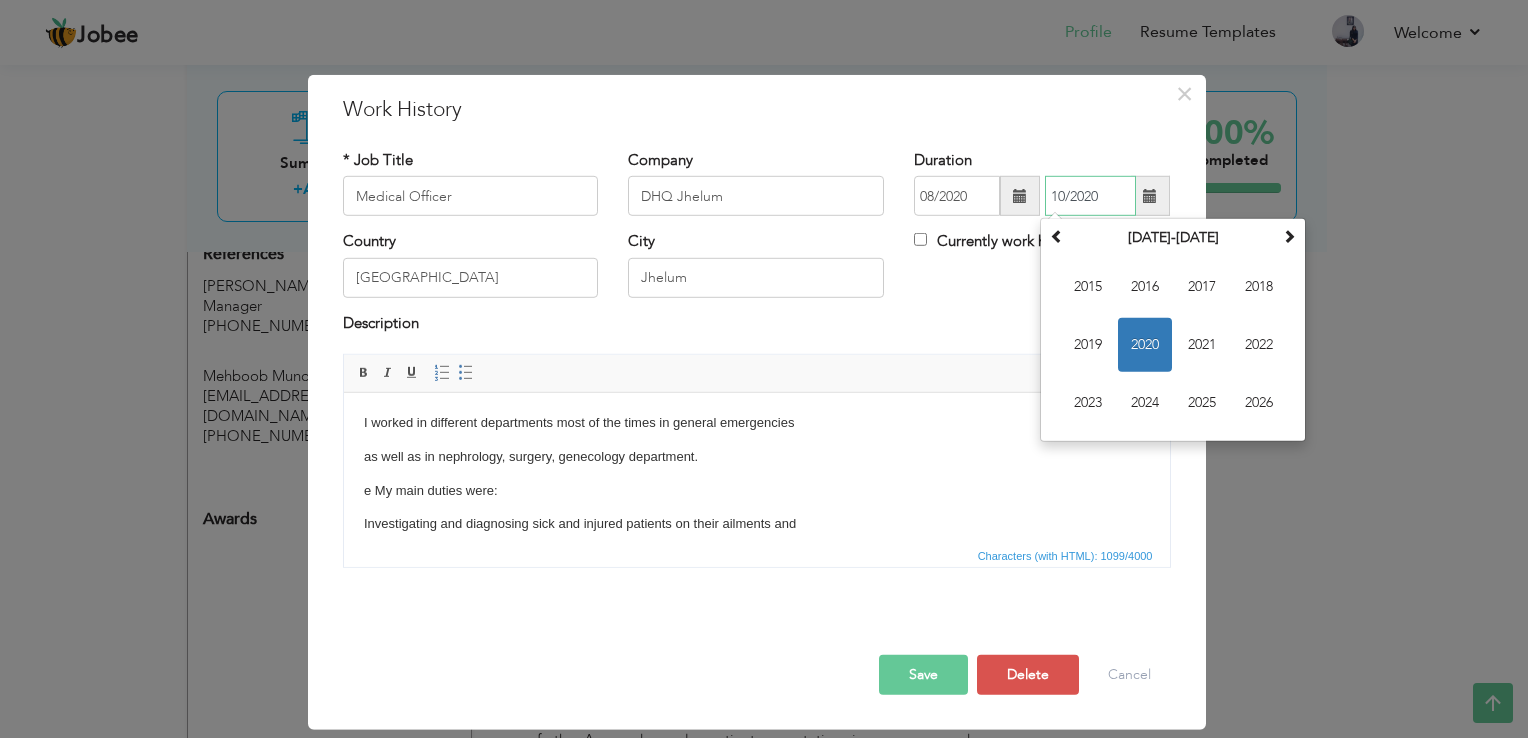 click on "10/2020" at bounding box center [1090, 196] 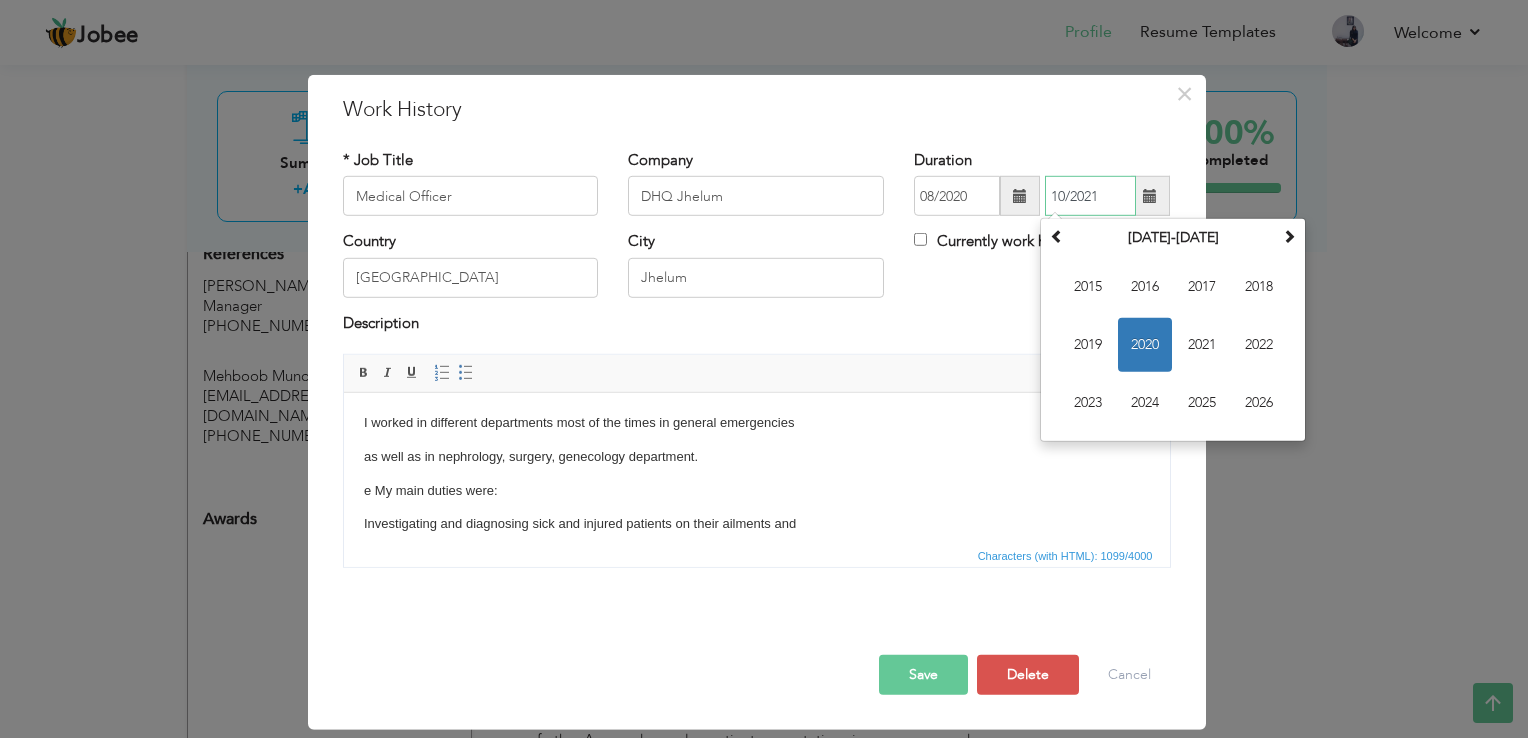 type on "10/2021" 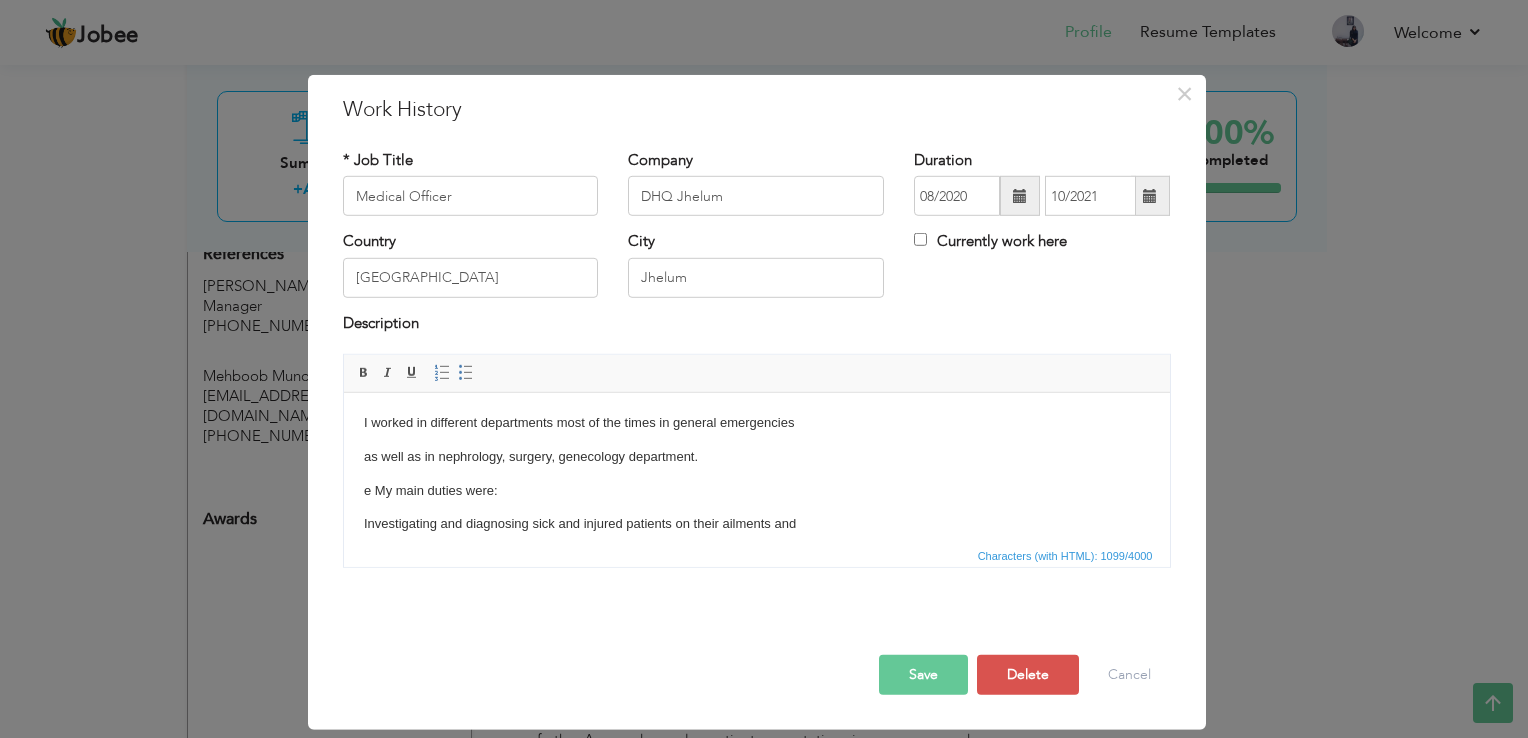 click on "I worked in different departments most of the times in general emergencies" at bounding box center [756, 423] 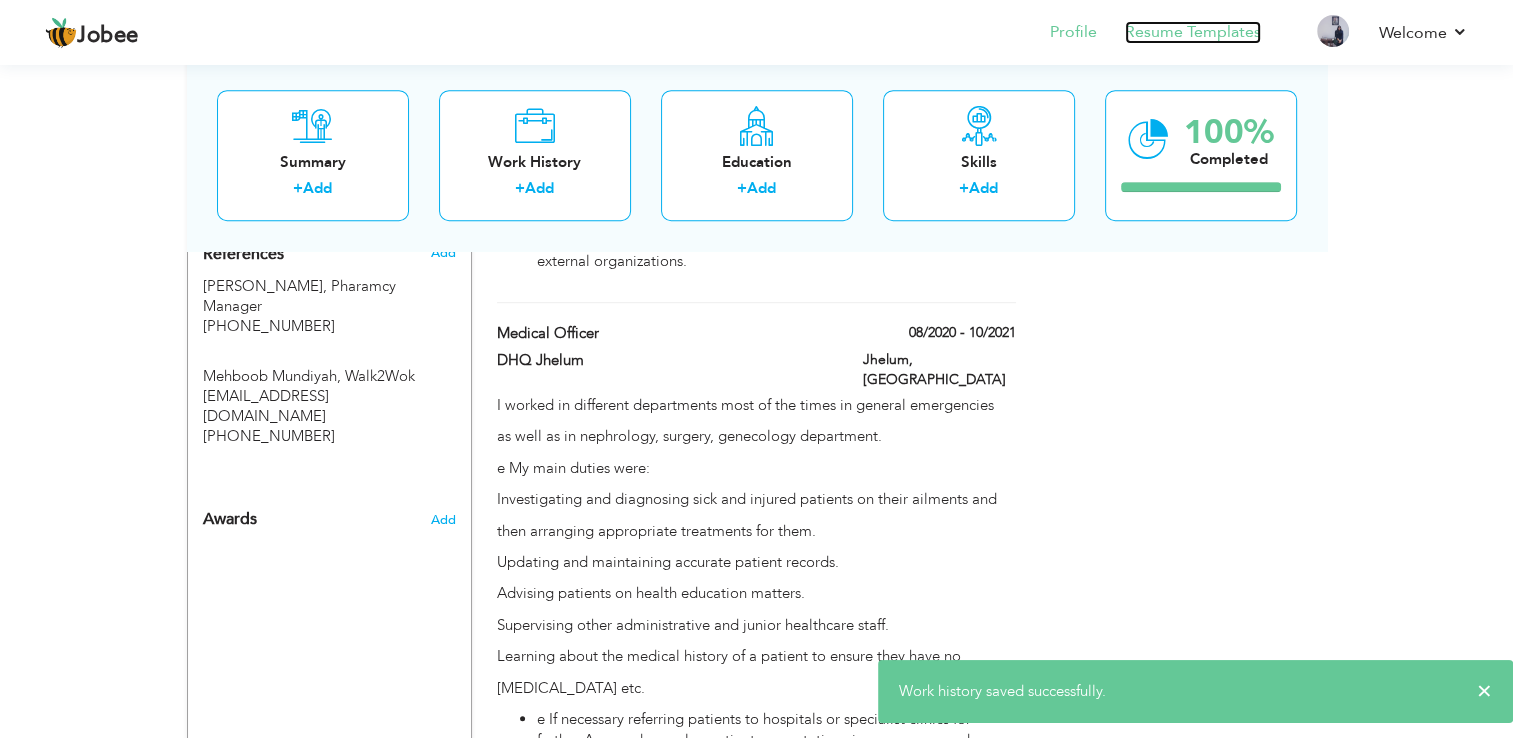 click on "Resume Templates" at bounding box center [1193, 32] 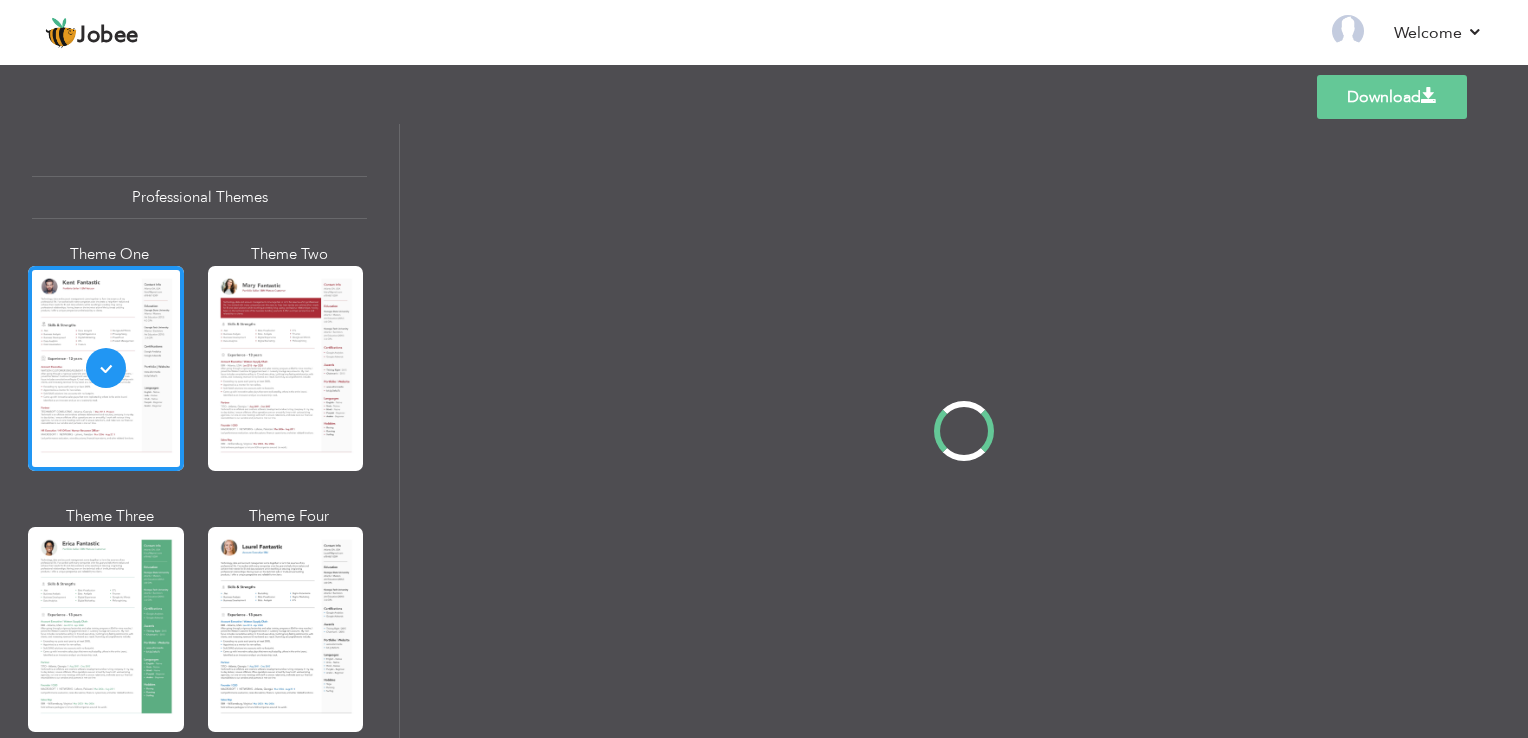 scroll, scrollTop: 0, scrollLeft: 0, axis: both 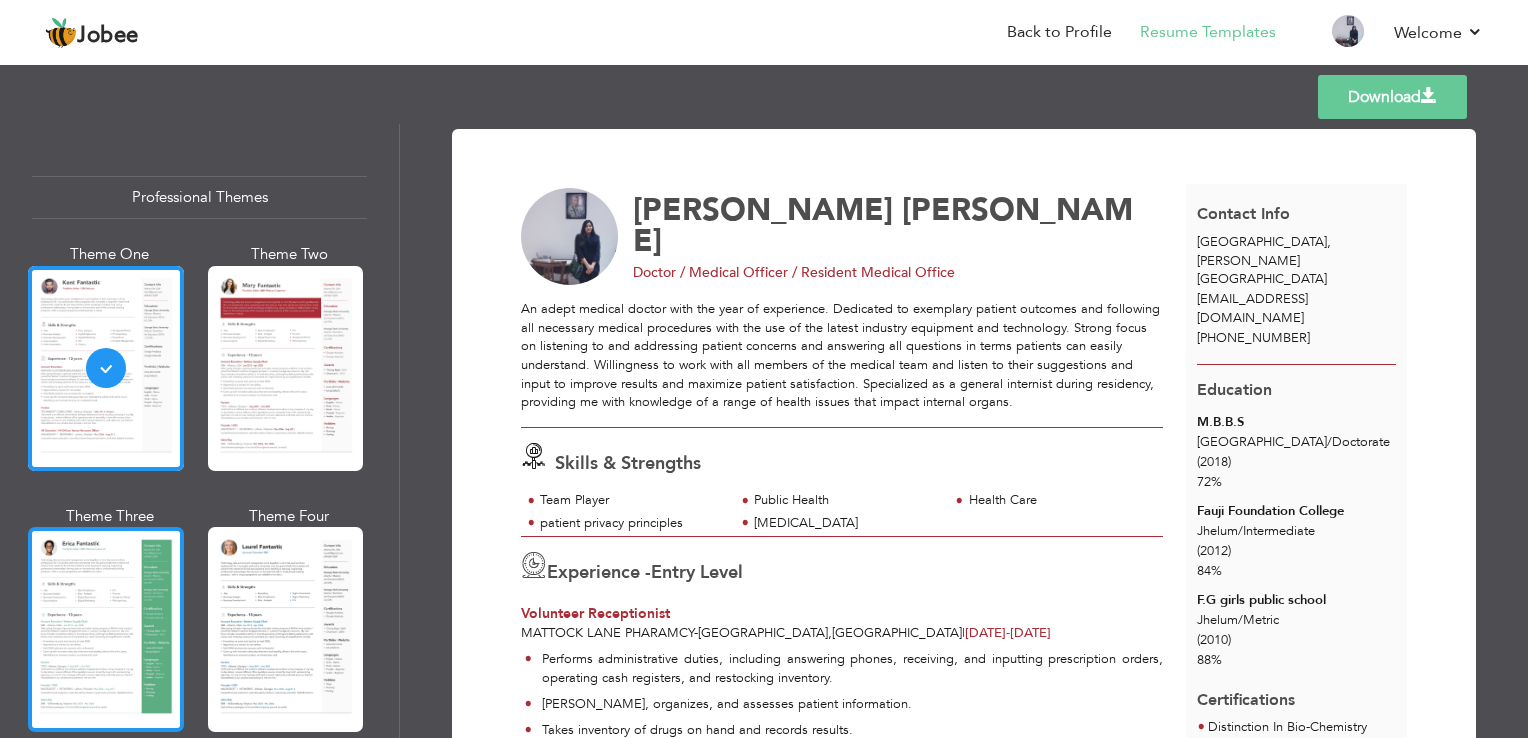 click at bounding box center [106, 629] 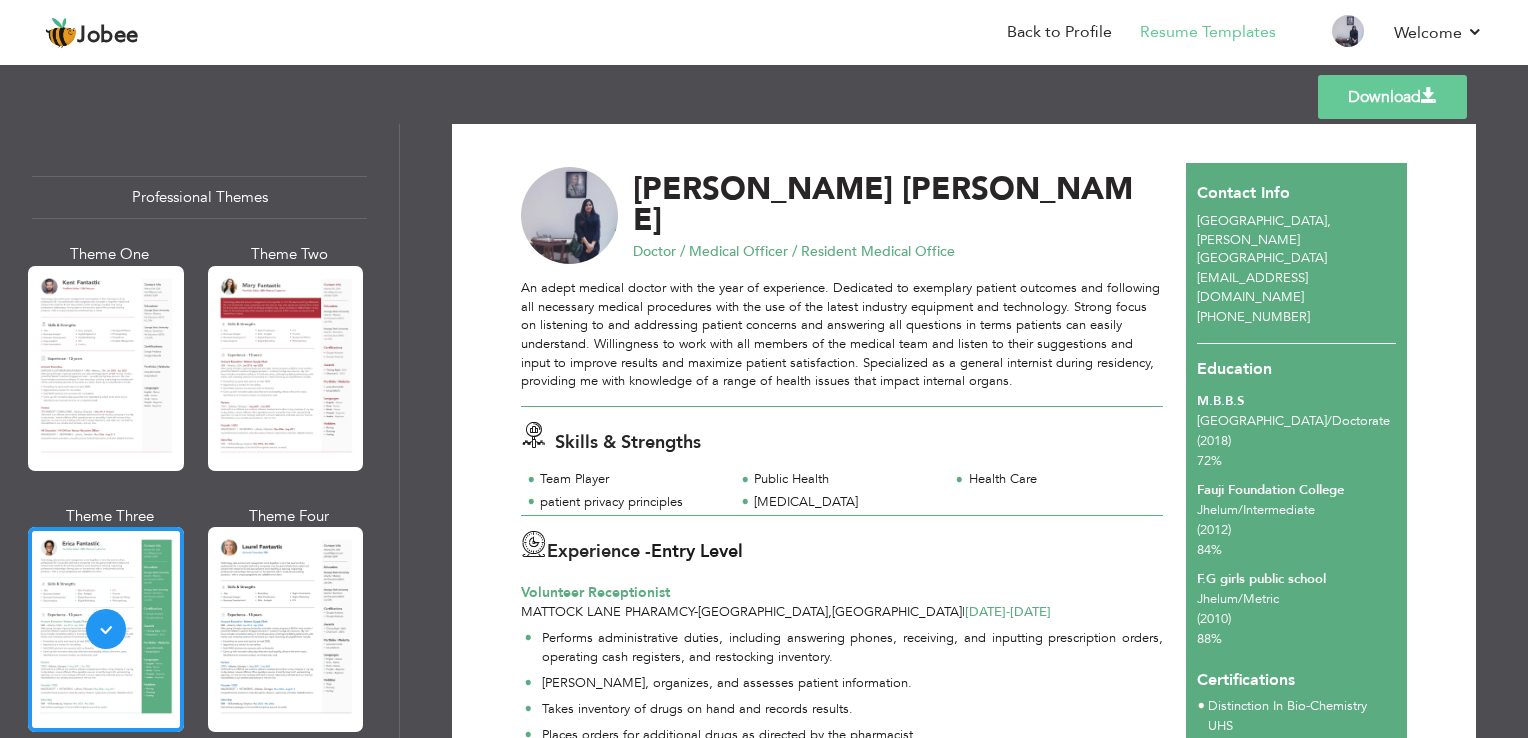 scroll, scrollTop: 0, scrollLeft: 0, axis: both 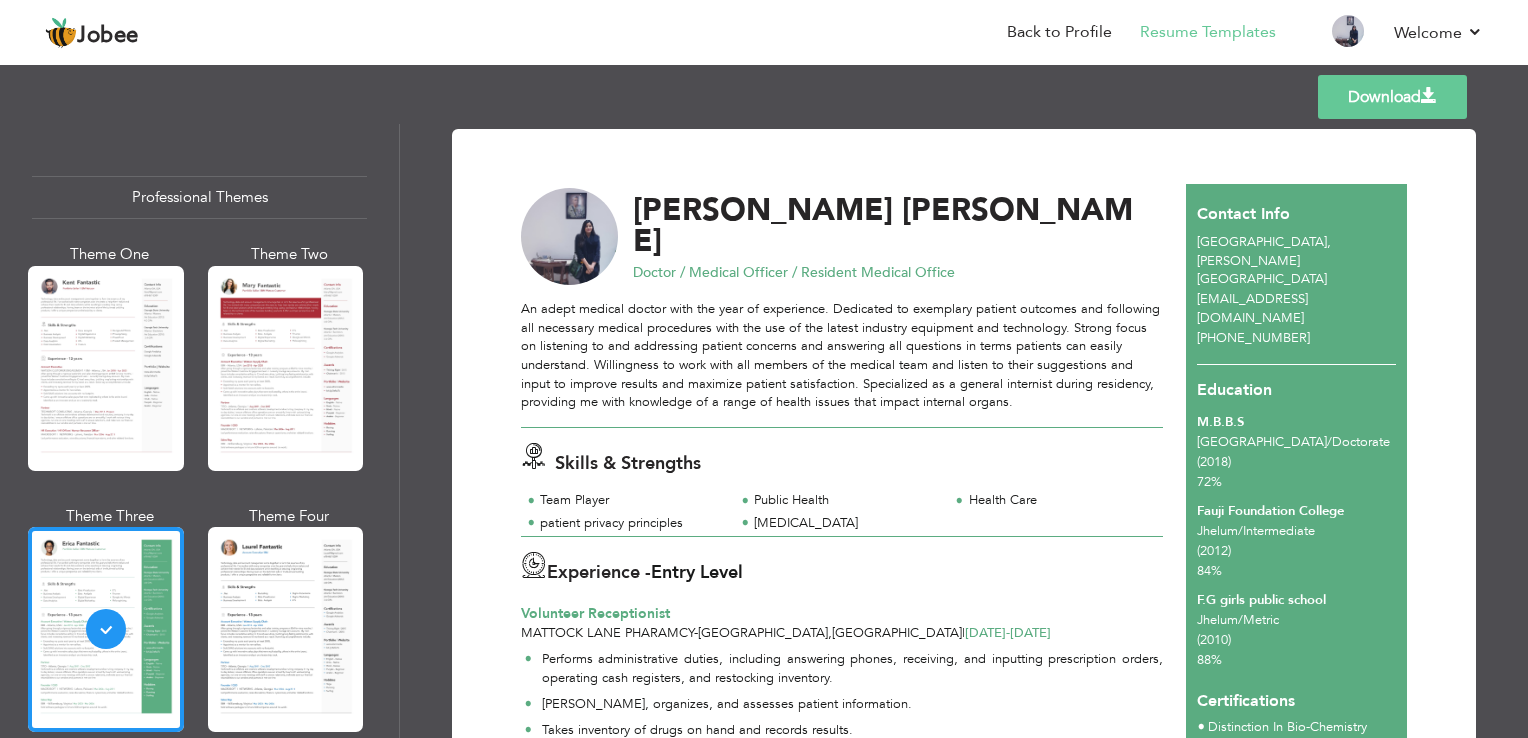 click on "Download" at bounding box center [1392, 97] 